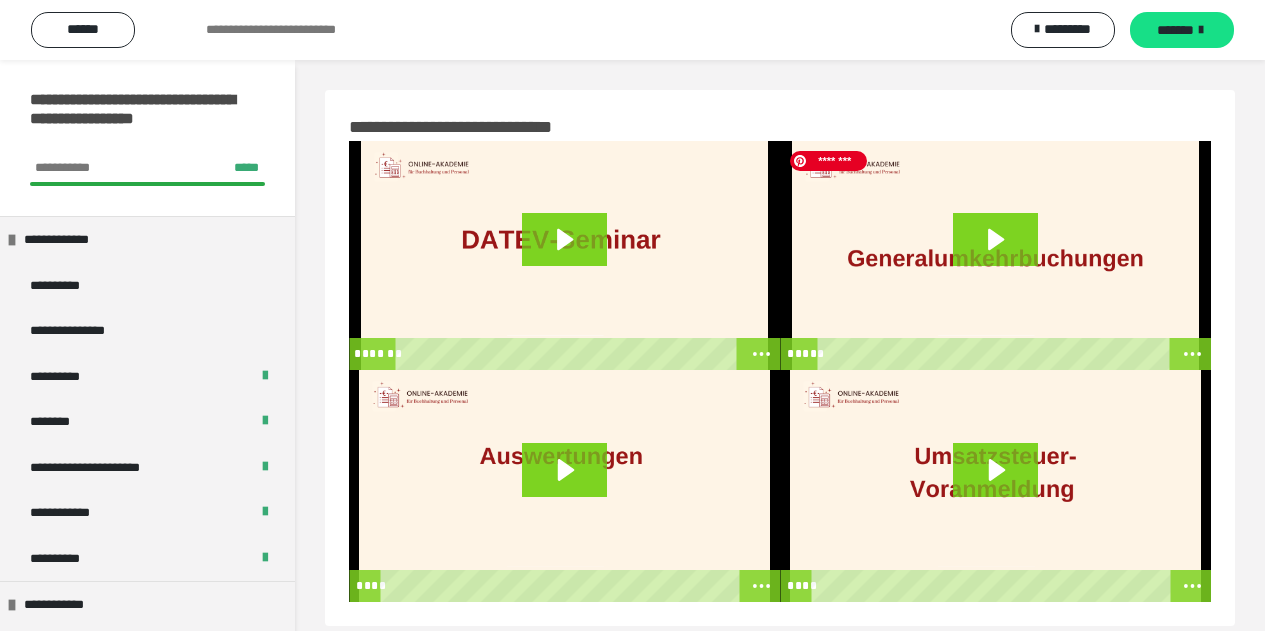 scroll, scrollTop: 0, scrollLeft: 0, axis: both 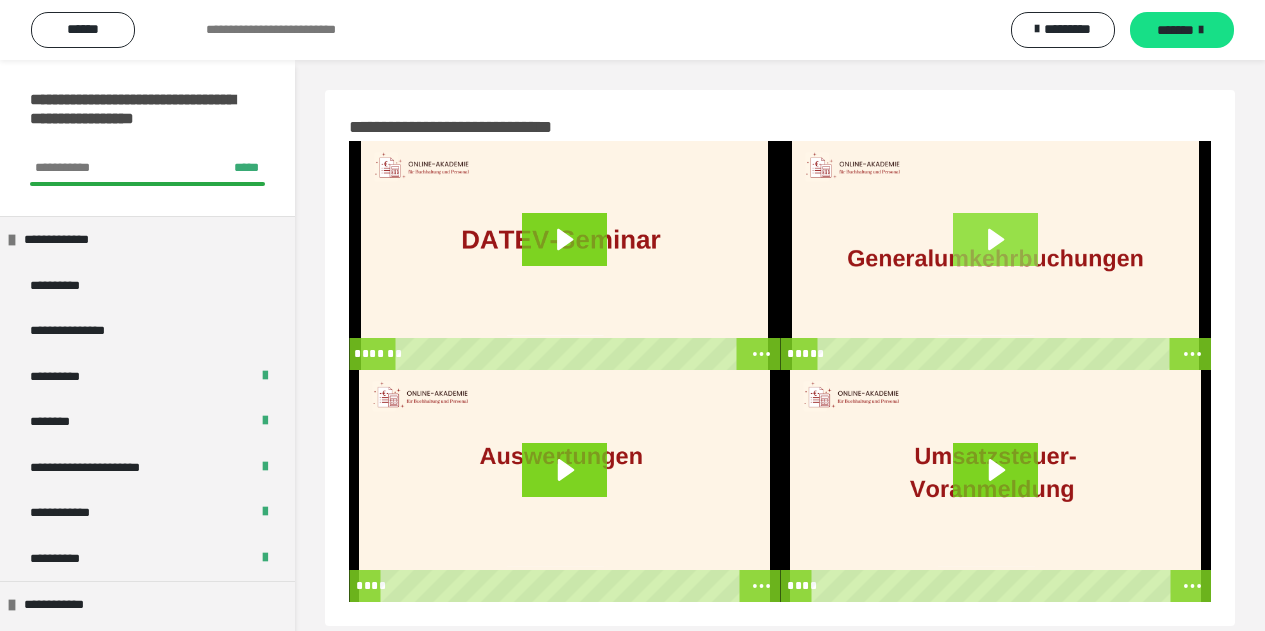click 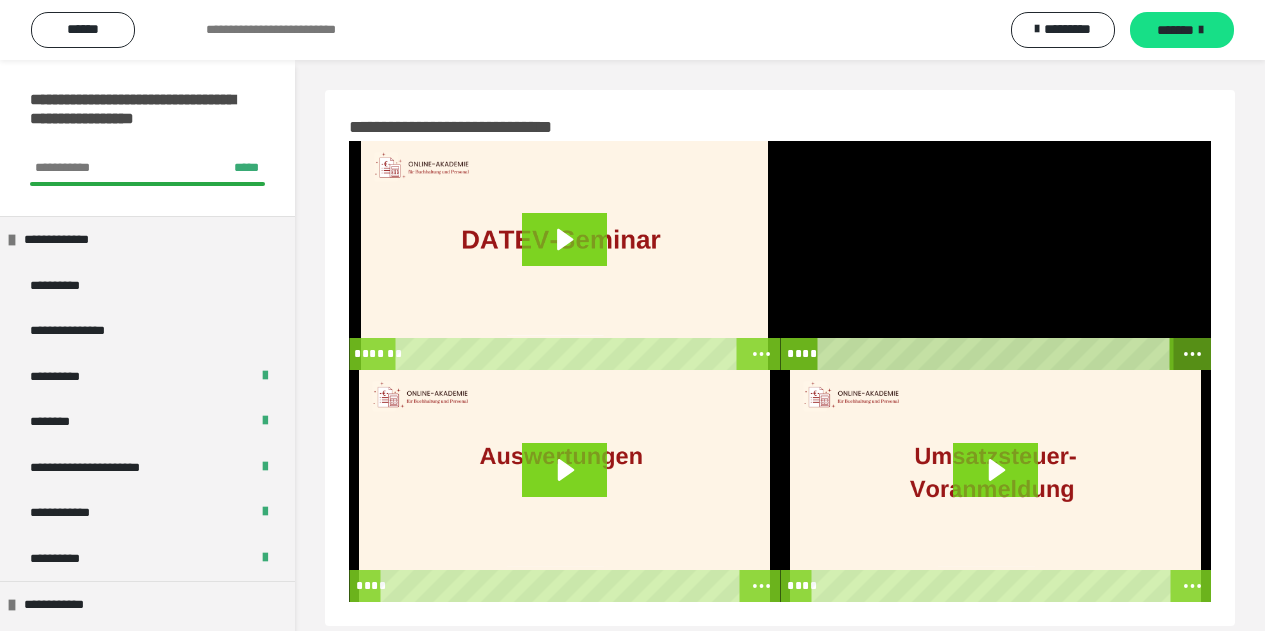 click 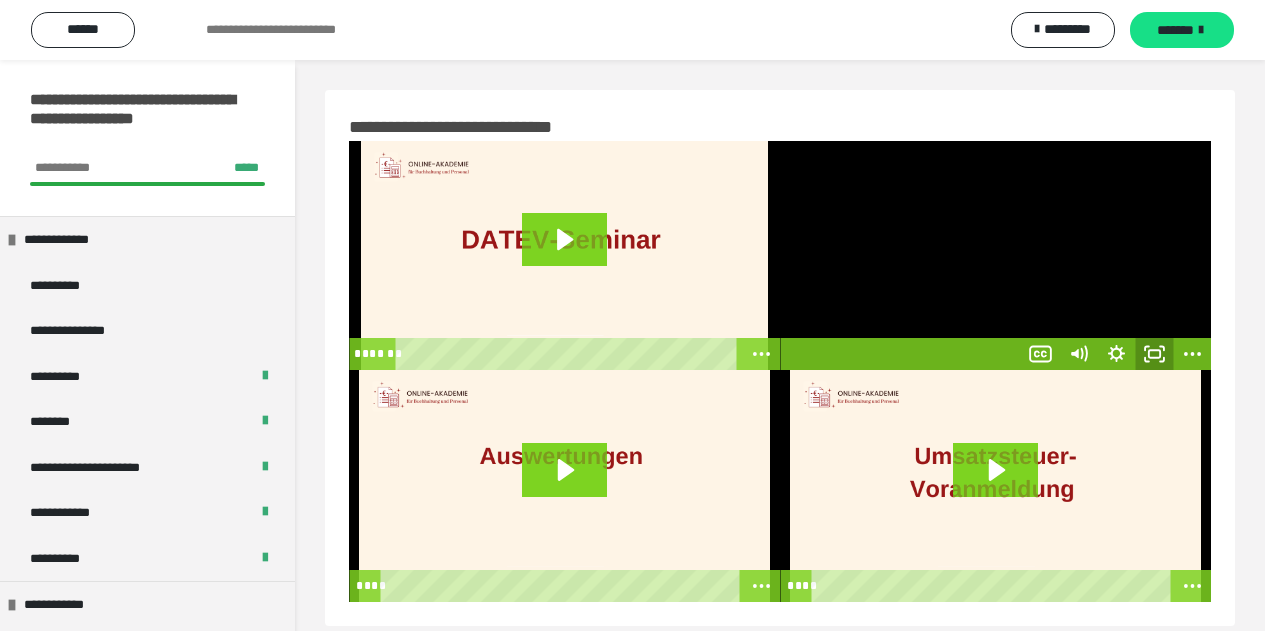 click 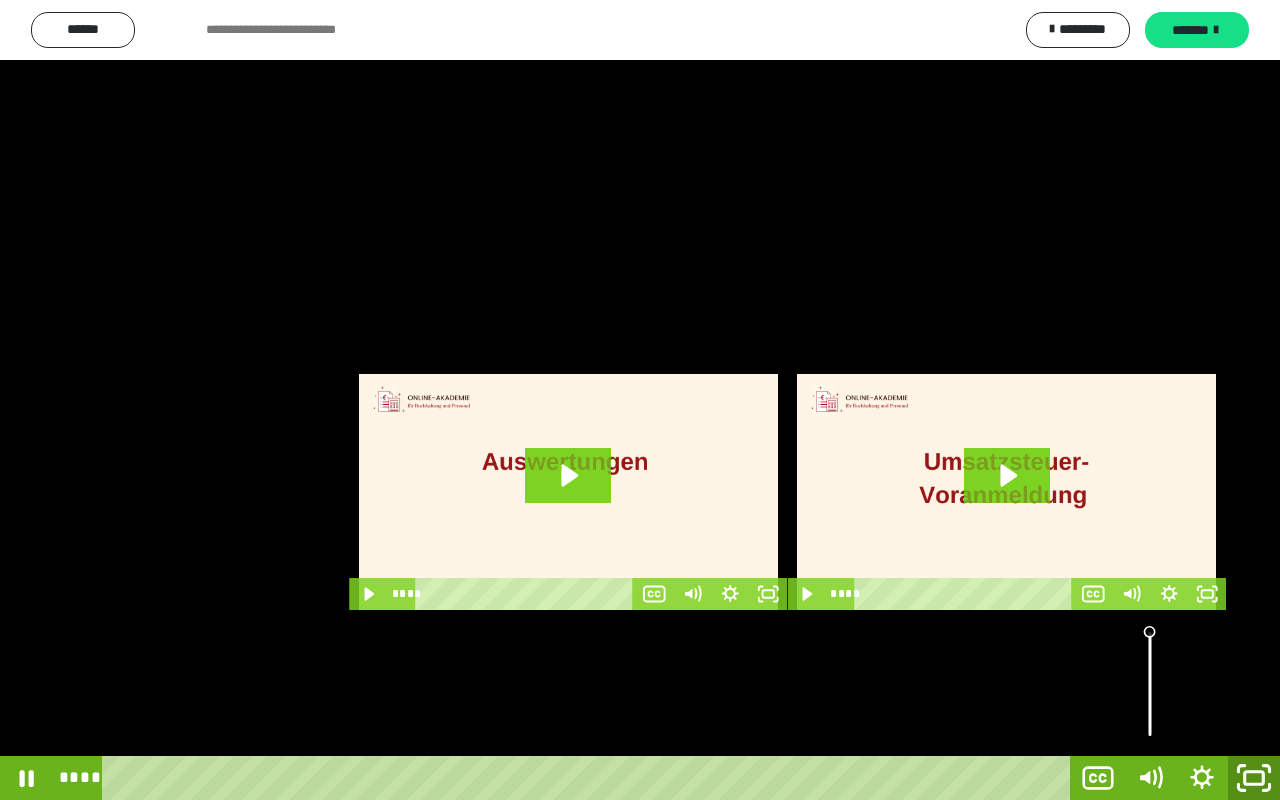 click 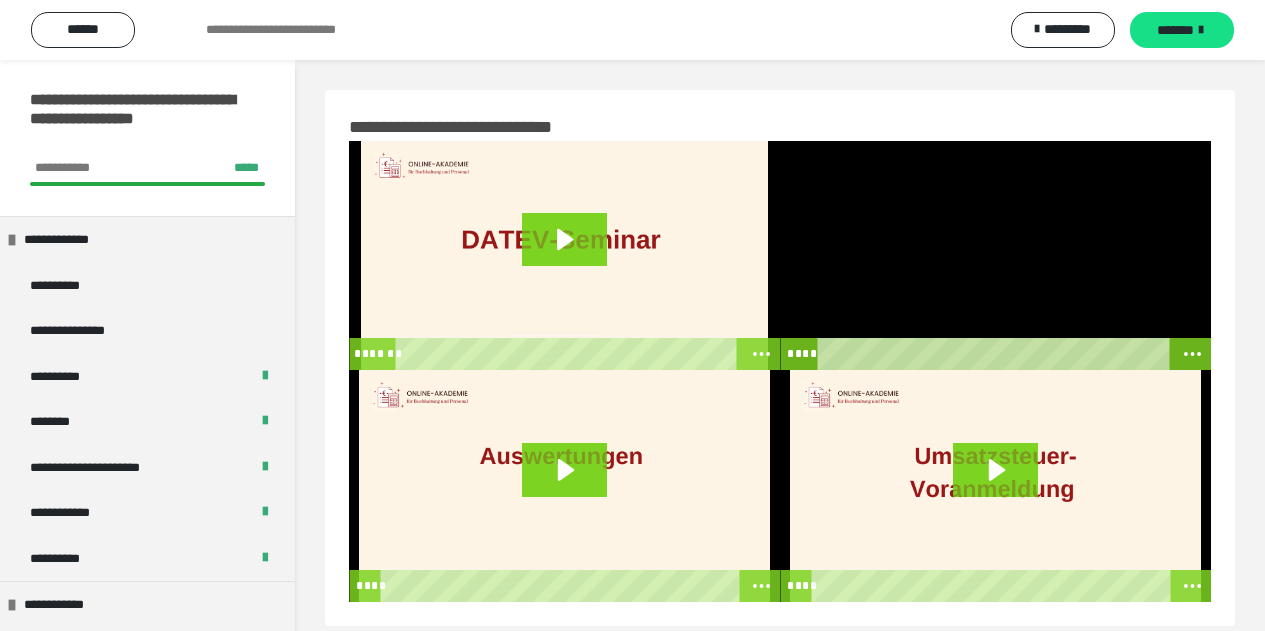 click at bounding box center [995, 255] 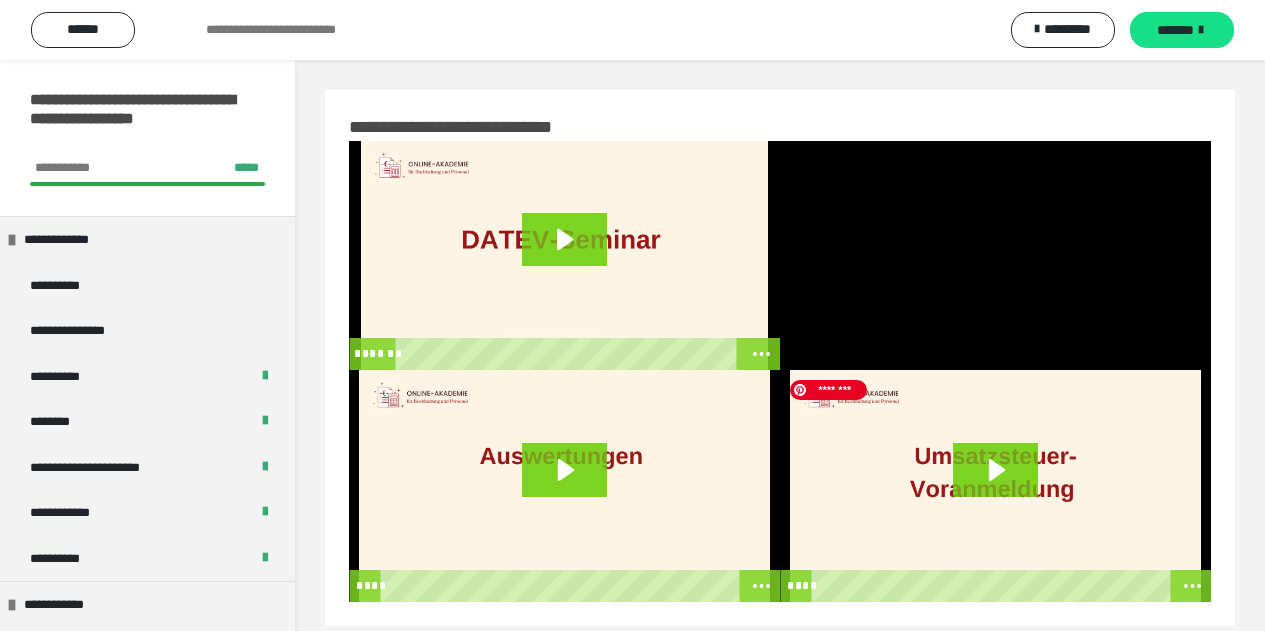 scroll, scrollTop: 60, scrollLeft: 0, axis: vertical 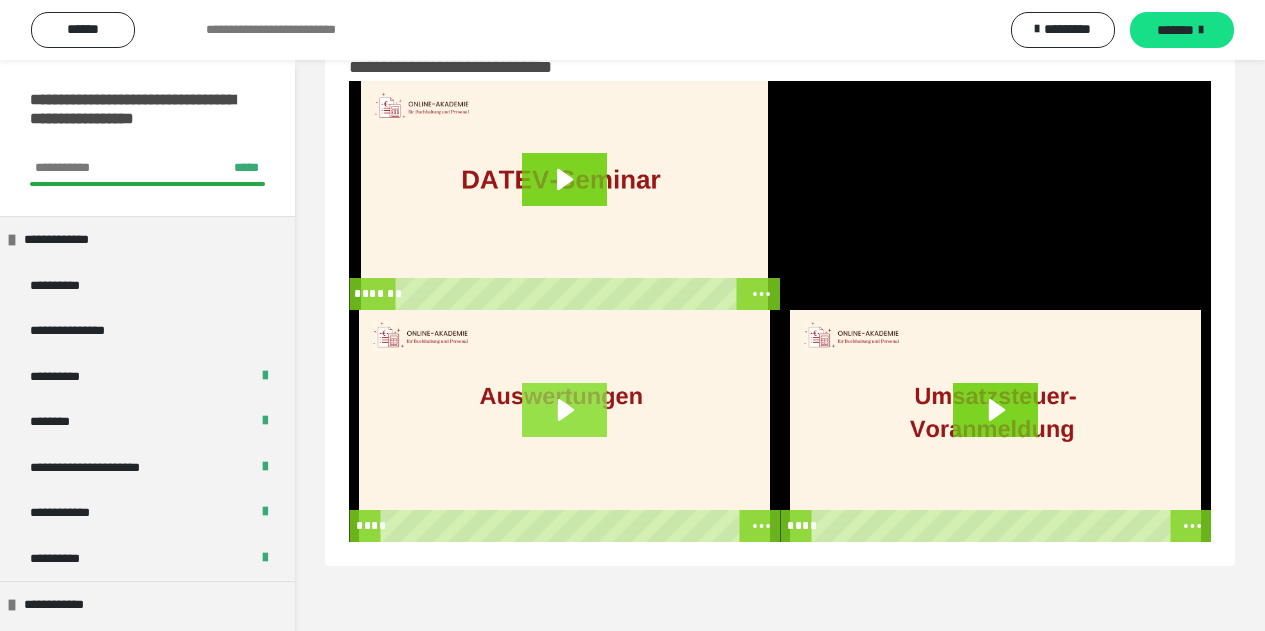 click 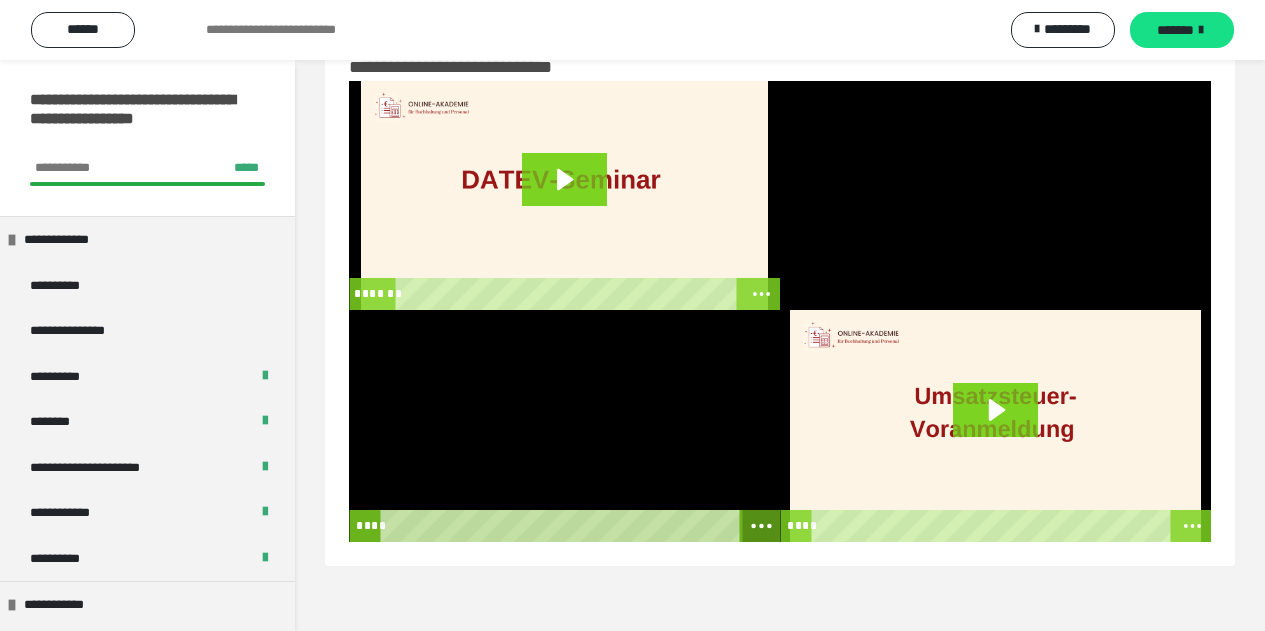 click 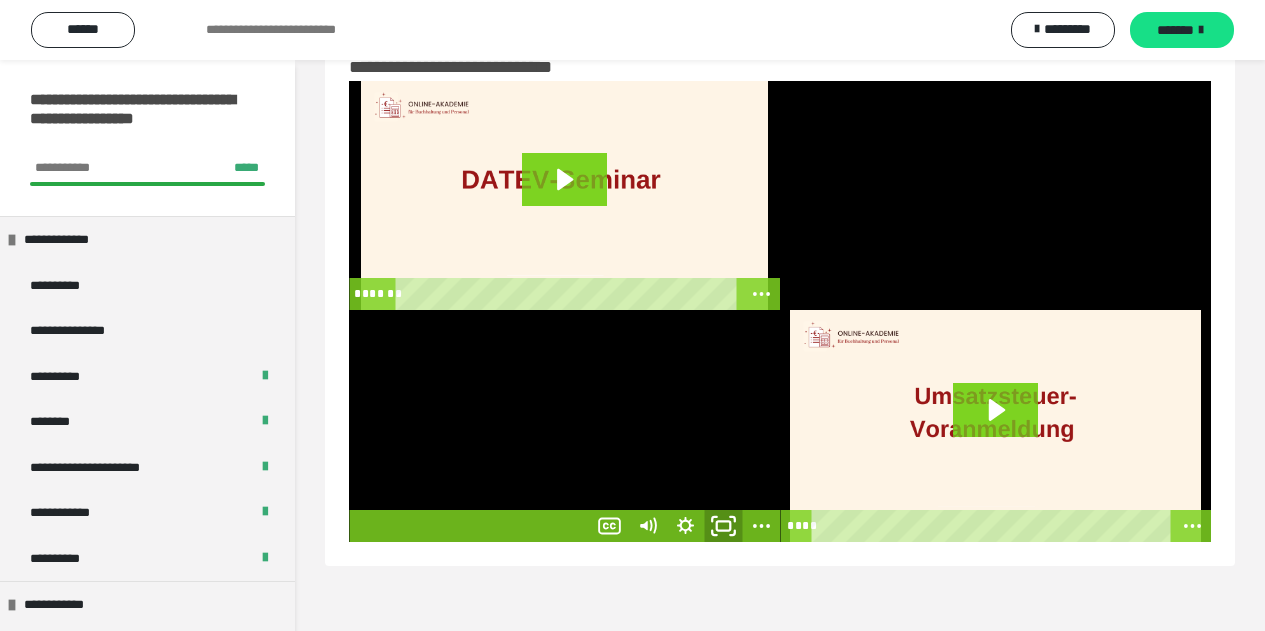 click 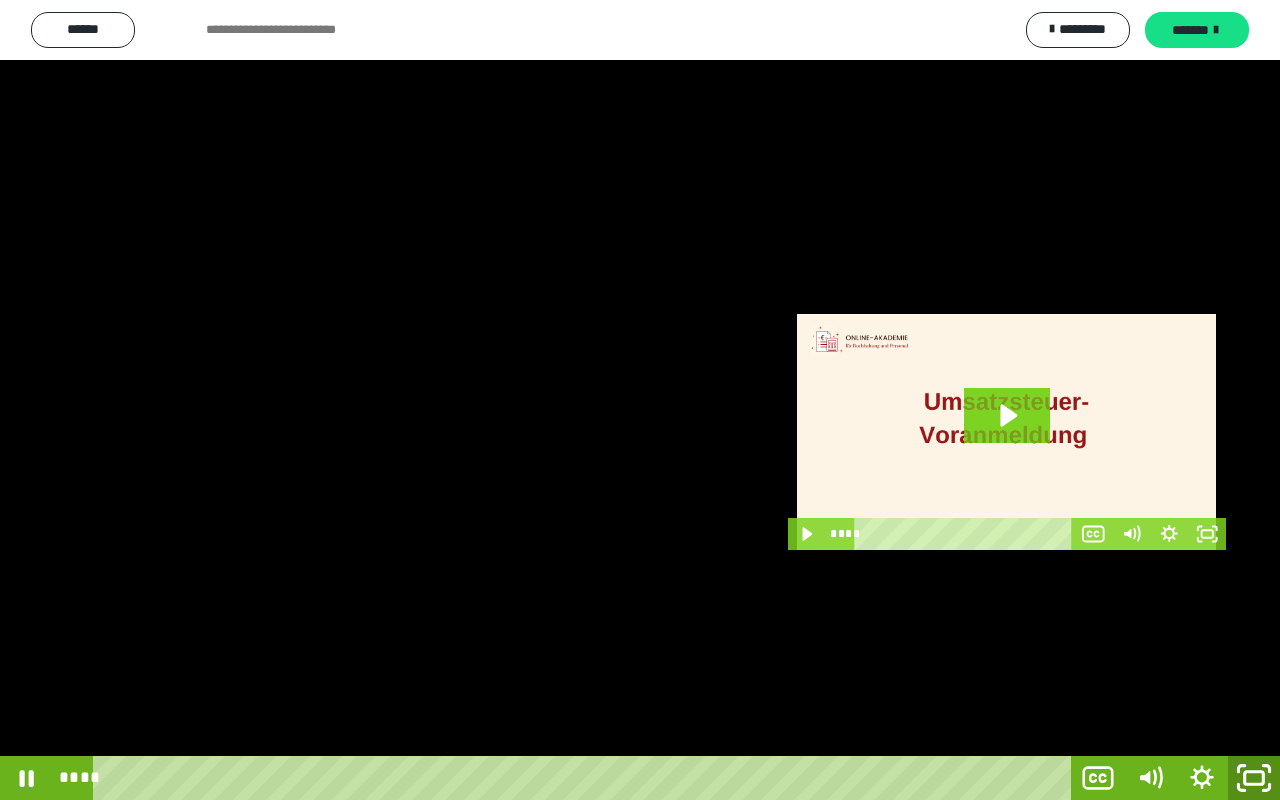 click 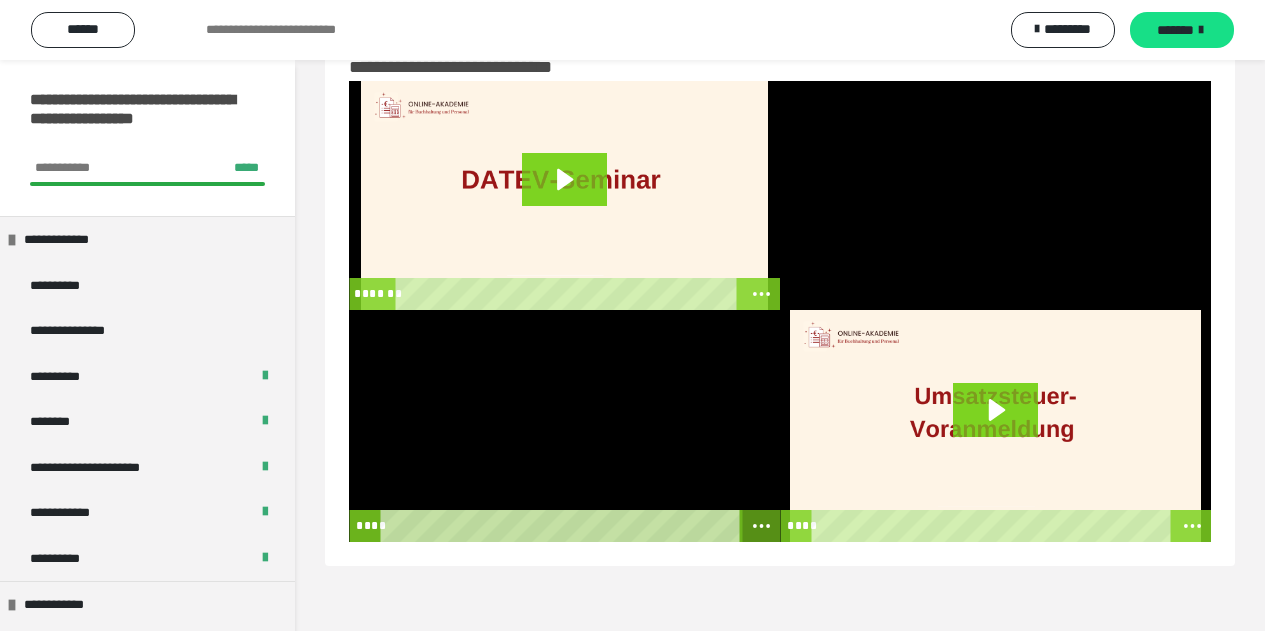 click 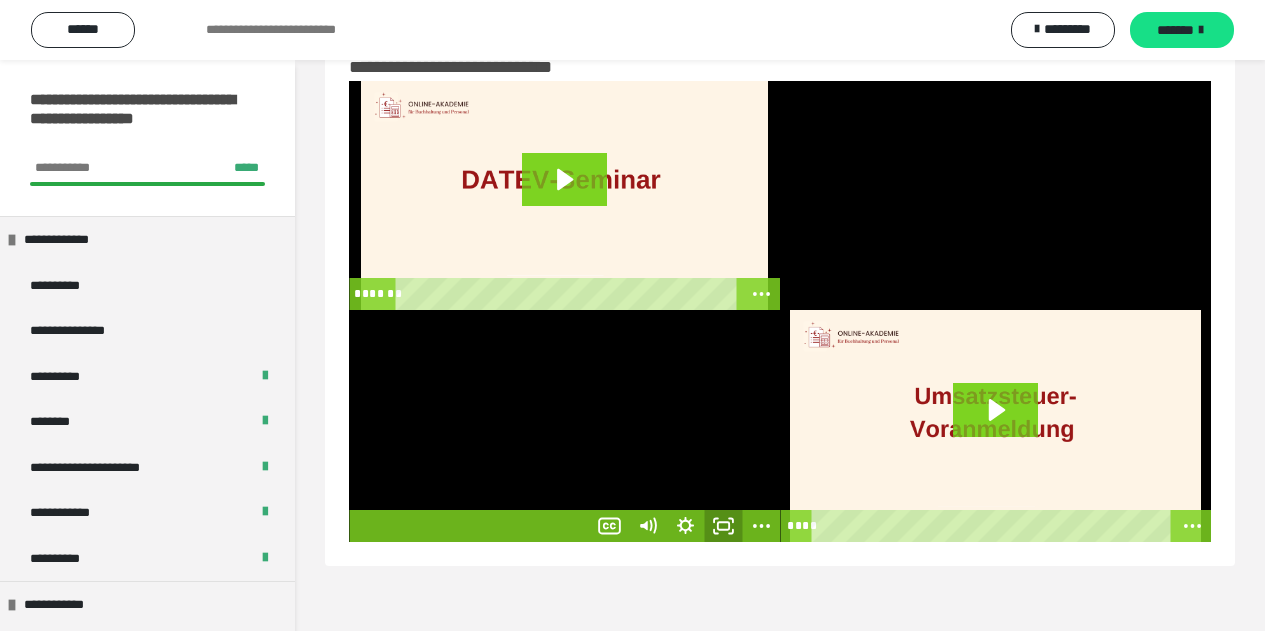 click 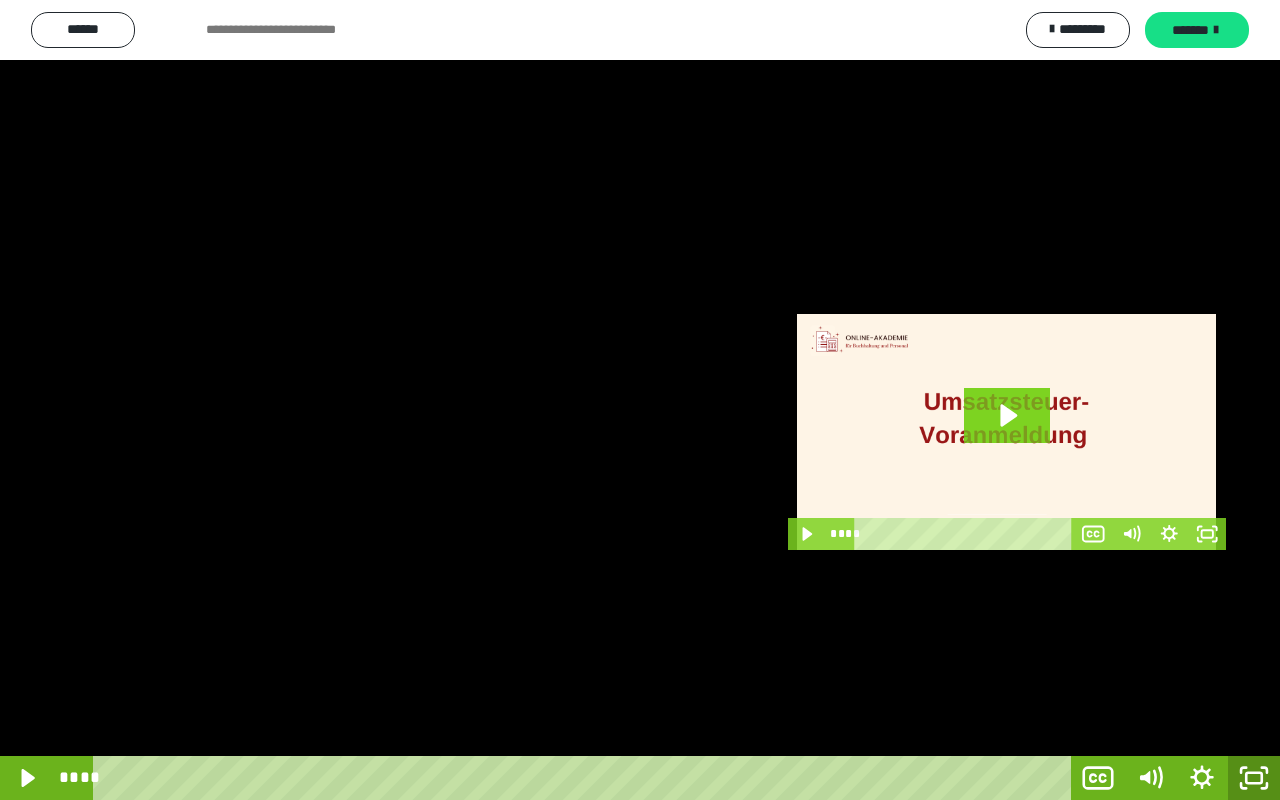 click 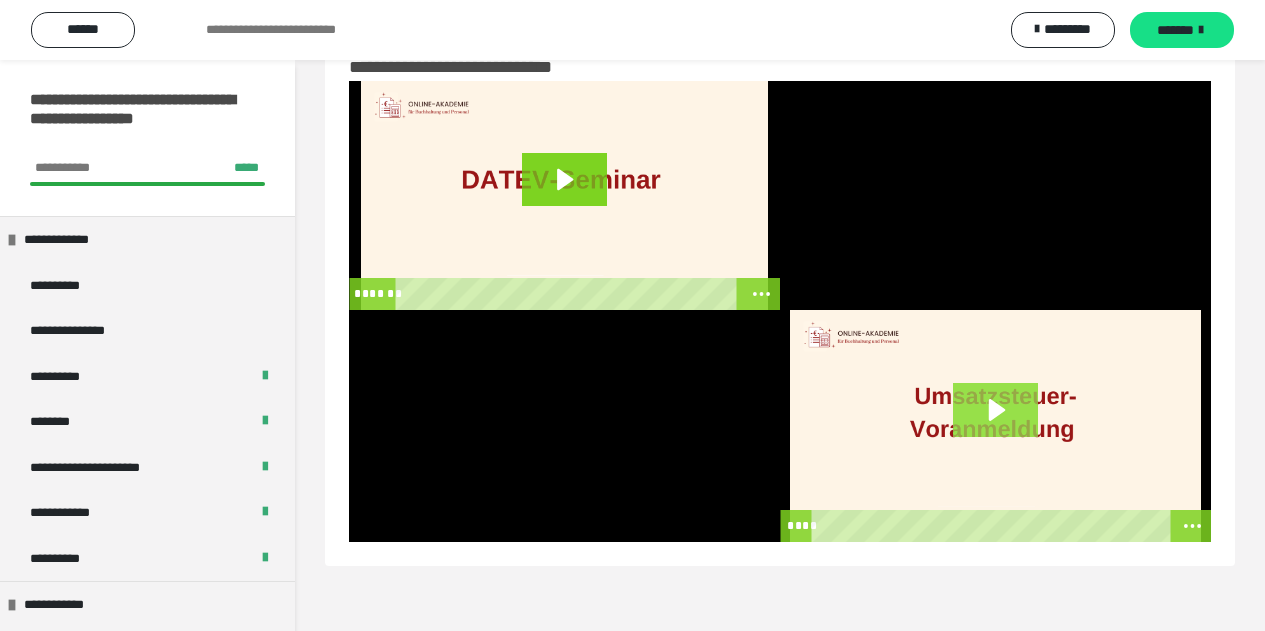 click 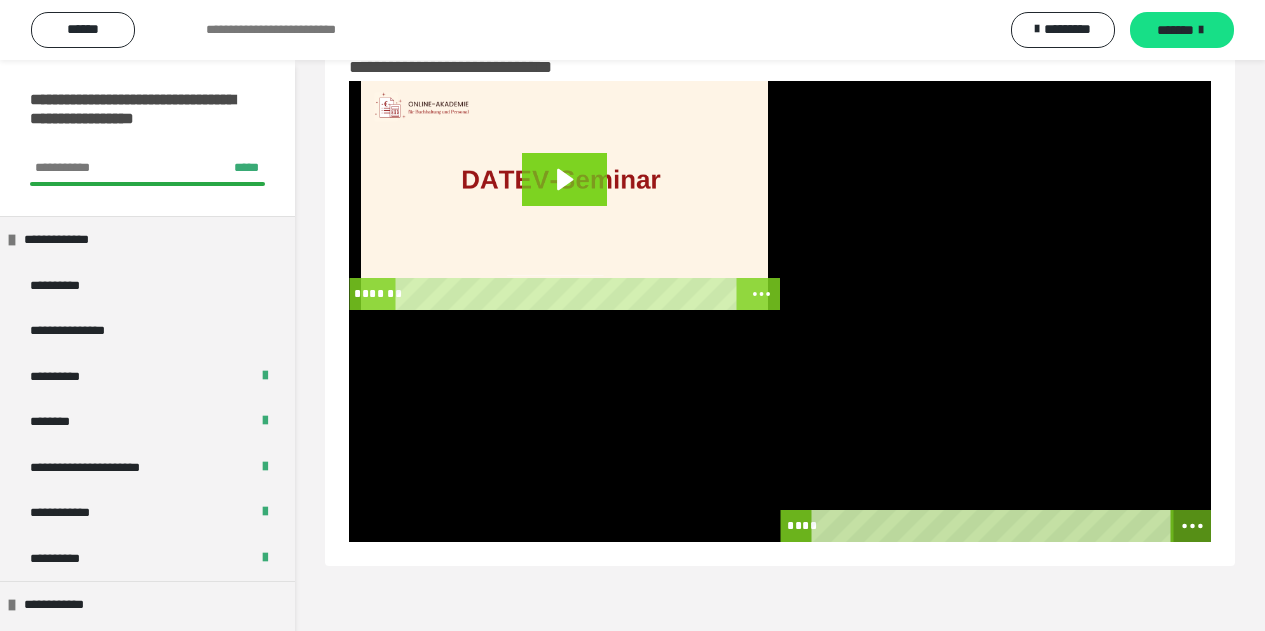 click 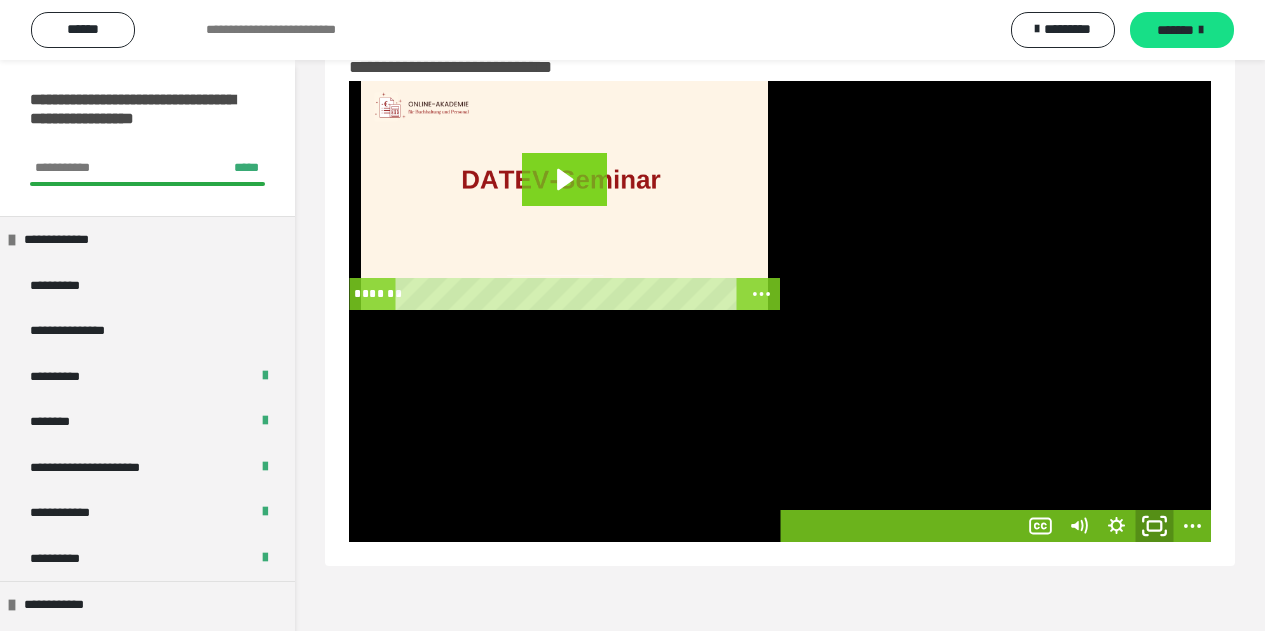 click 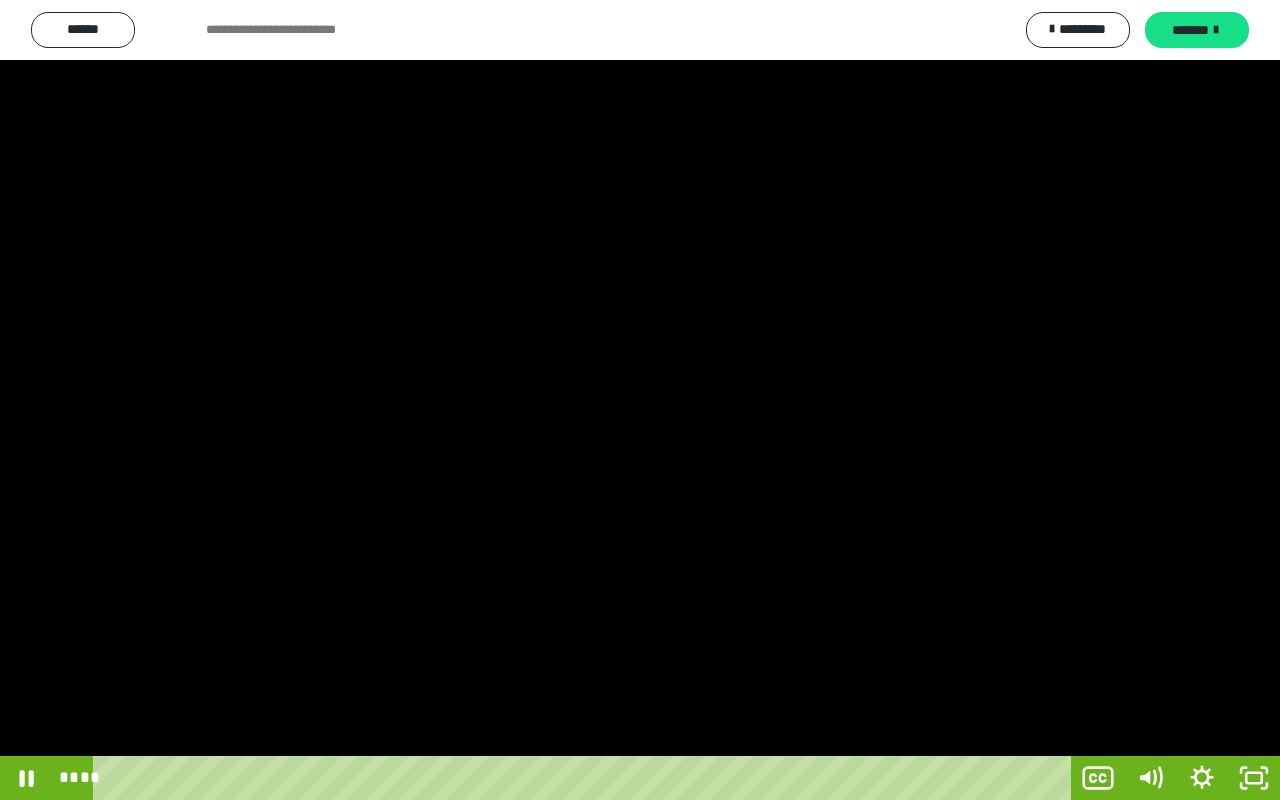 click at bounding box center (640, 400) 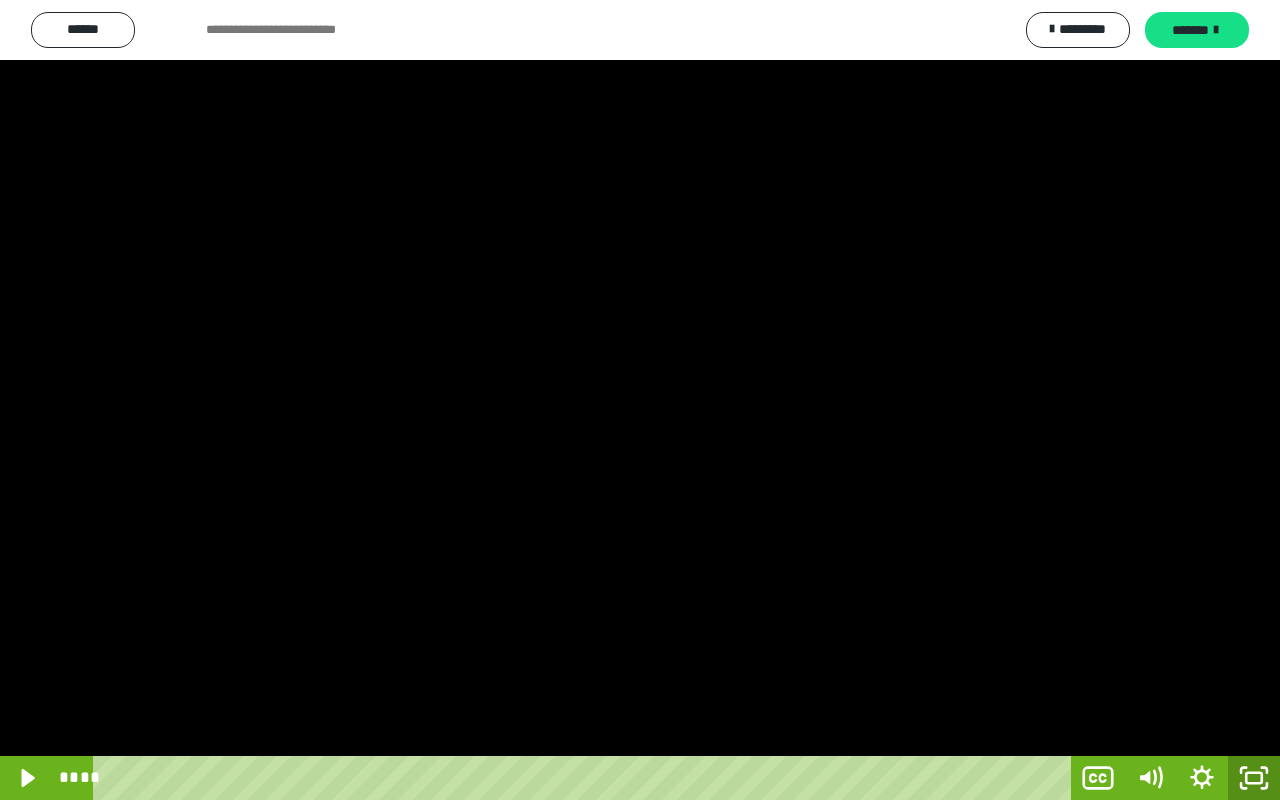 click 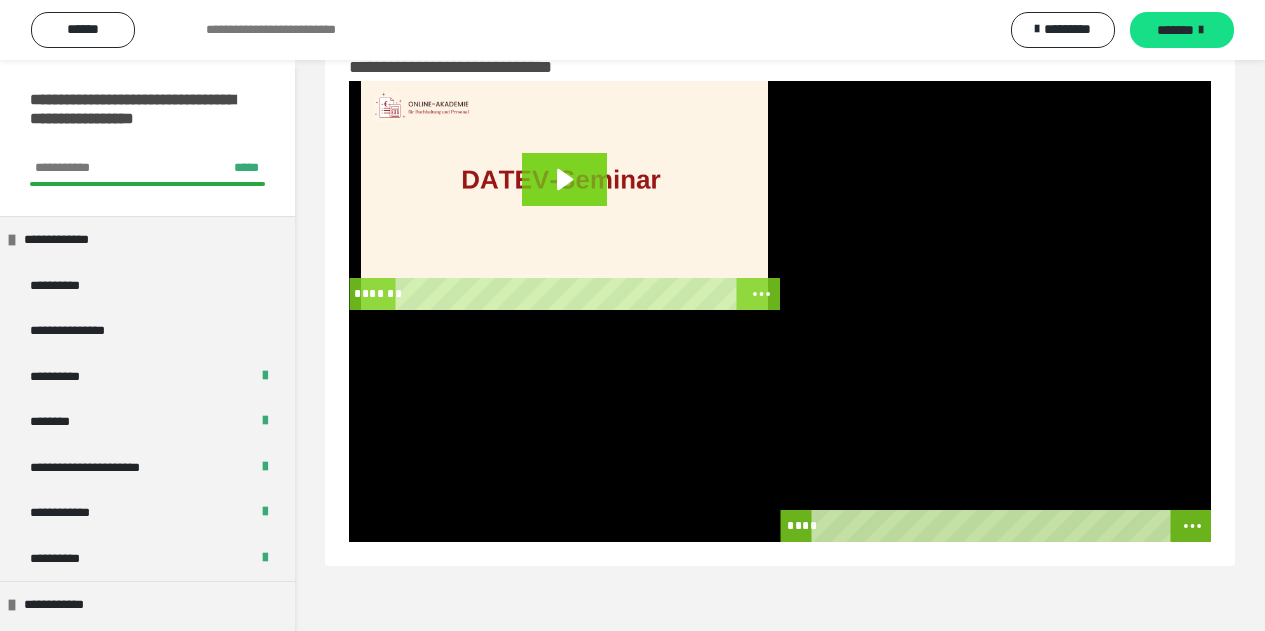 click at bounding box center (995, 426) 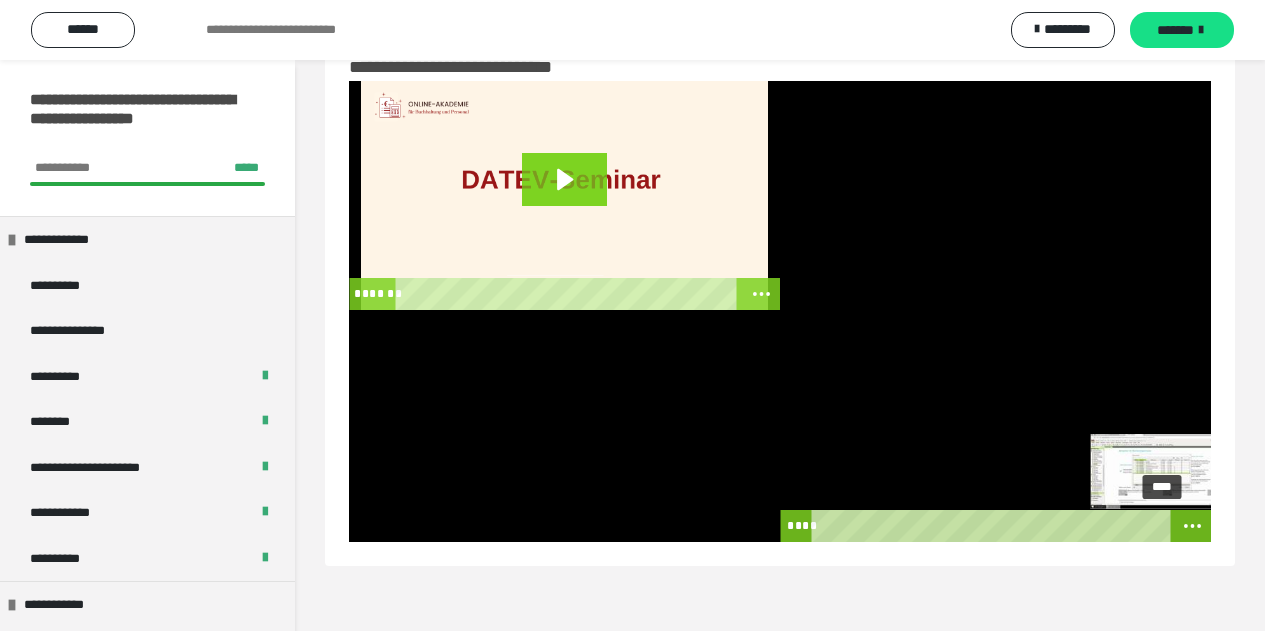 click on "****" at bounding box center [992, 526] 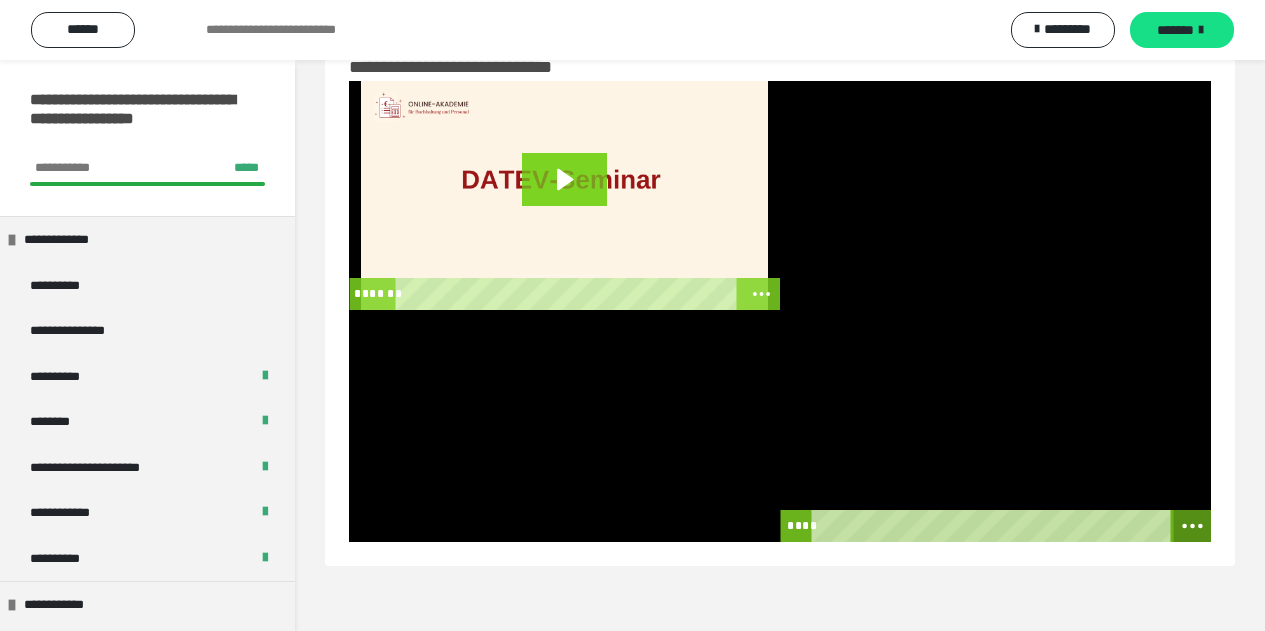 click 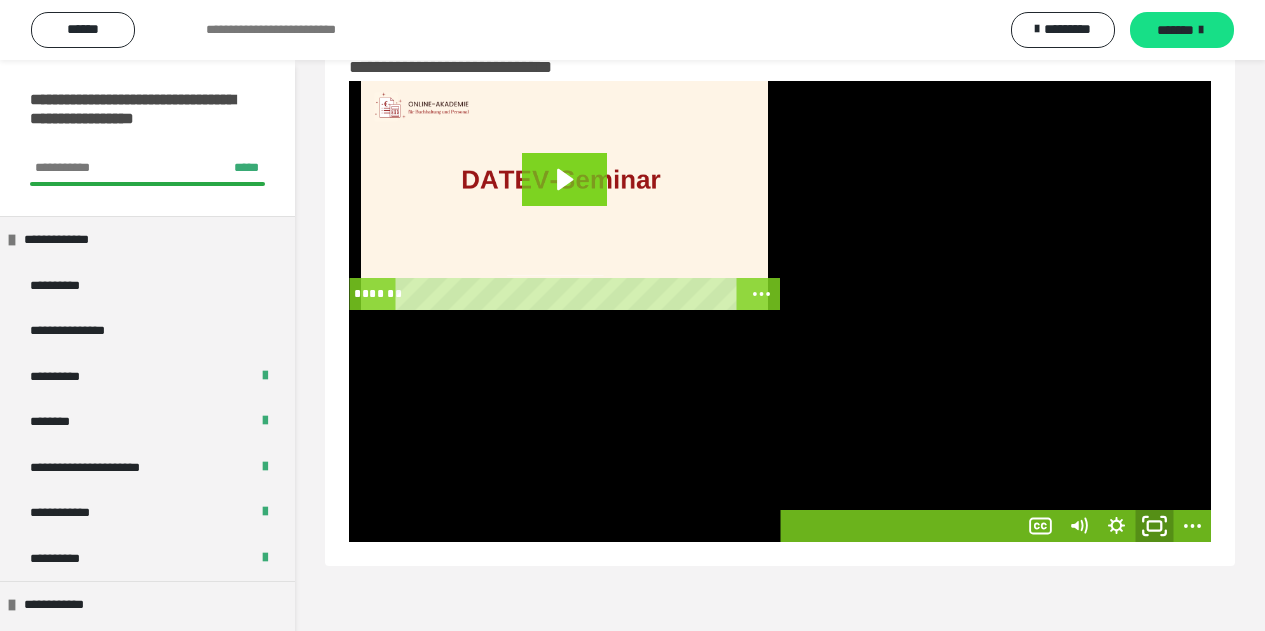 click 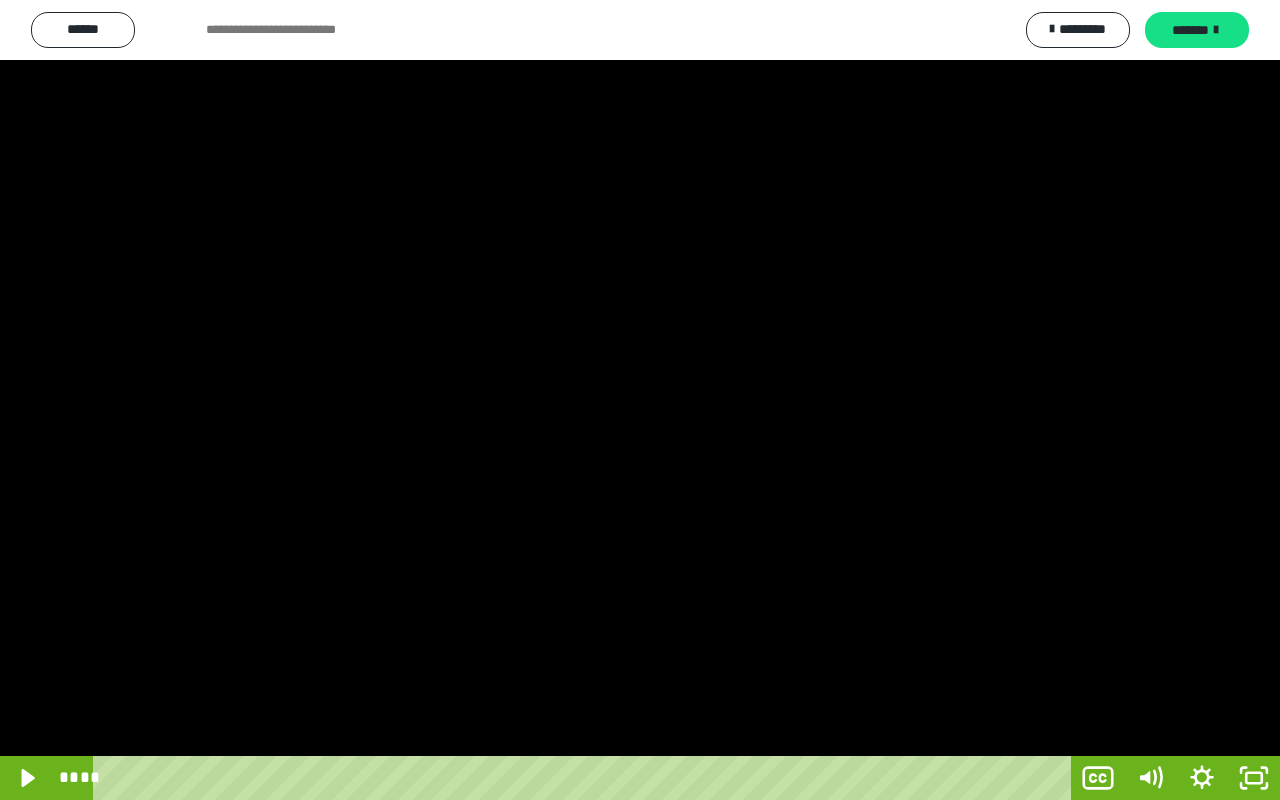 click at bounding box center [640, 400] 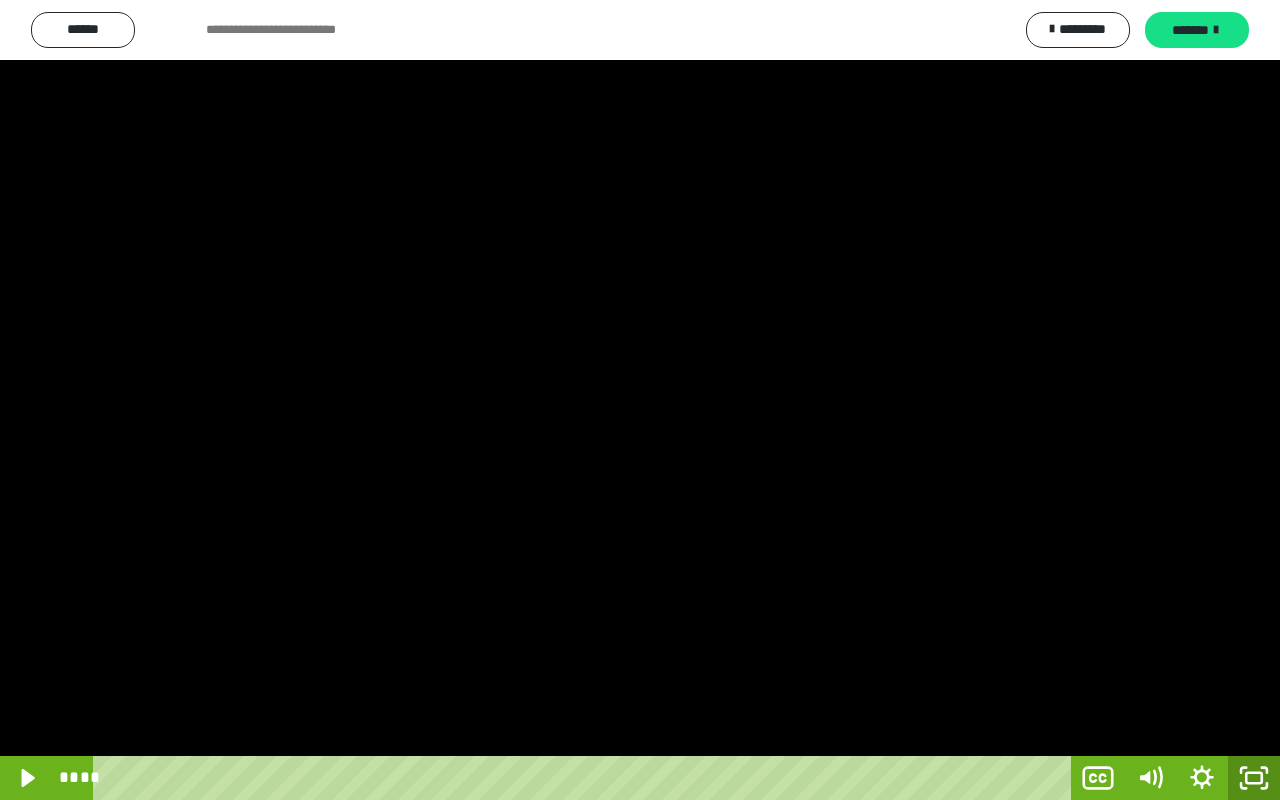 click 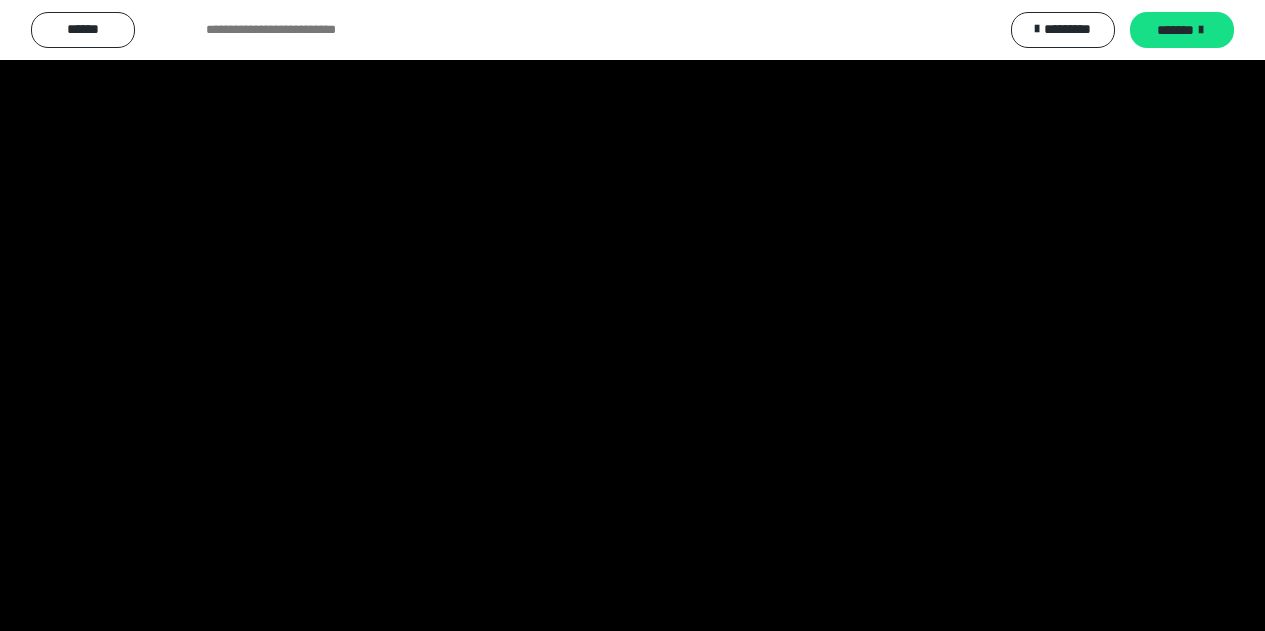 scroll, scrollTop: 3600, scrollLeft: 0, axis: vertical 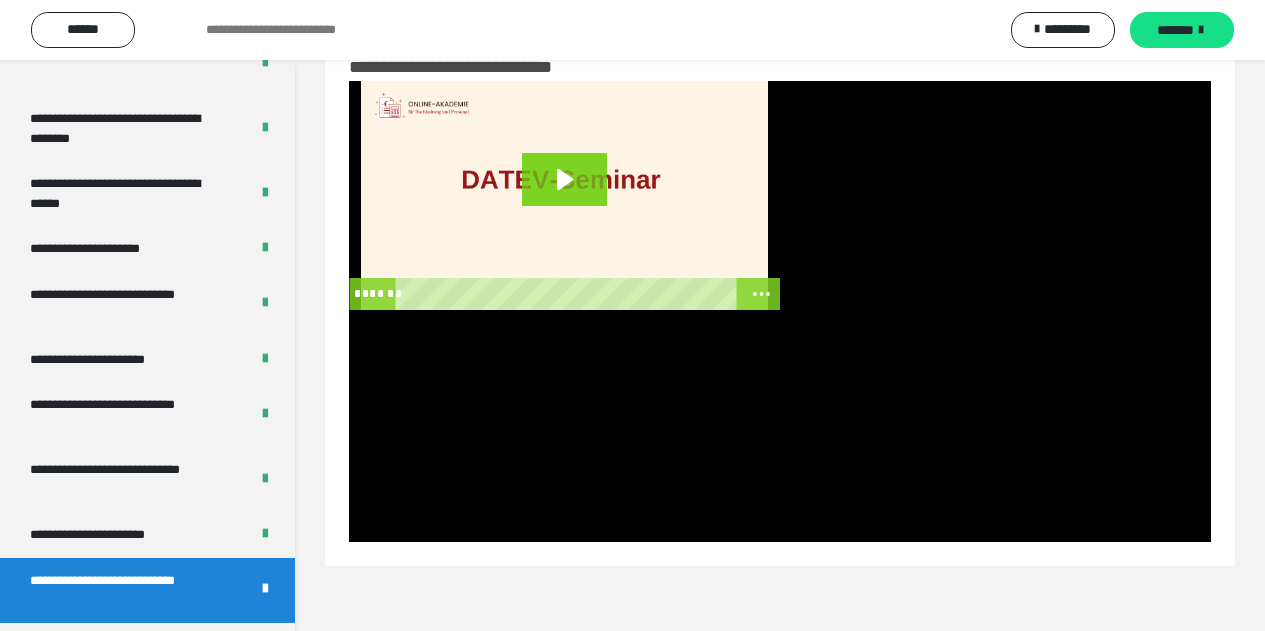 click on "**********" at bounding box center [124, 590] 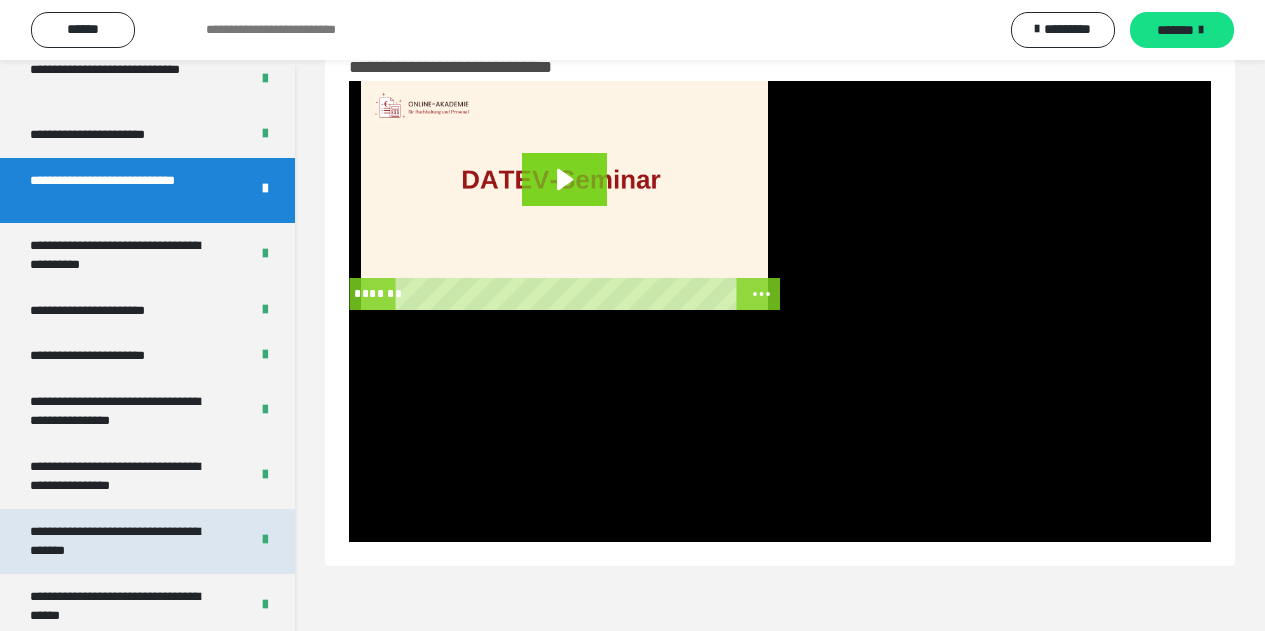 scroll, scrollTop: 4012, scrollLeft: 0, axis: vertical 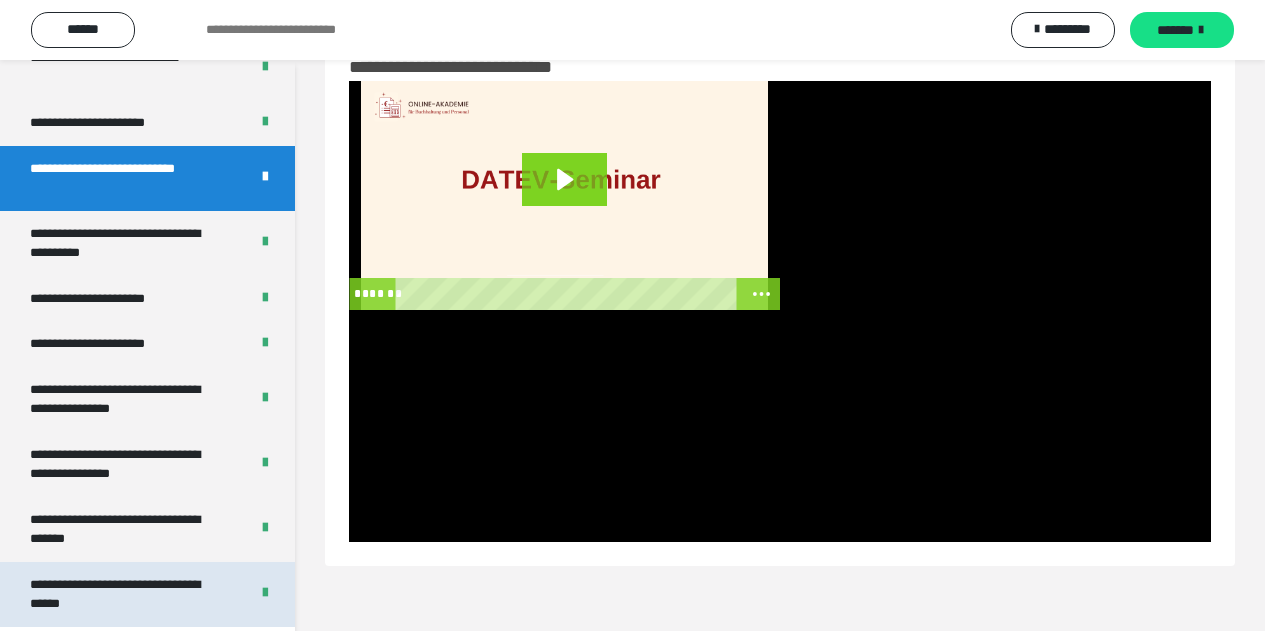 click on "**********" at bounding box center (124, 594) 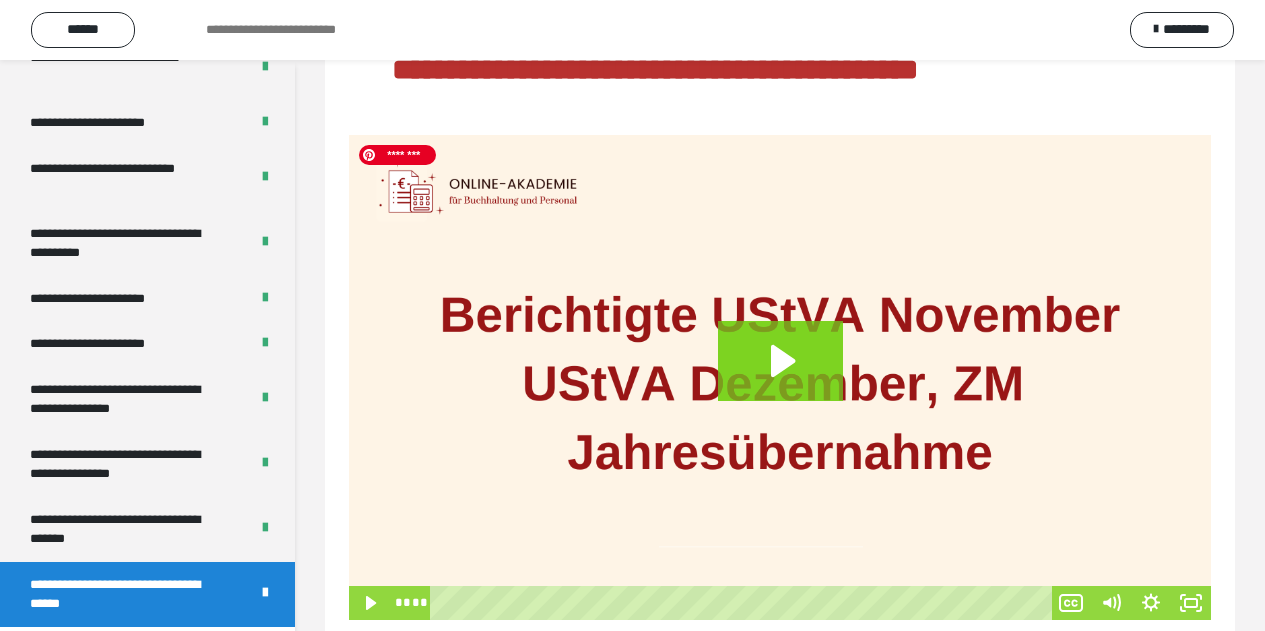 scroll, scrollTop: 241, scrollLeft: 0, axis: vertical 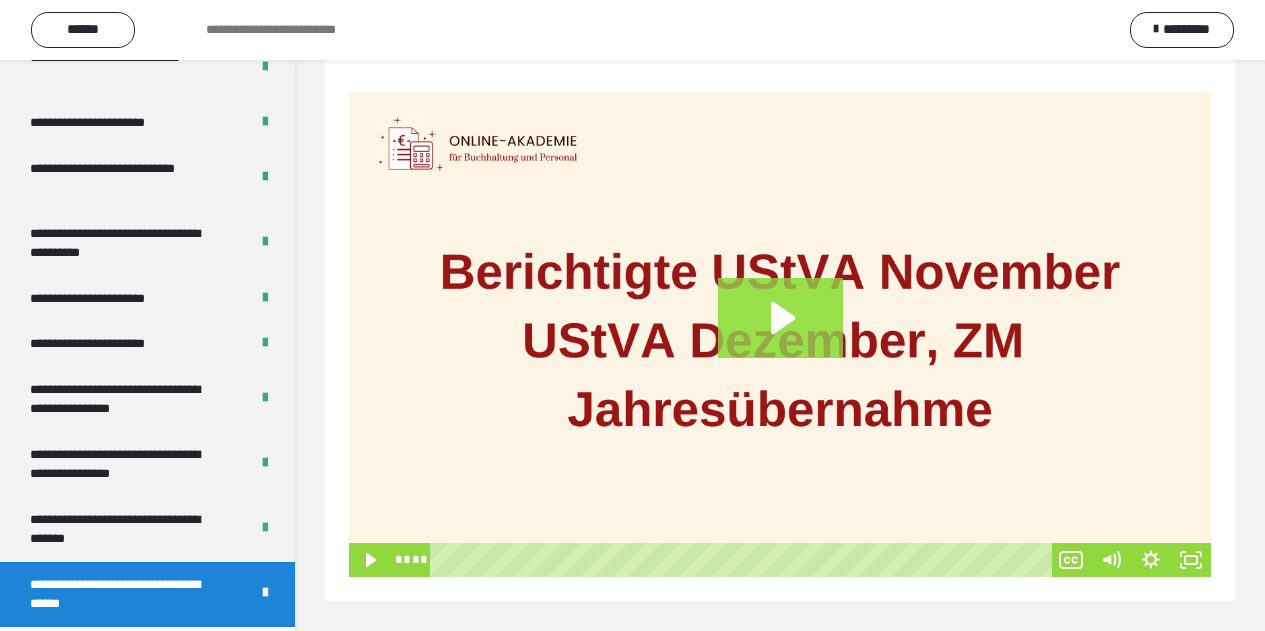 click 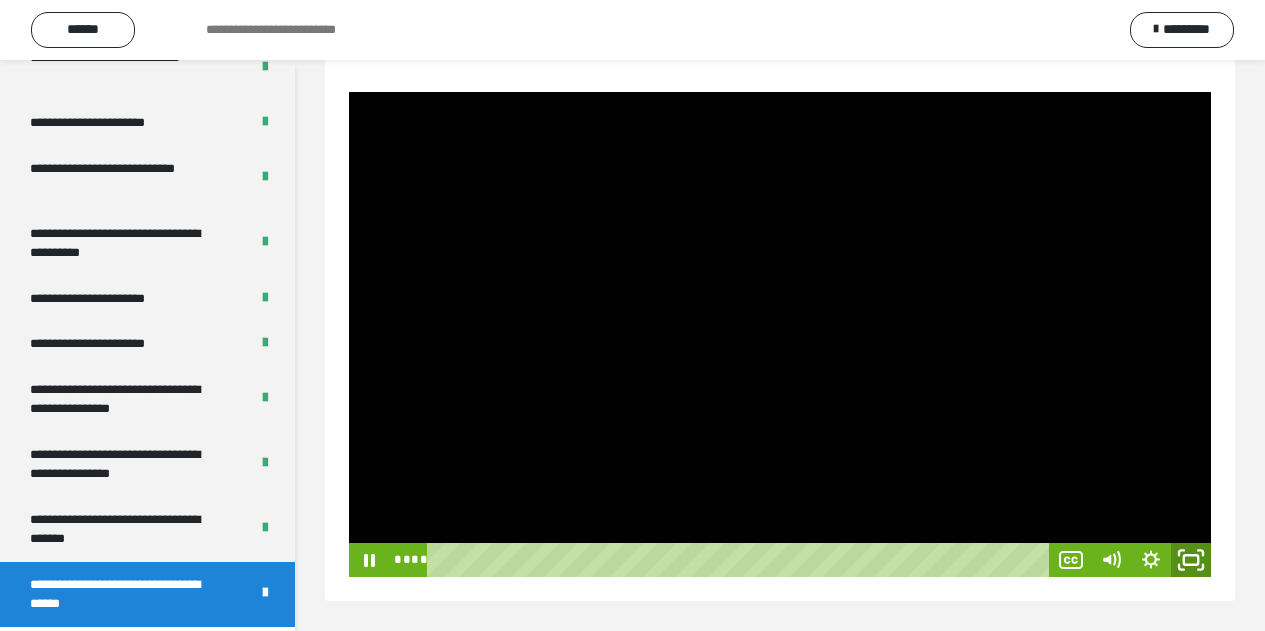 drag, startPoint x: 1188, startPoint y: 559, endPoint x: 1185, endPoint y: 681, distance: 122.03688 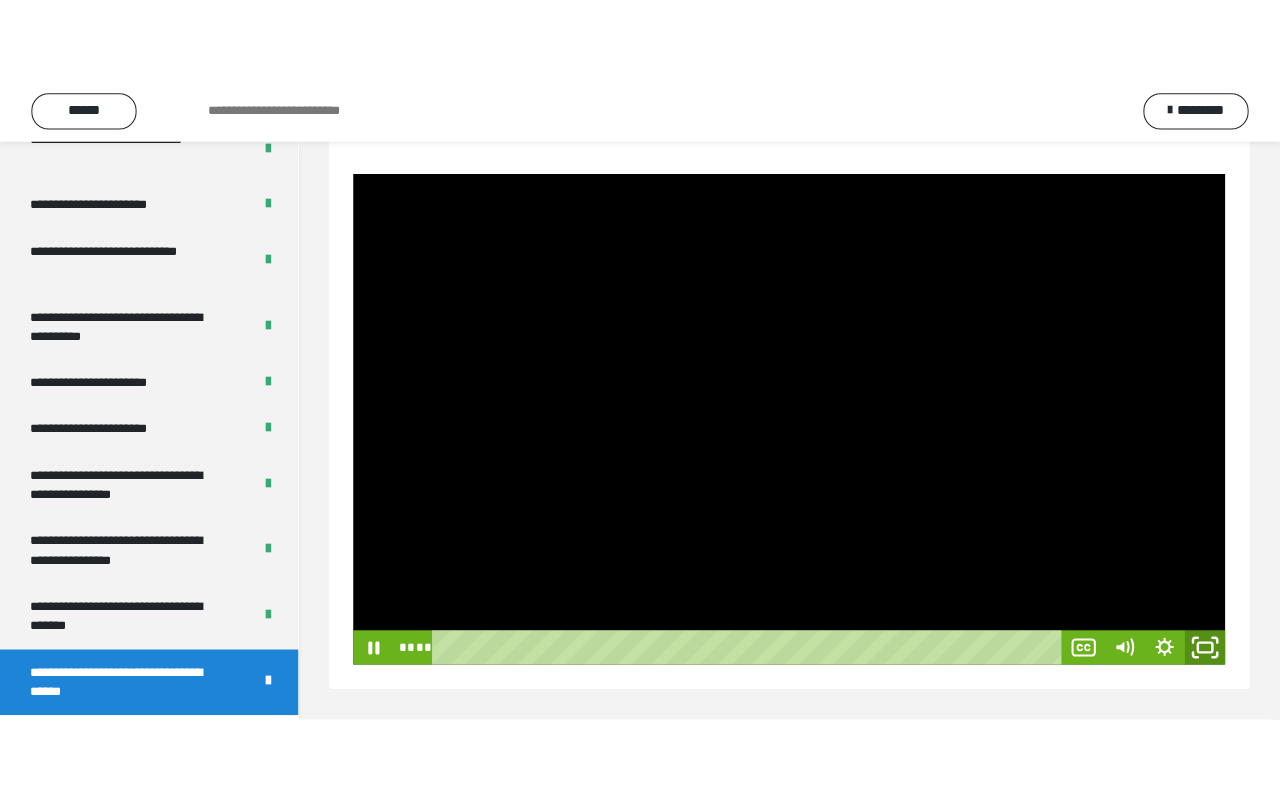 scroll, scrollTop: 82, scrollLeft: 0, axis: vertical 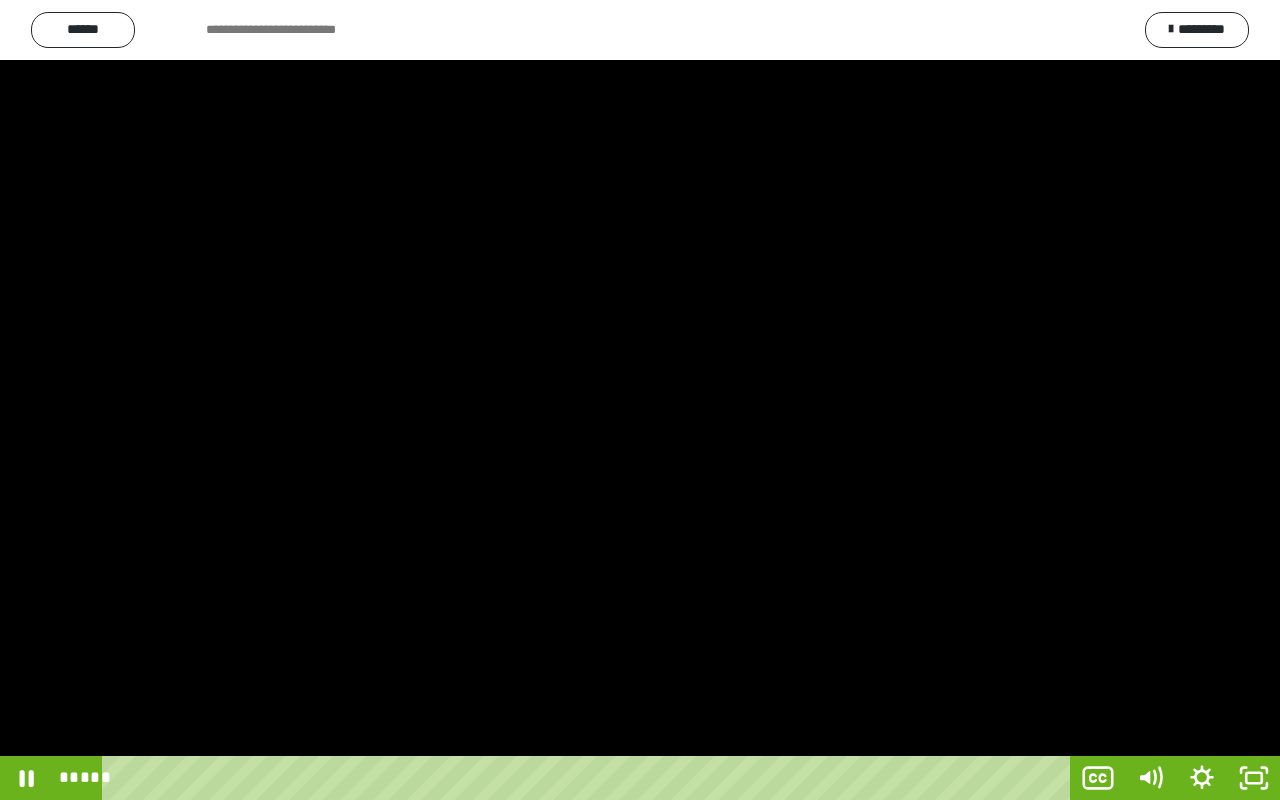 click at bounding box center [640, 400] 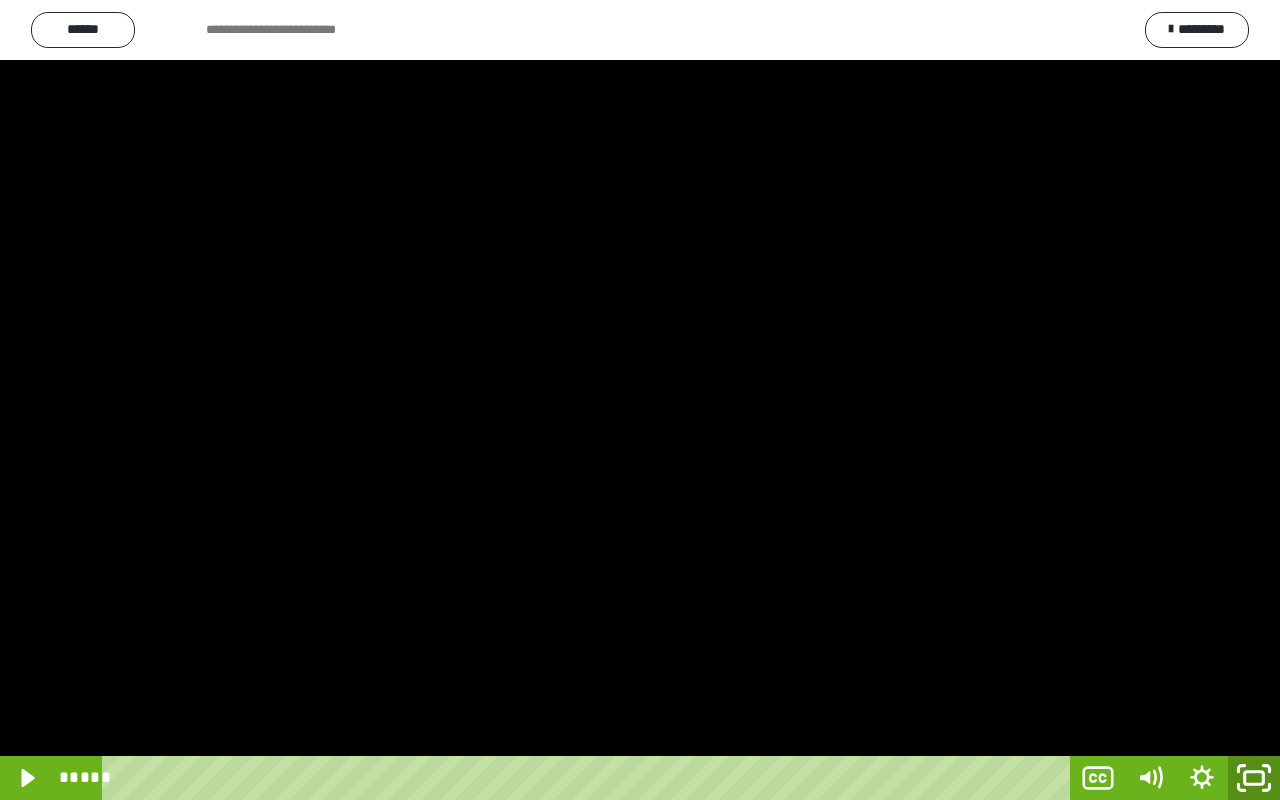 click 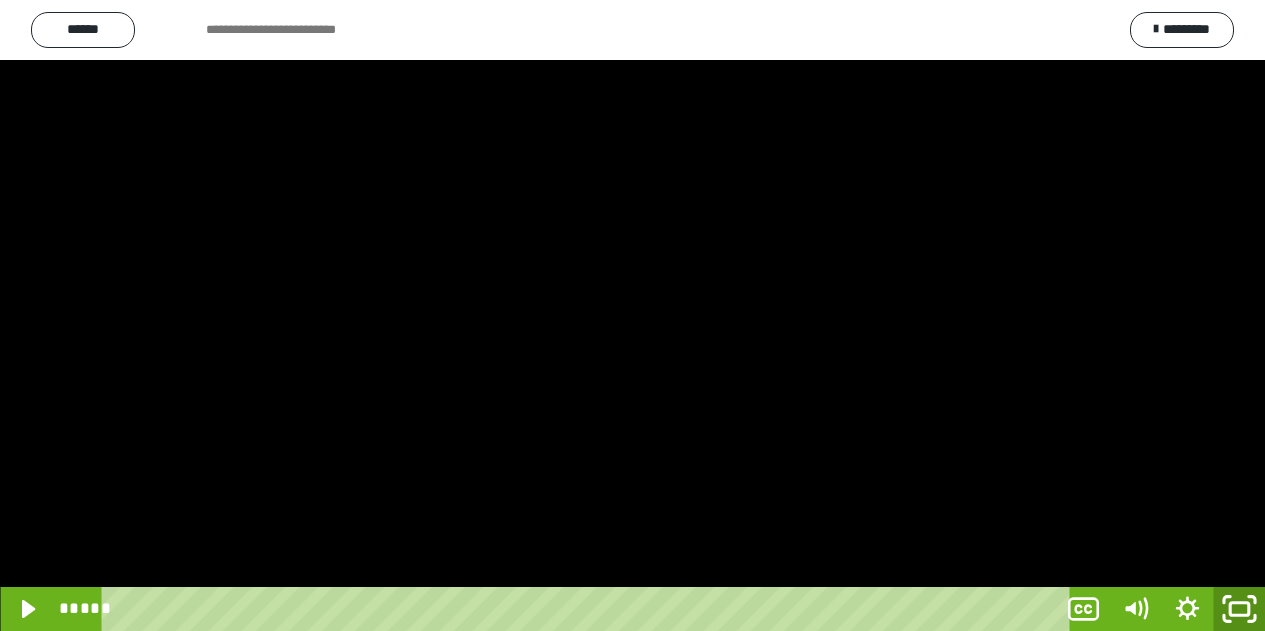 scroll, scrollTop: 4012, scrollLeft: 0, axis: vertical 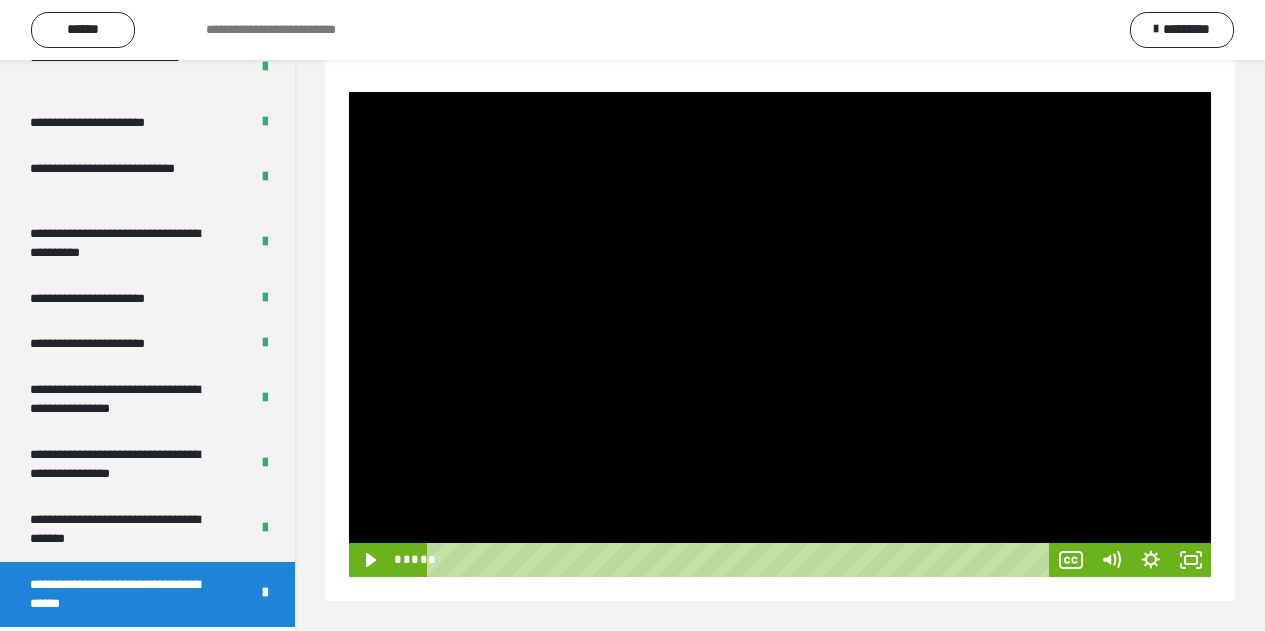 click at bounding box center [780, 334] 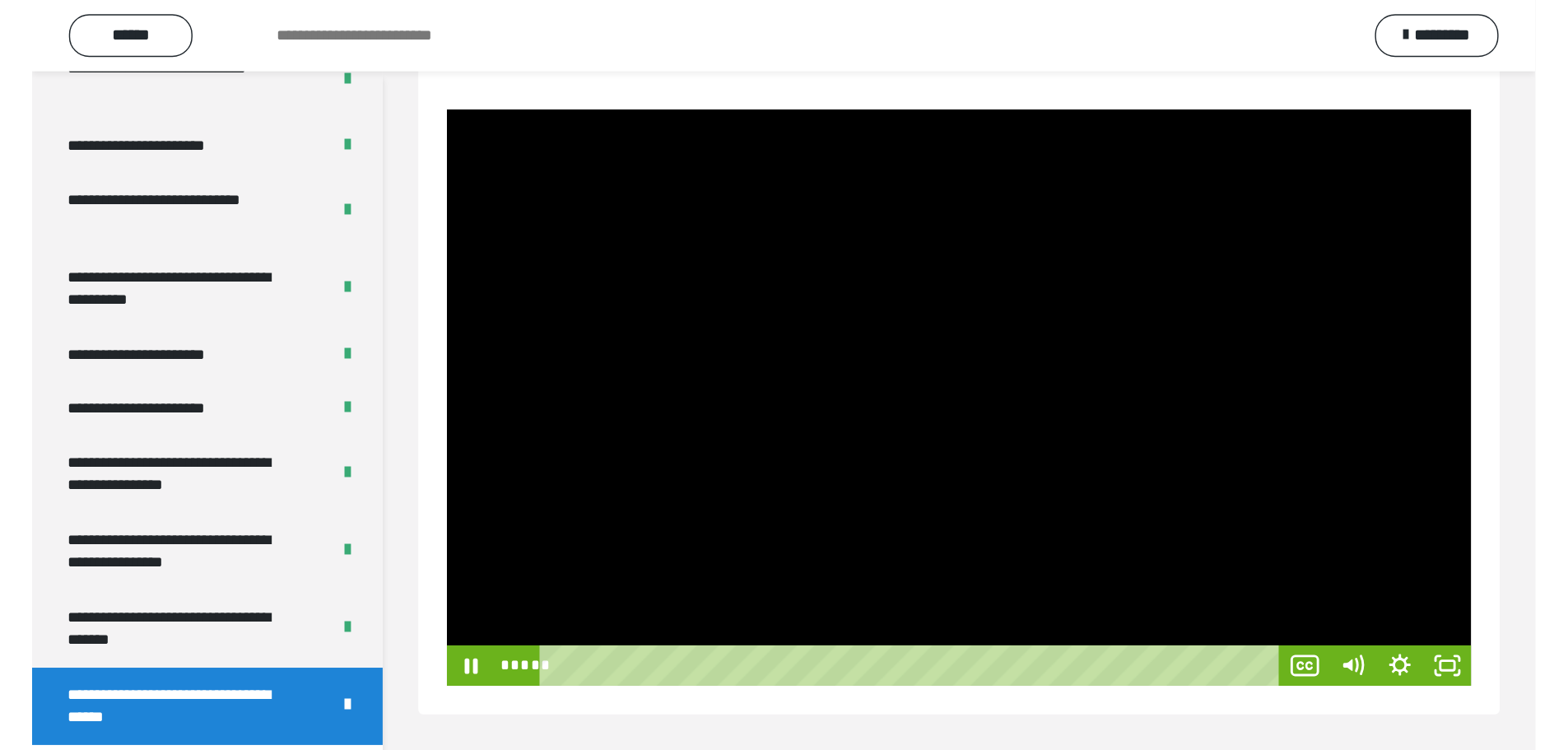 scroll, scrollTop: 2784, scrollLeft: 0, axis: vertical 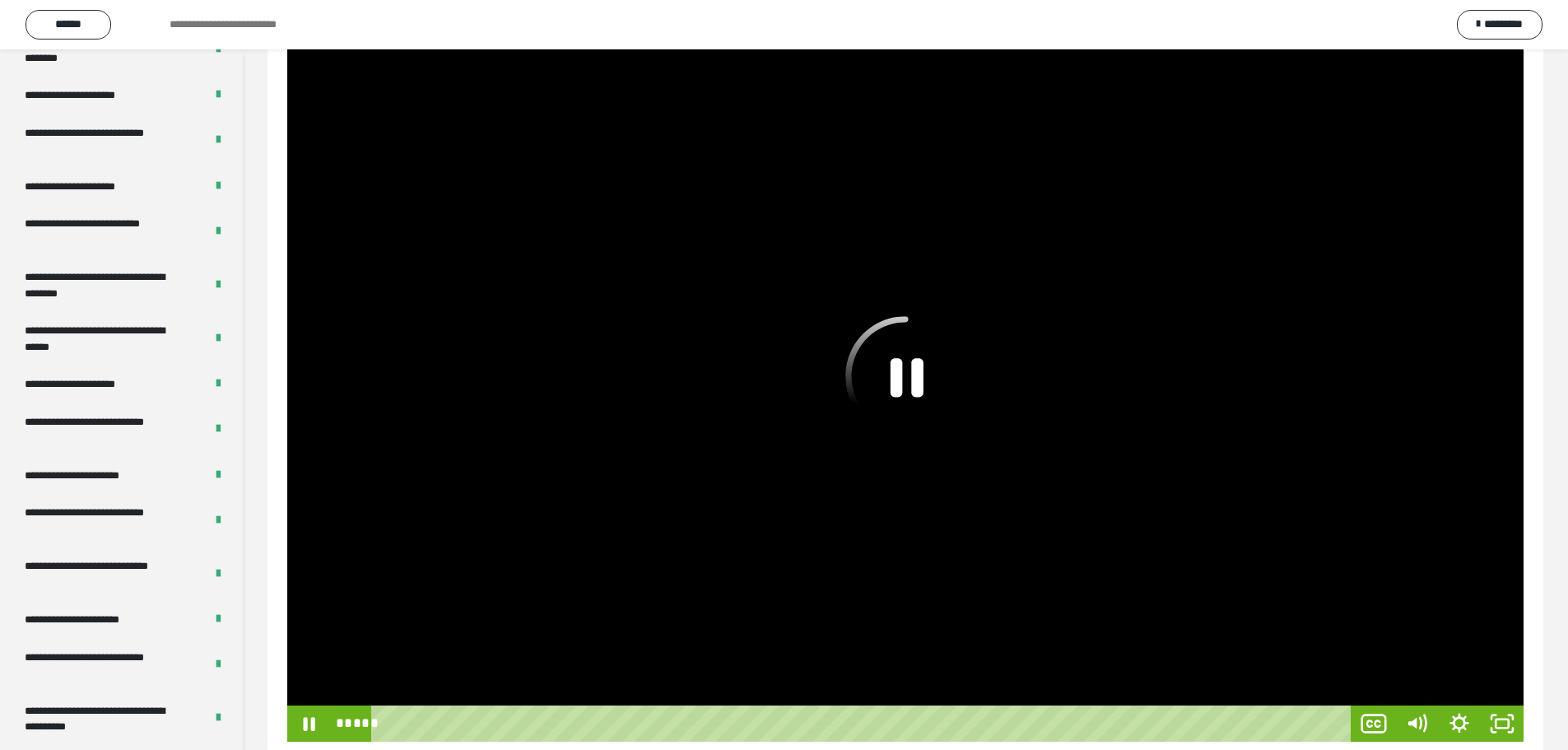 click at bounding box center (905, 394) 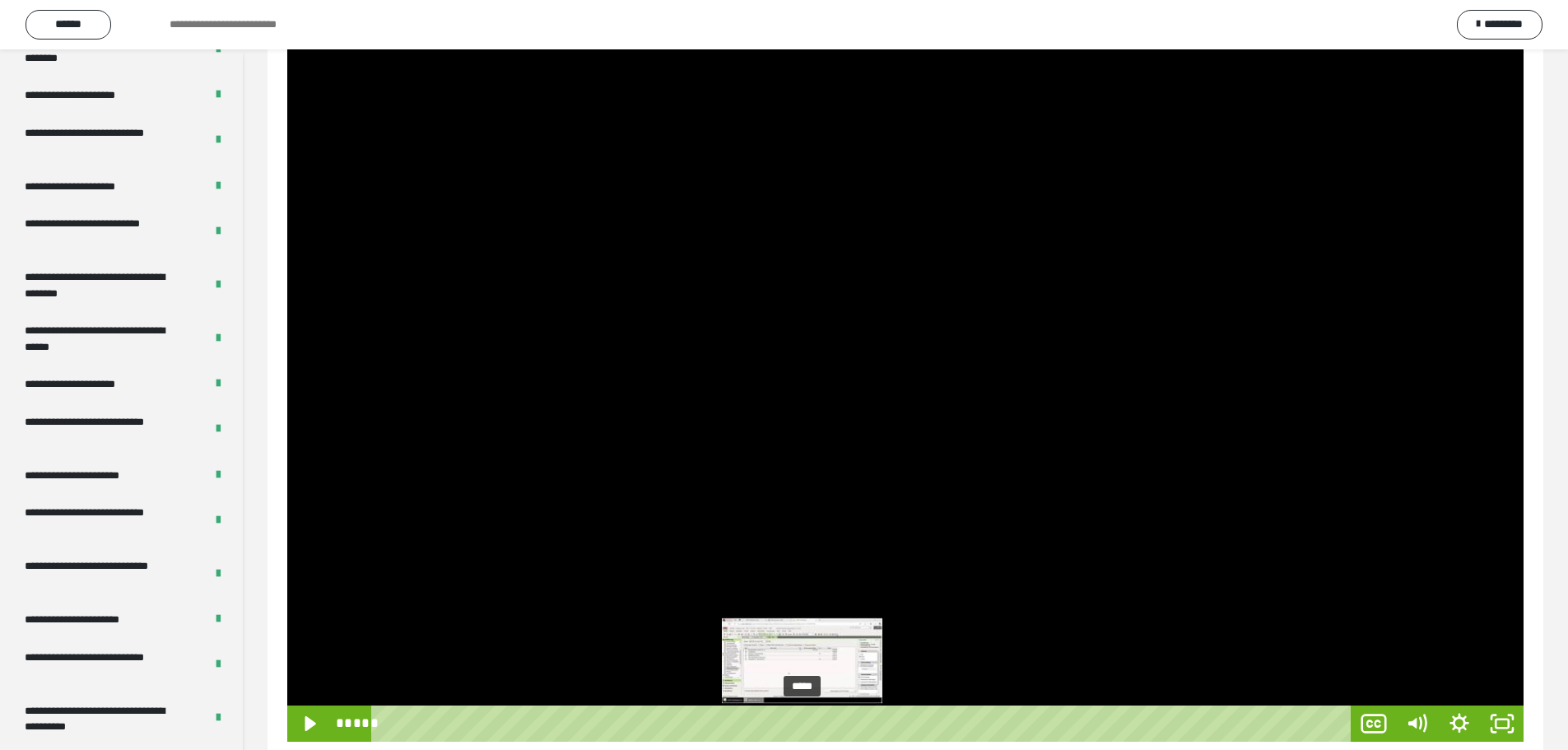 drag, startPoint x: 809, startPoint y: 726, endPoint x: 803, endPoint y: 718, distance: 10 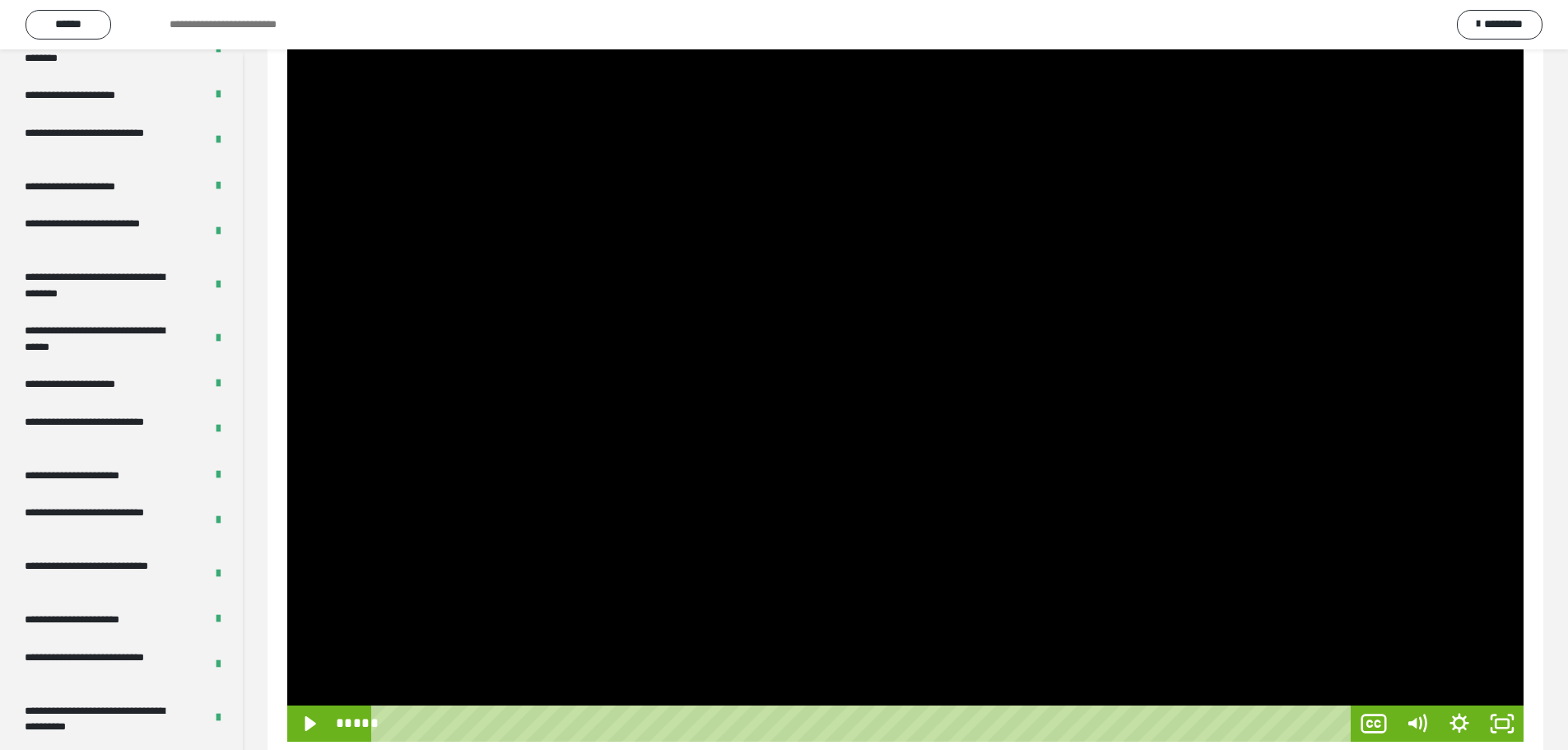 click at bounding box center (905, 394) 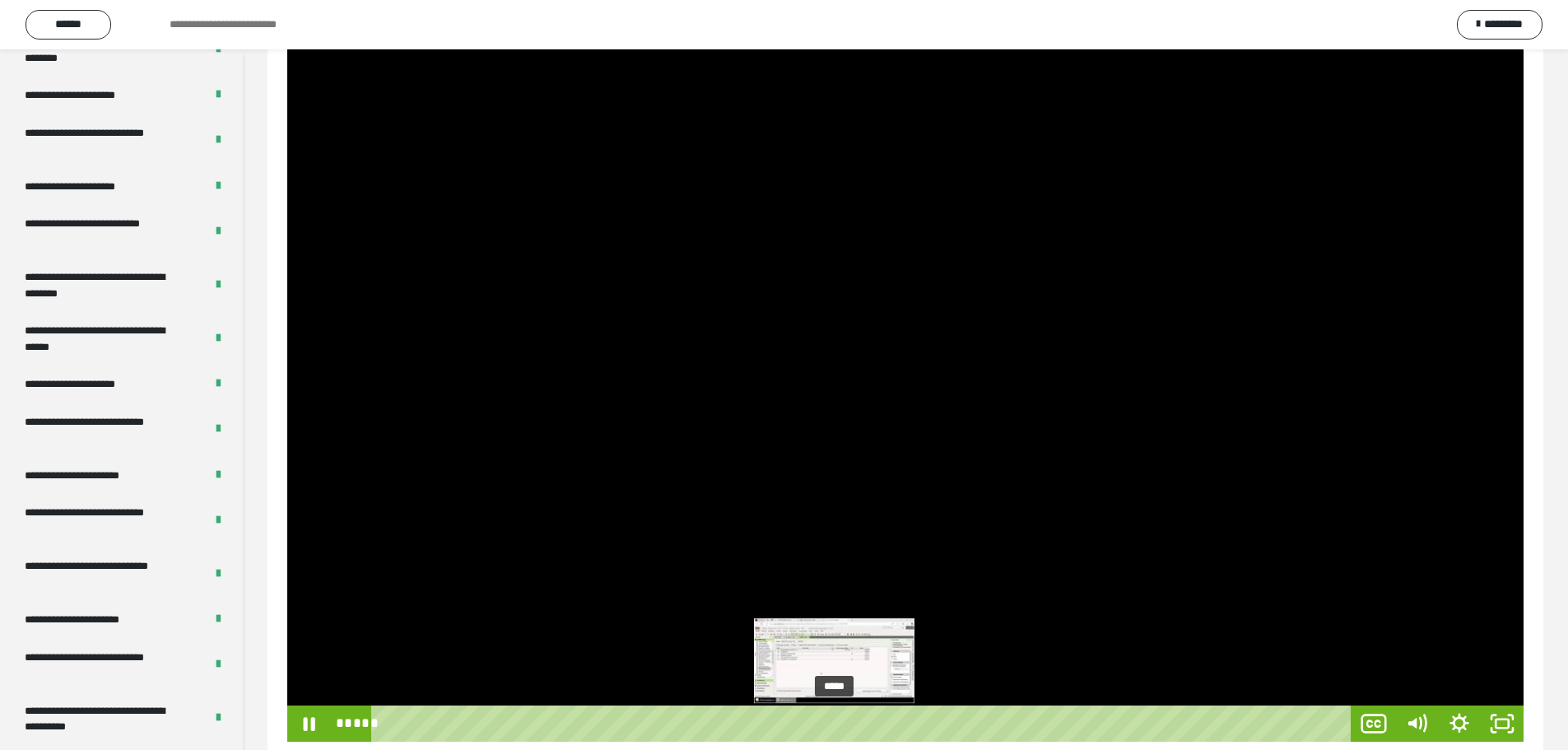 drag, startPoint x: 840, startPoint y: 722, endPoint x: 826, endPoint y: 718, distance: 14.56022 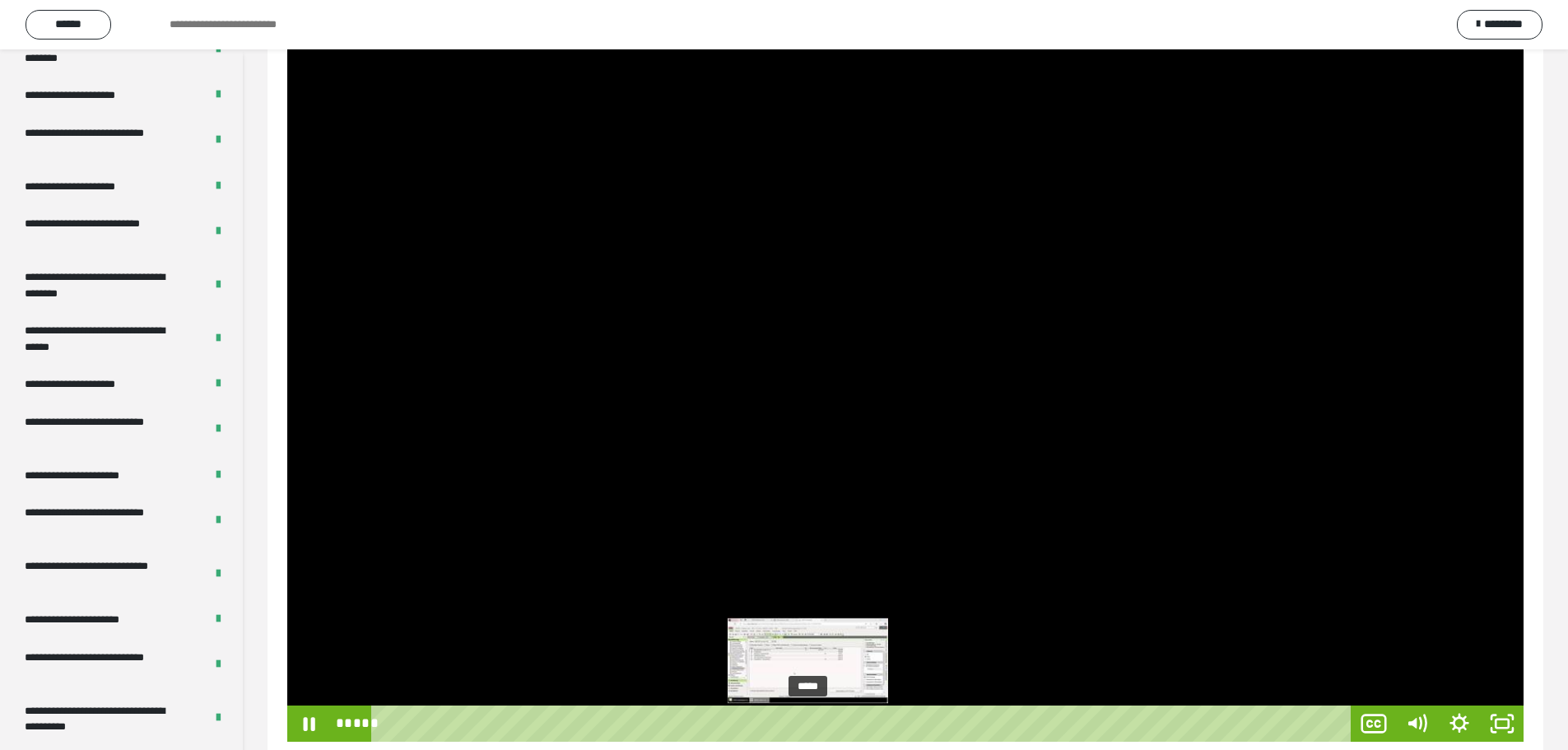 click on "*****" at bounding box center [864, 724] 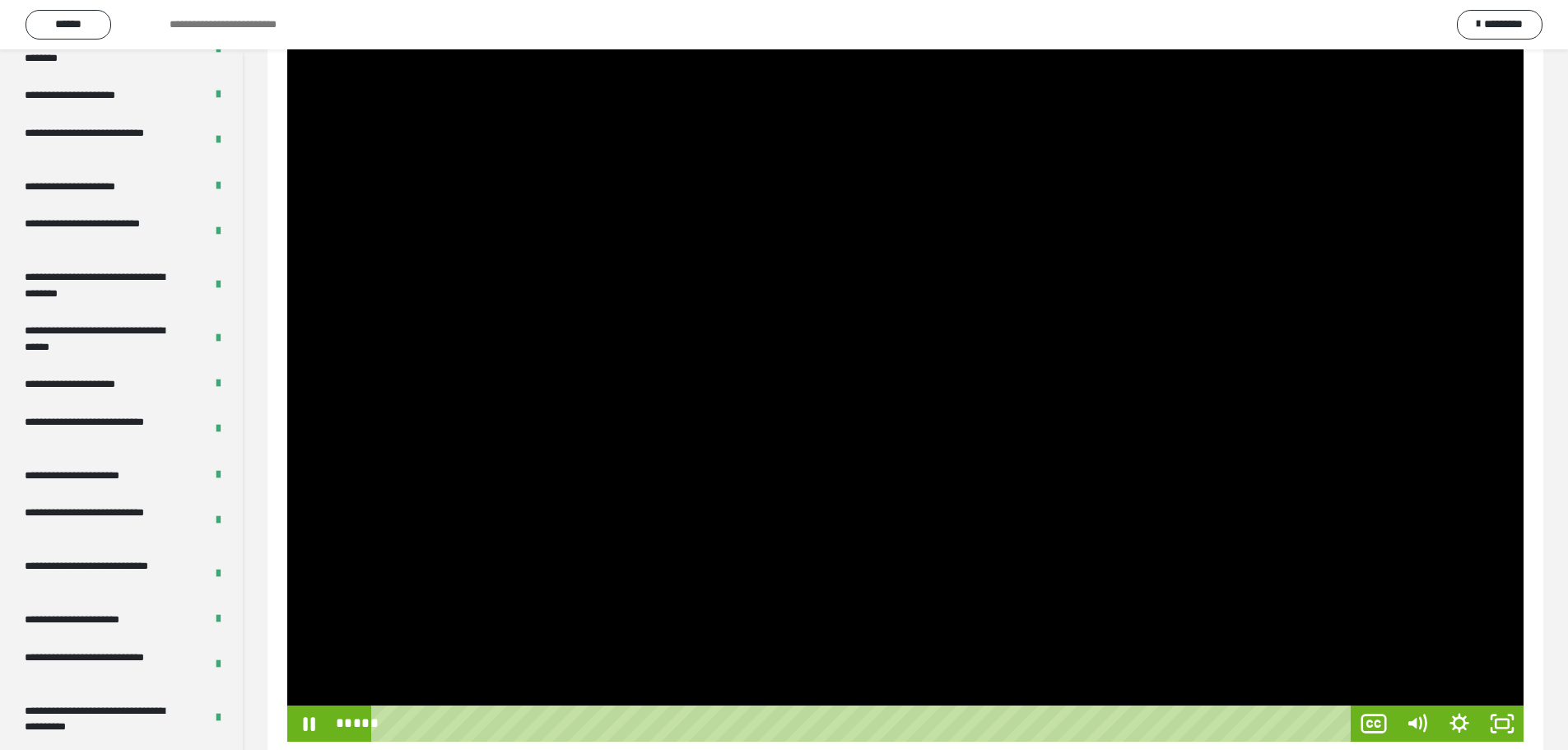 drag, startPoint x: 826, startPoint y: 718, endPoint x: 783, endPoint y: 703, distance: 45.54119 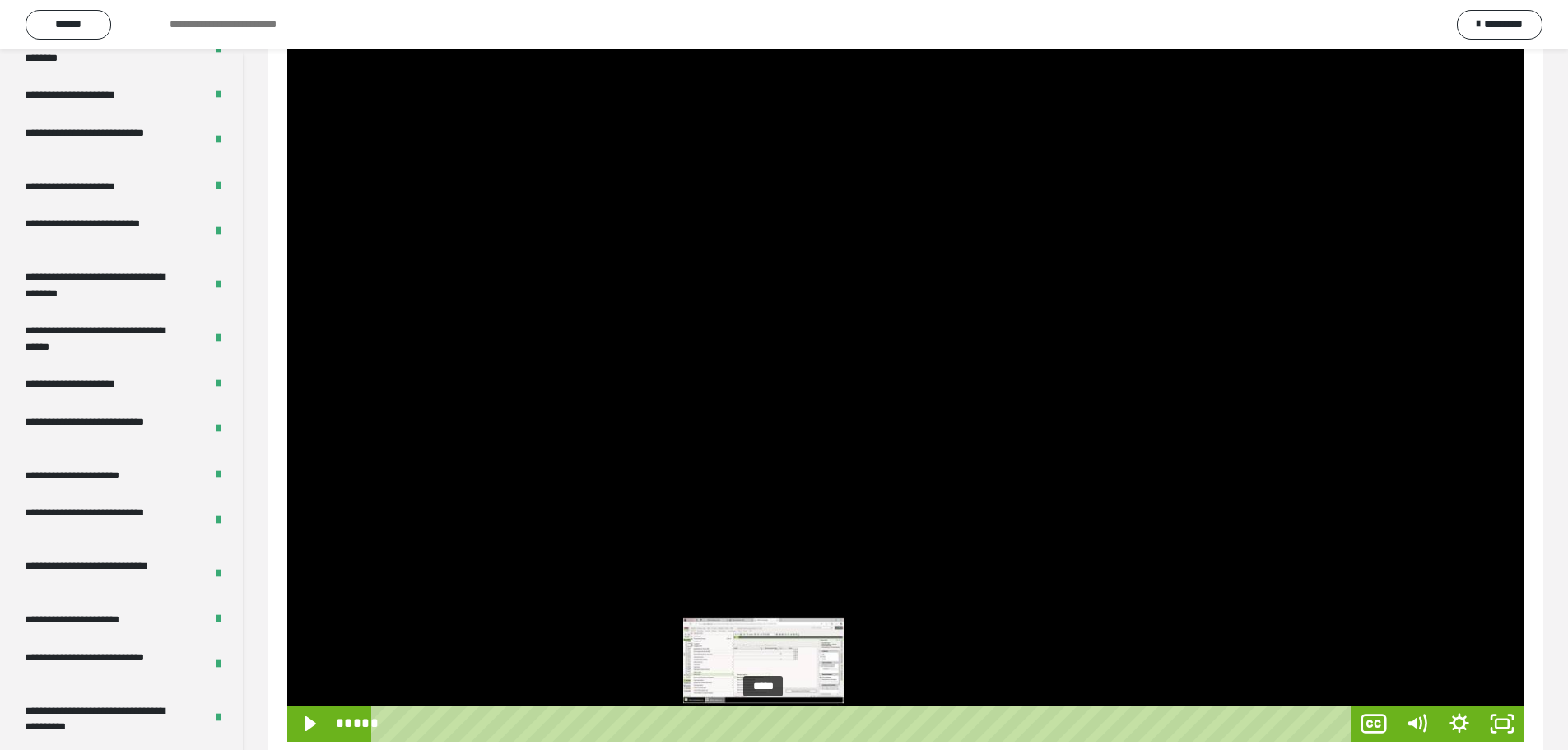 click at bounding box center (763, 724) 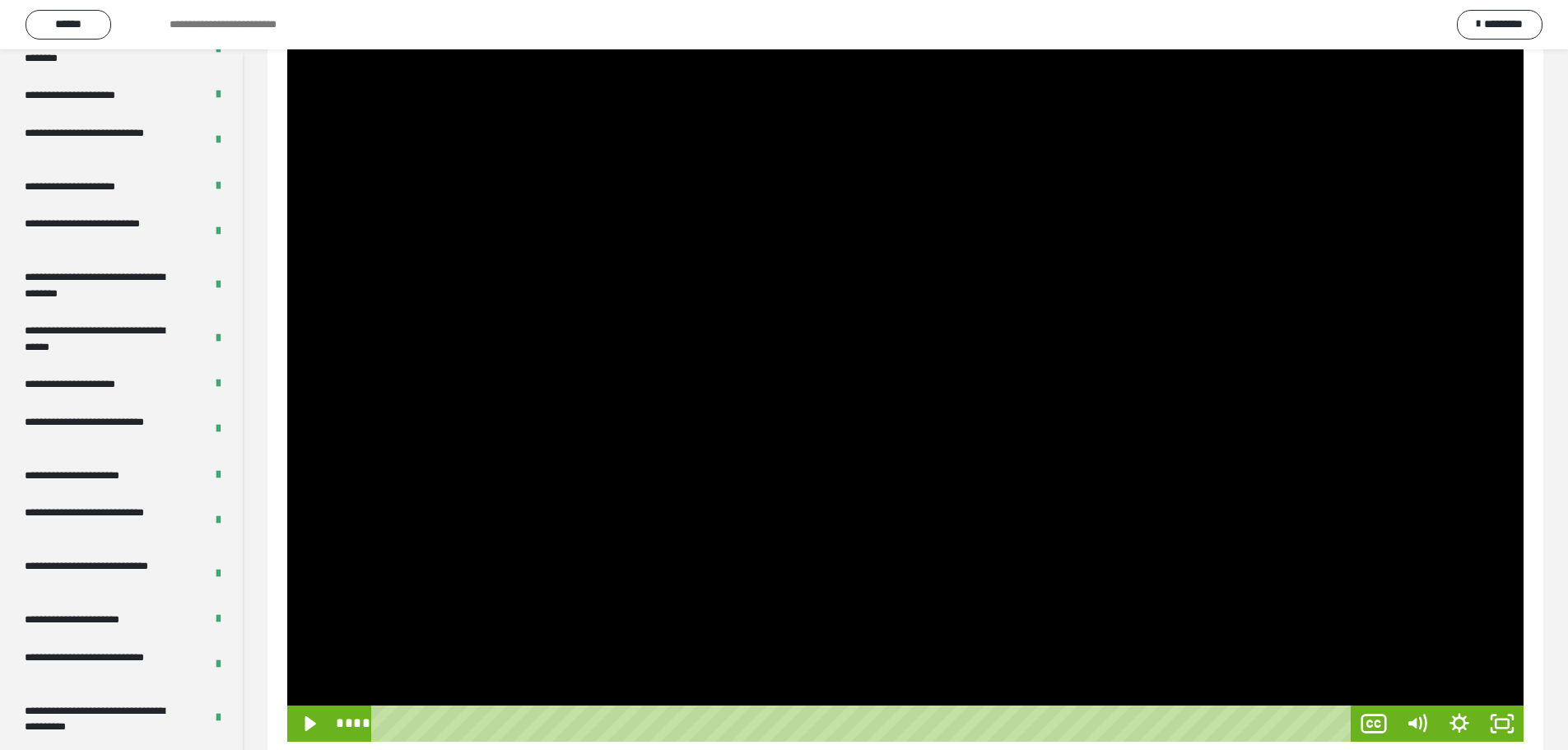 drag, startPoint x: 762, startPoint y: 720, endPoint x: 716, endPoint y: 701, distance: 49.76947 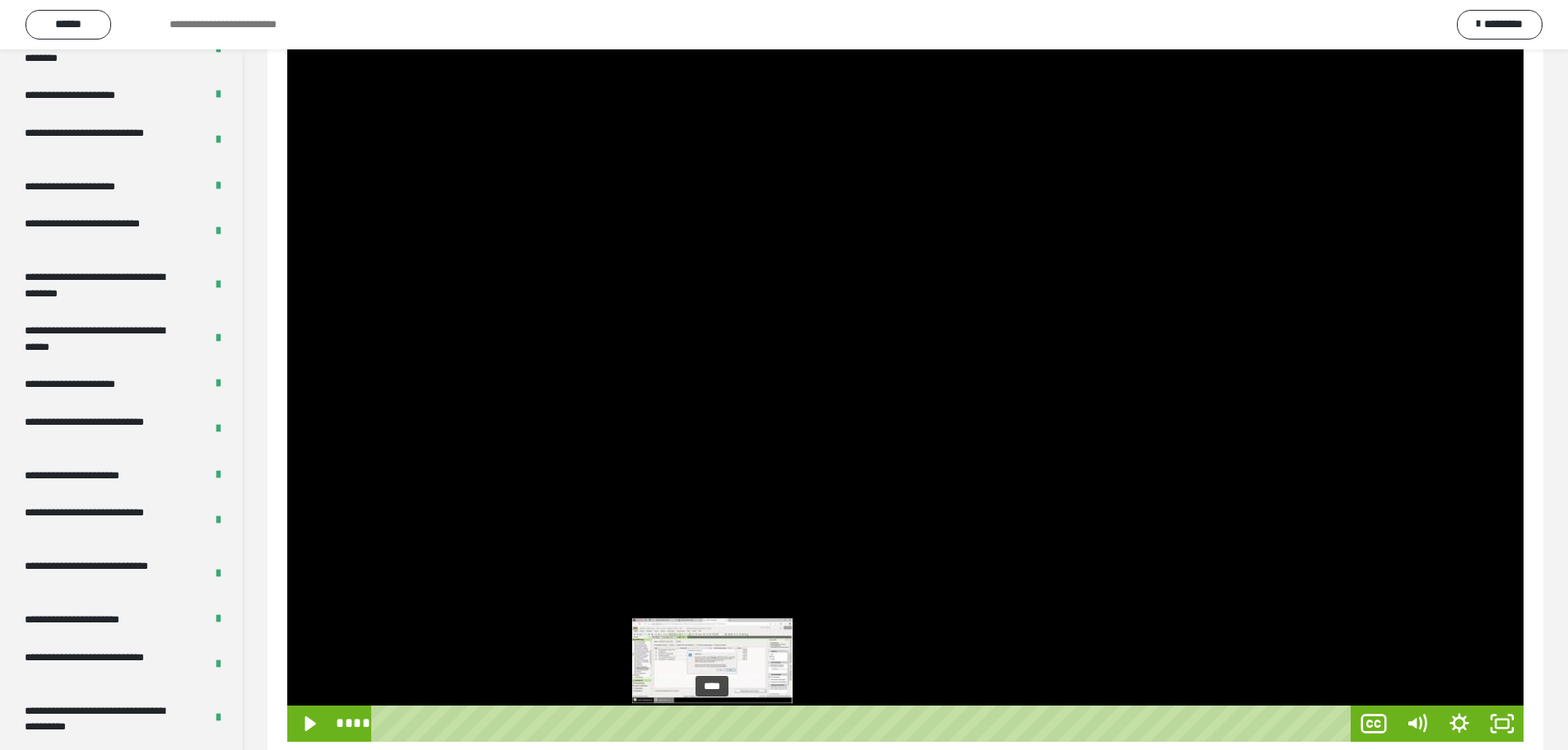 click at bounding box center [712, 724] 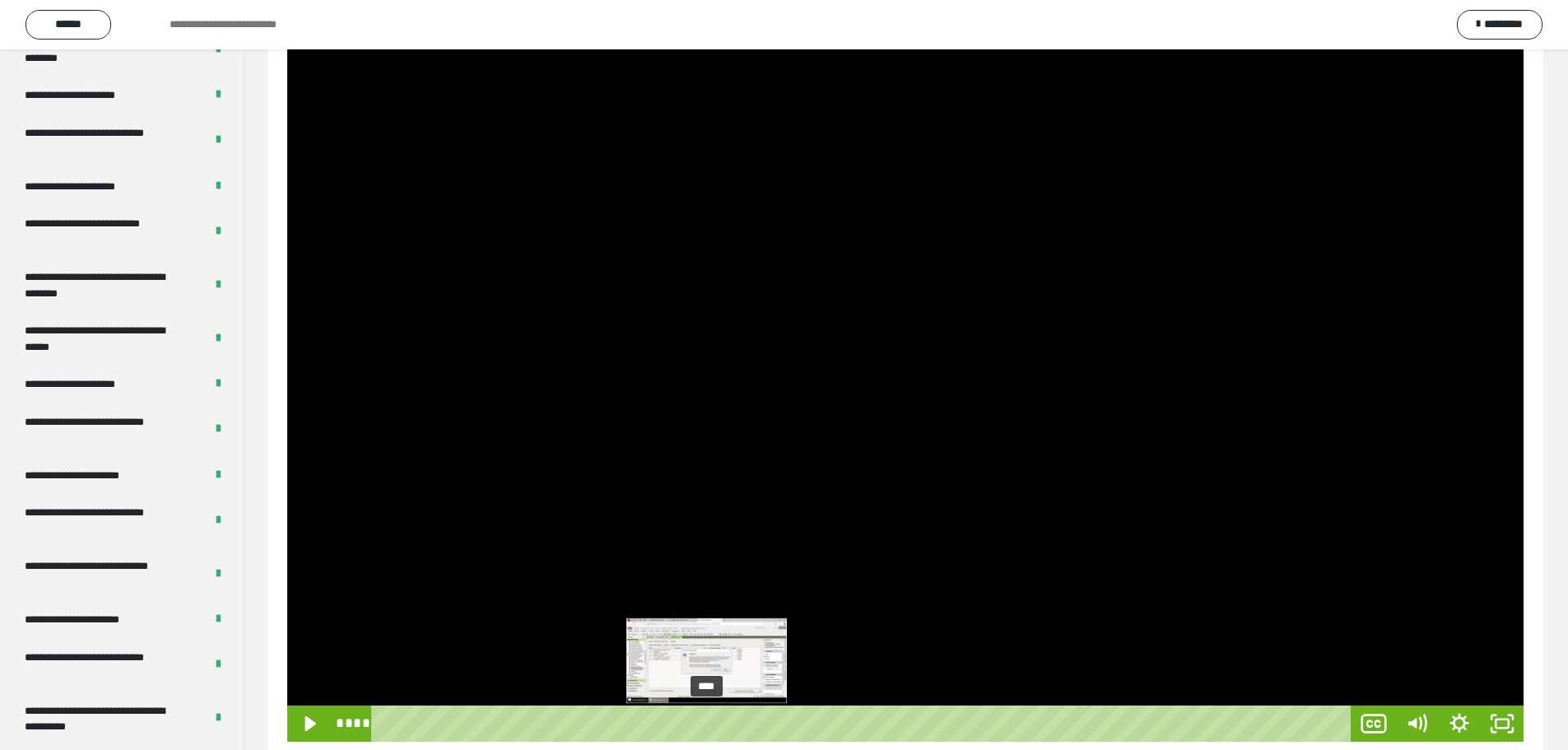 click at bounding box center [706, 724] 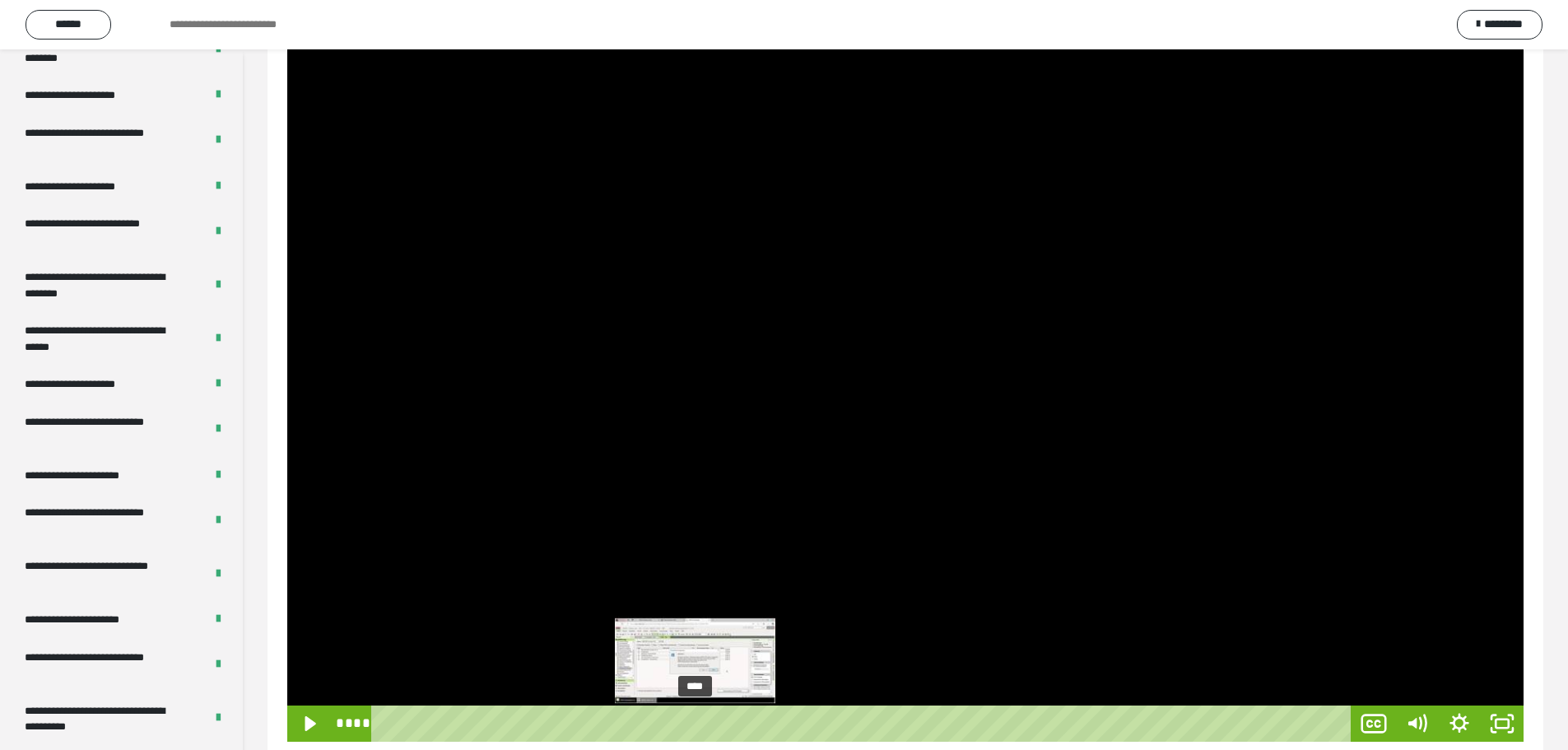 drag, startPoint x: 708, startPoint y: 720, endPoint x: 696, endPoint y: 719, distance: 12.041595 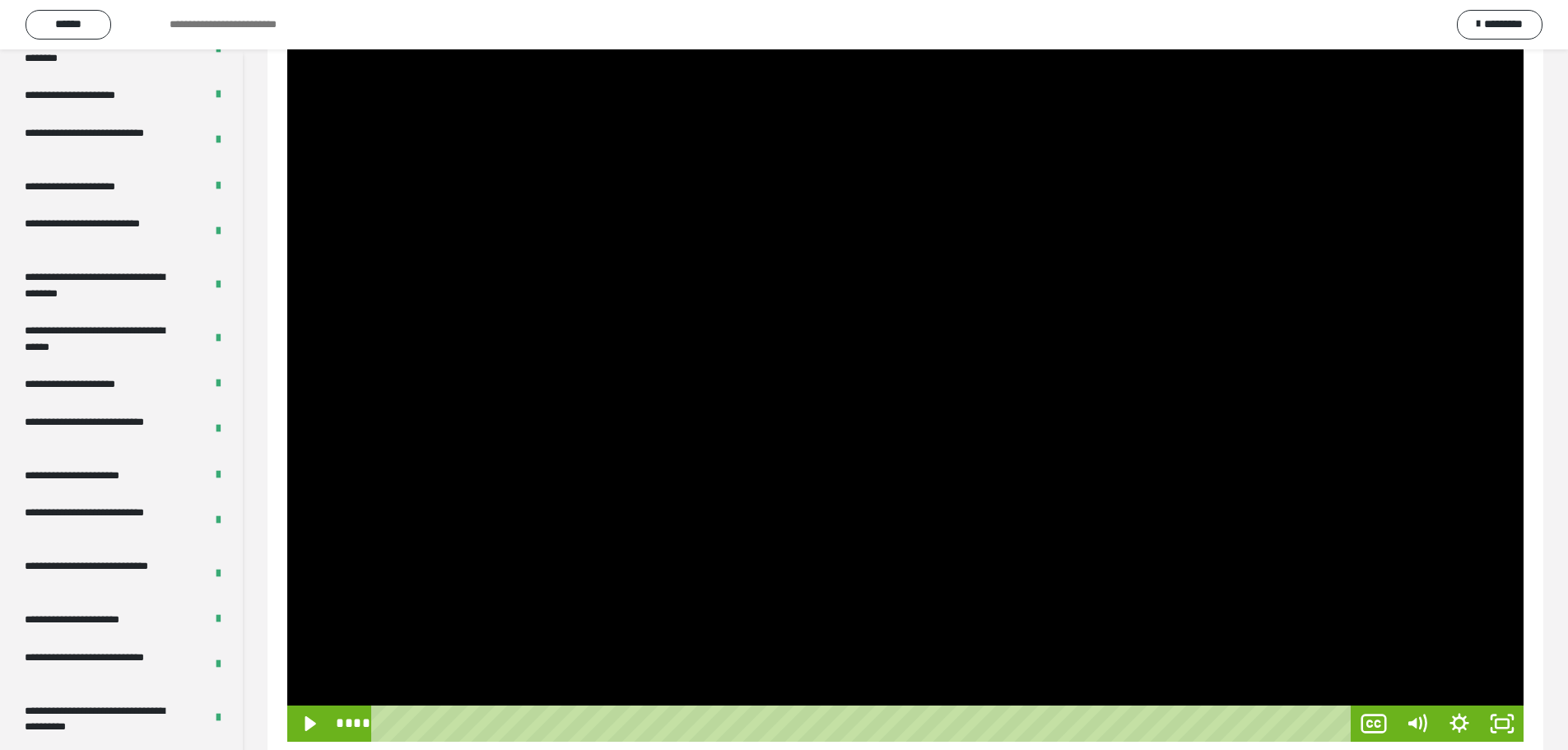 click at bounding box center [905, 394] 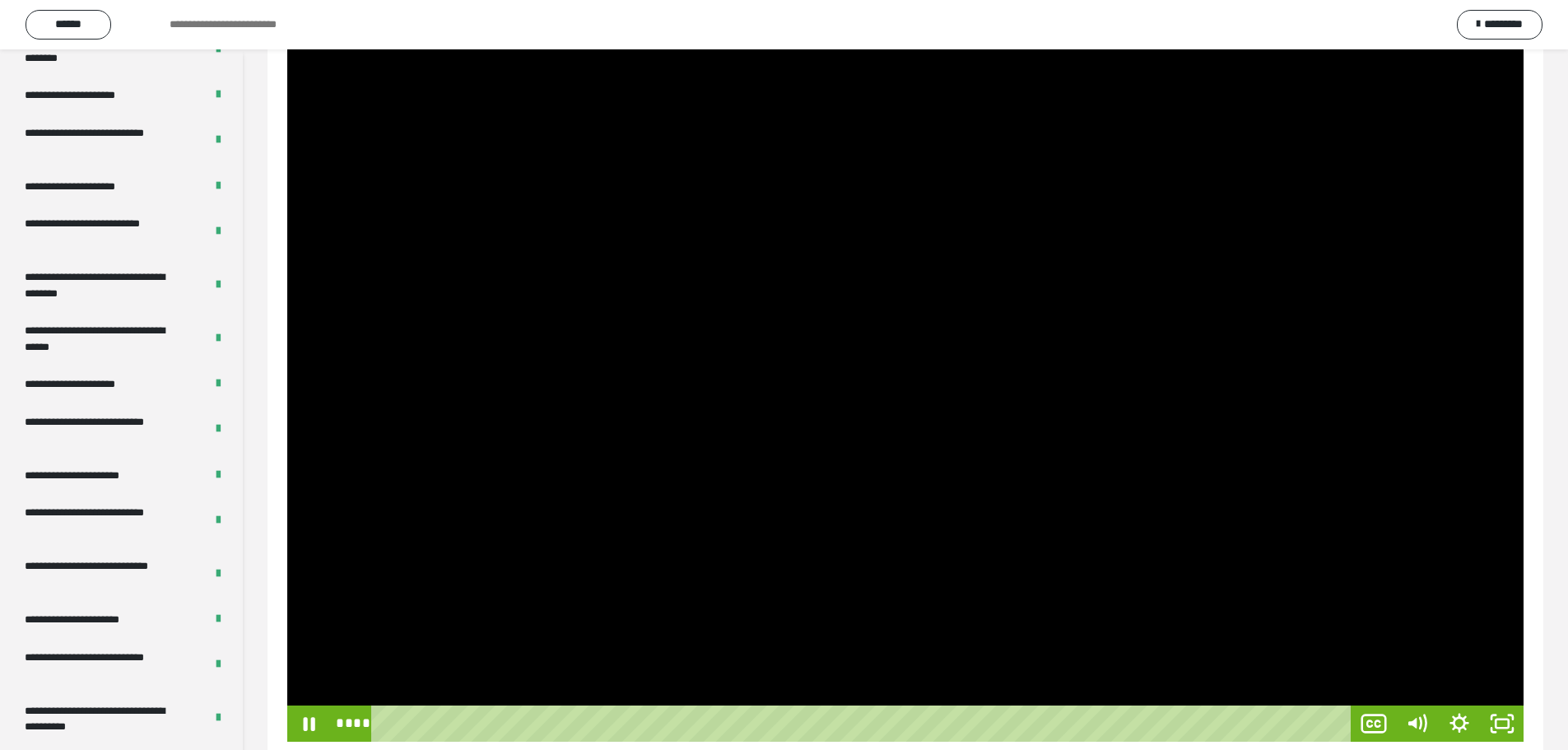 click at bounding box center (905, 394) 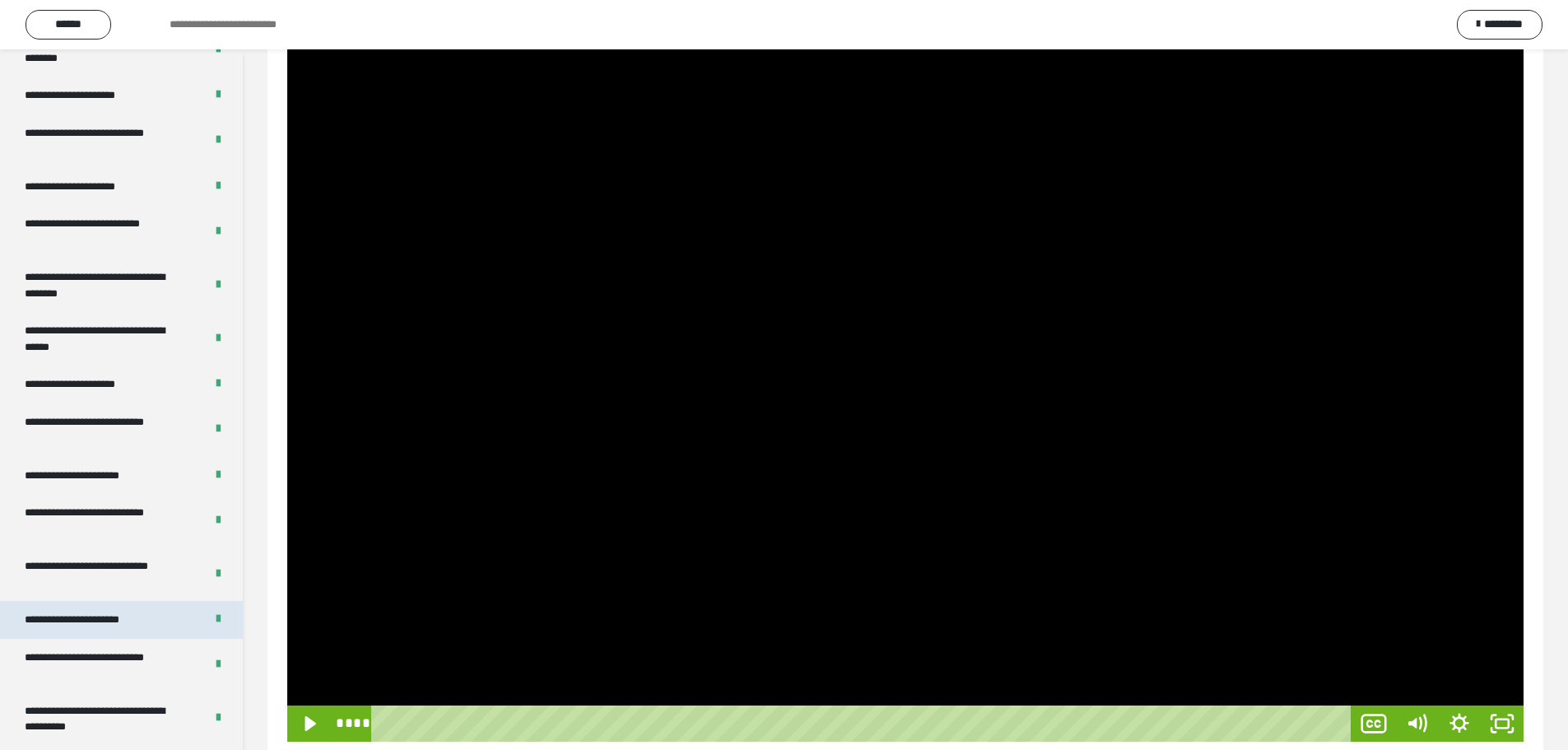 click on "**********" at bounding box center [90, 620] 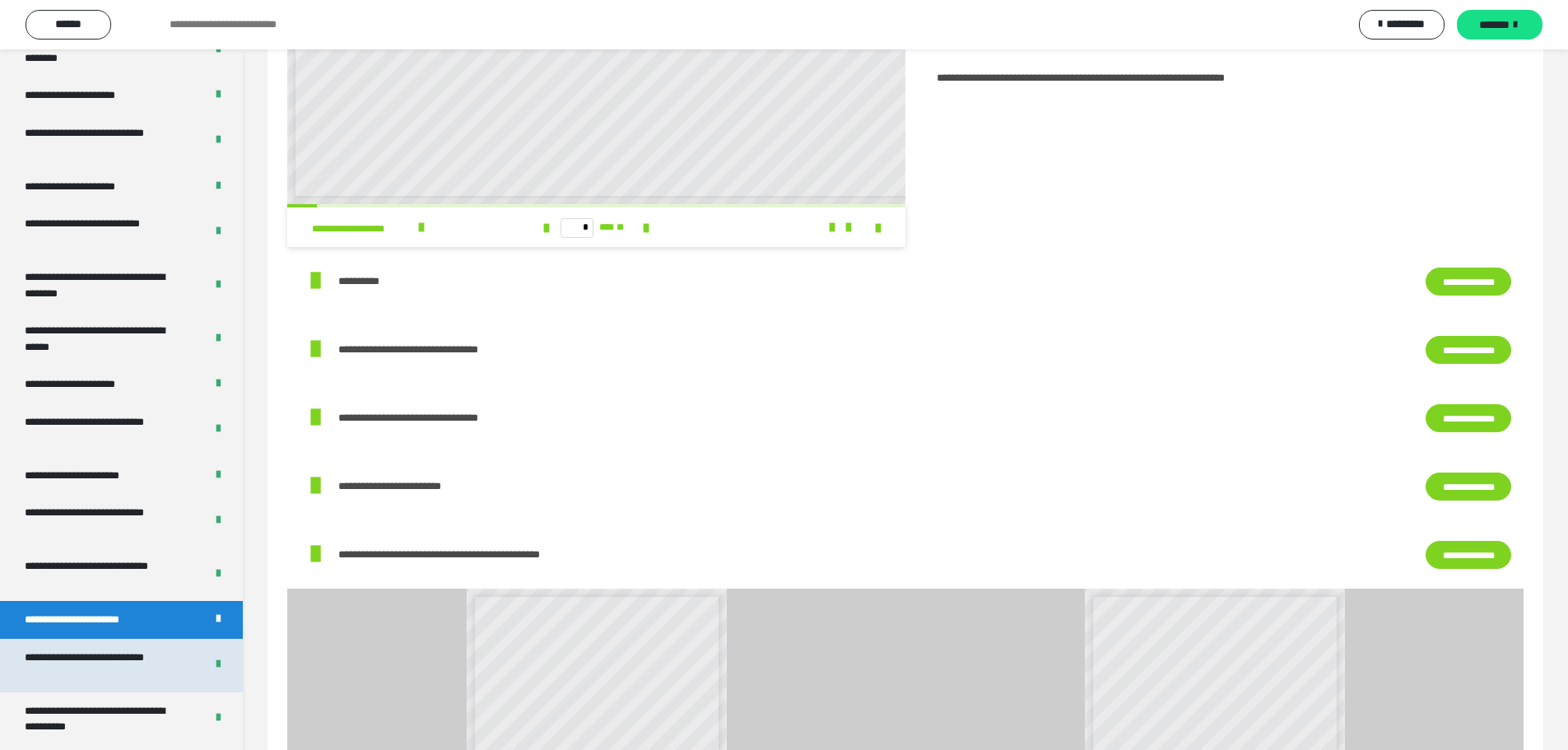 click on "**********" at bounding box center (102, 665) 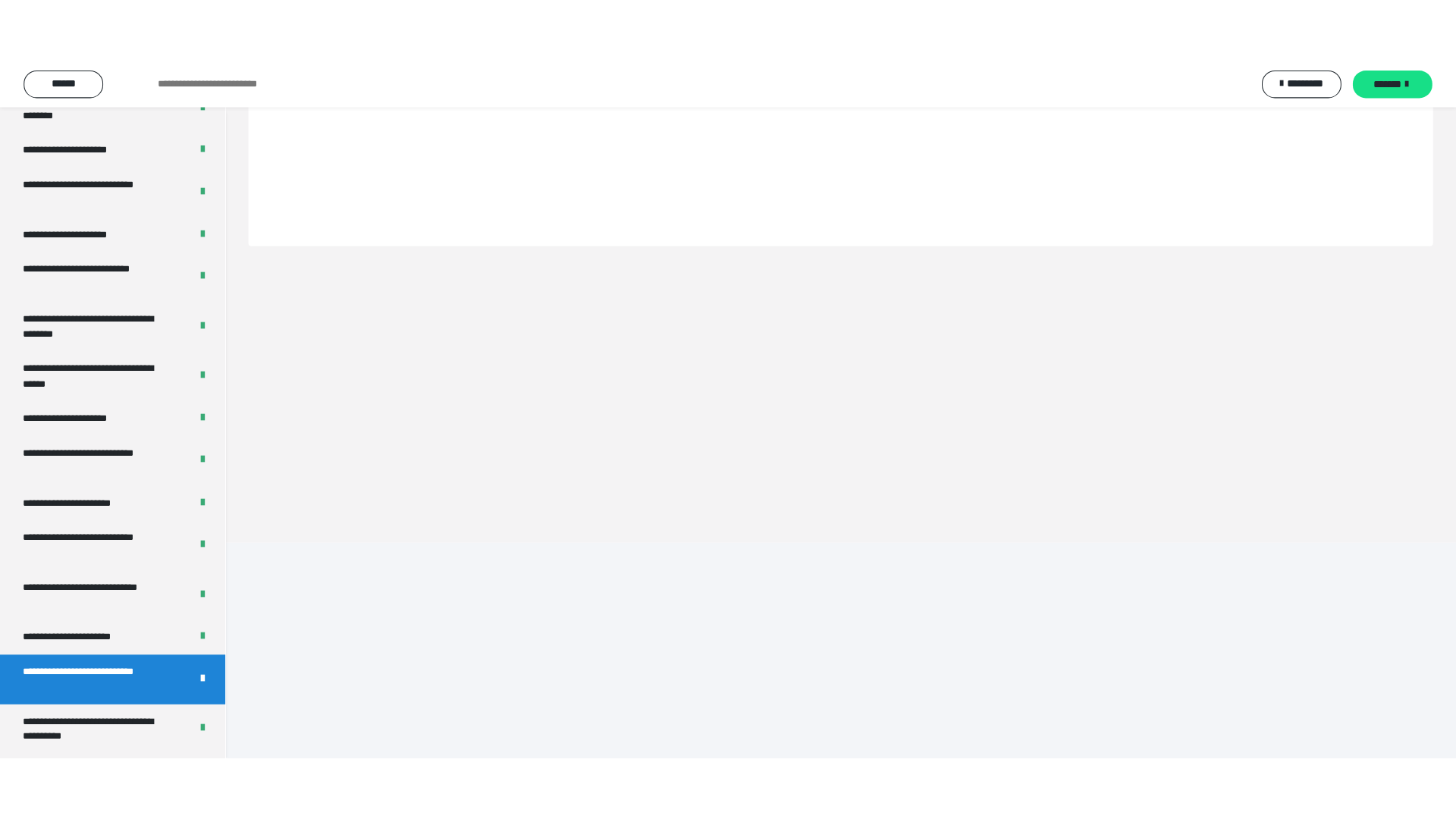 scroll, scrollTop: 46, scrollLeft: 0, axis: vertical 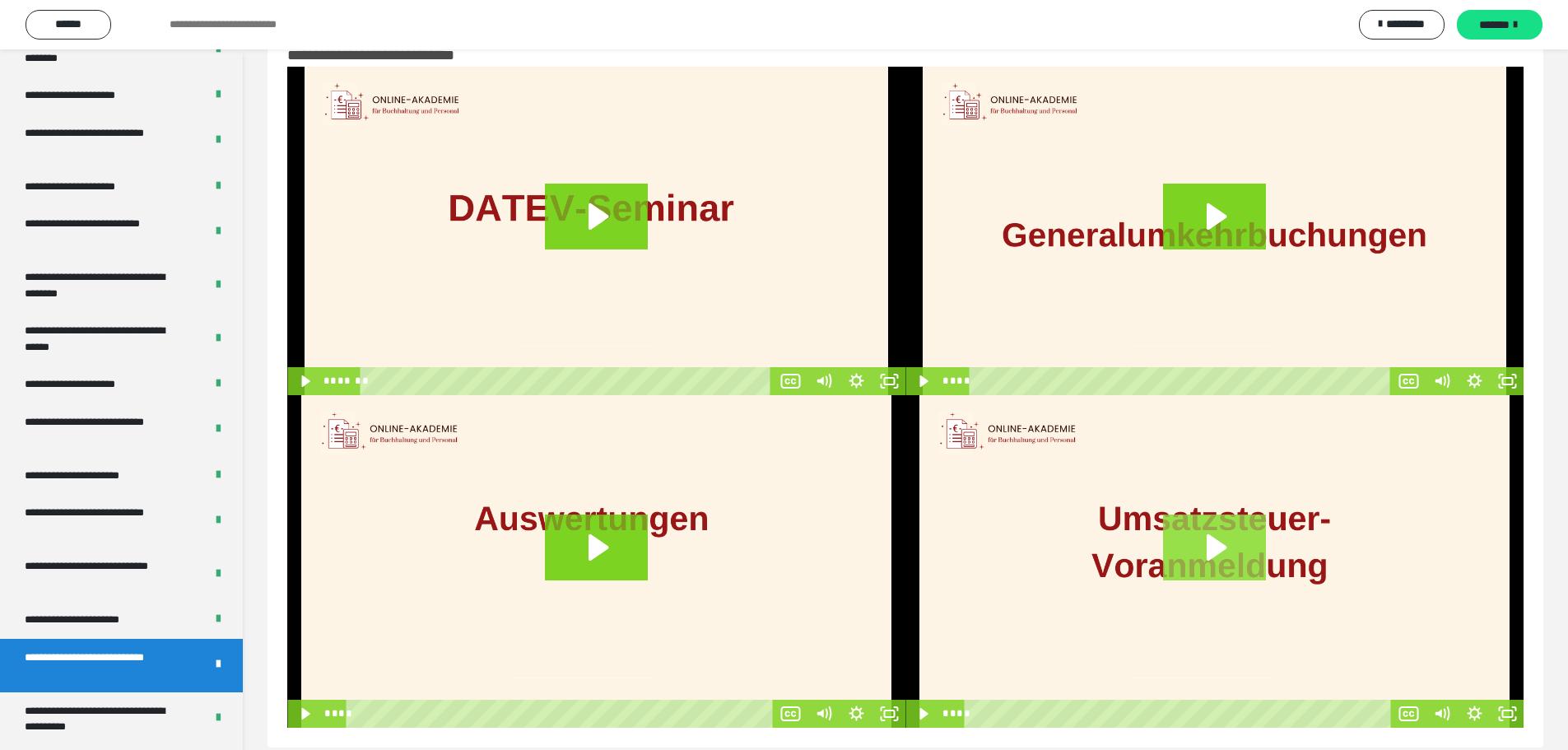 click 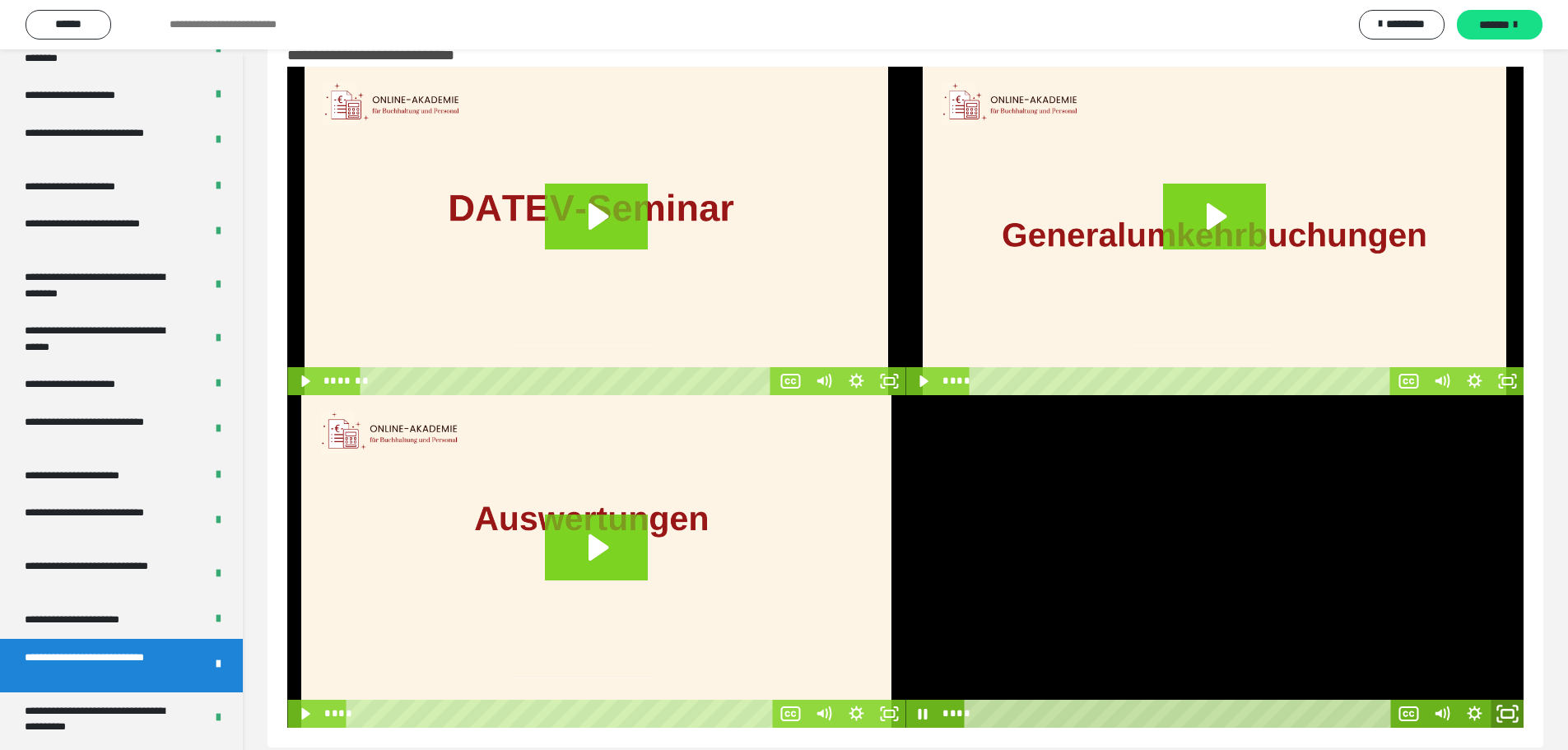 click 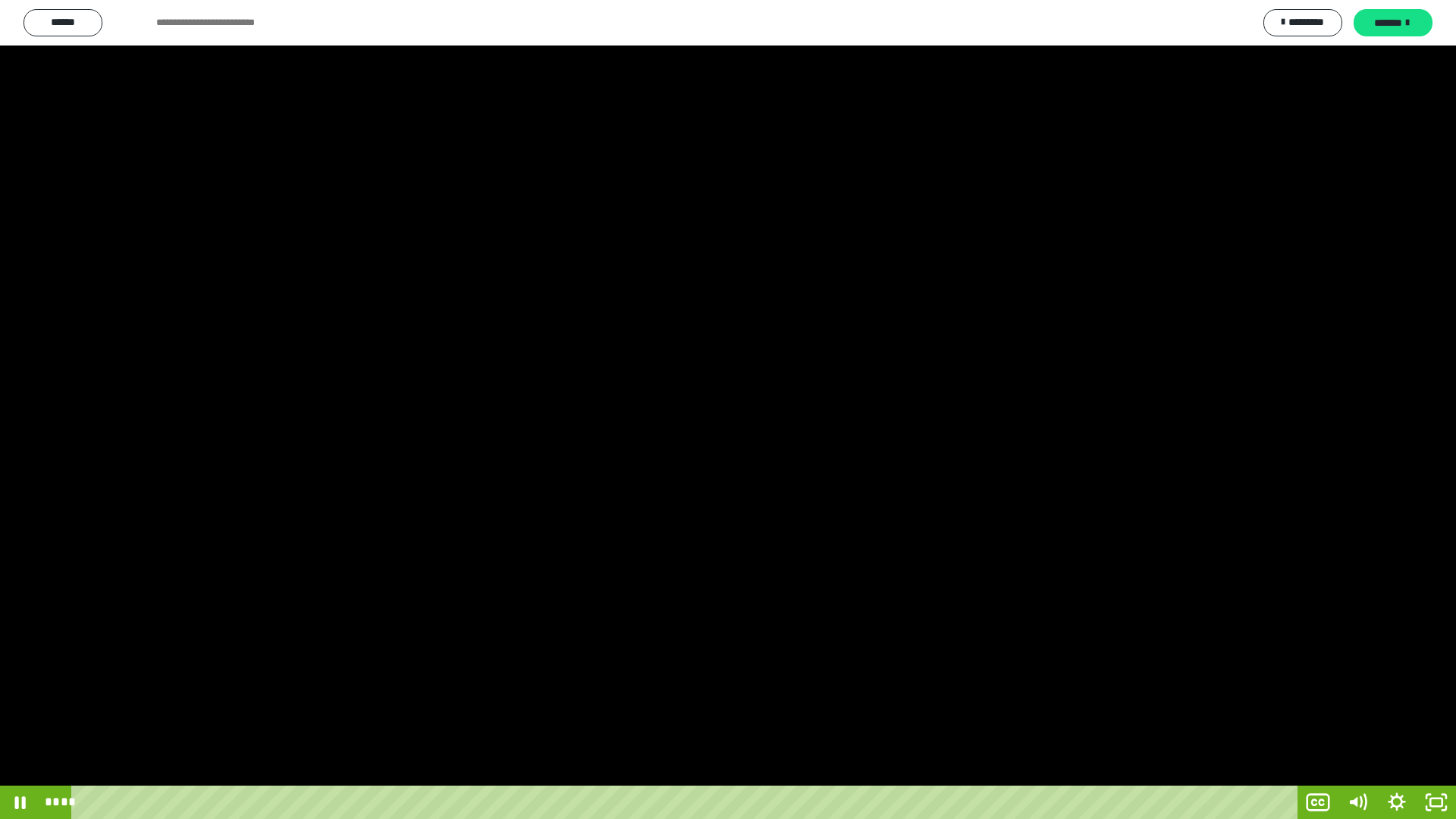 click at bounding box center [728, 410] 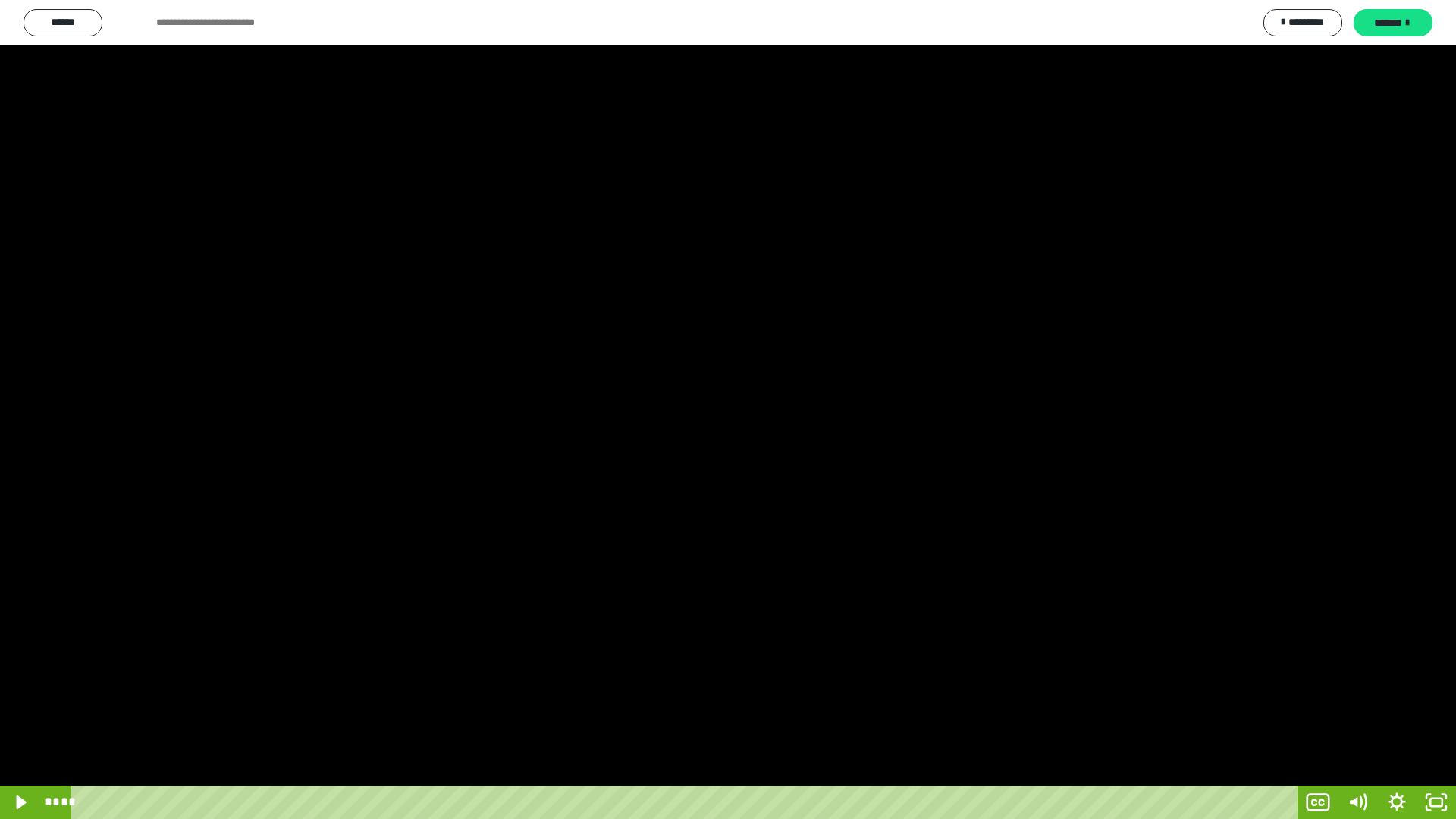 click at bounding box center (728, 410) 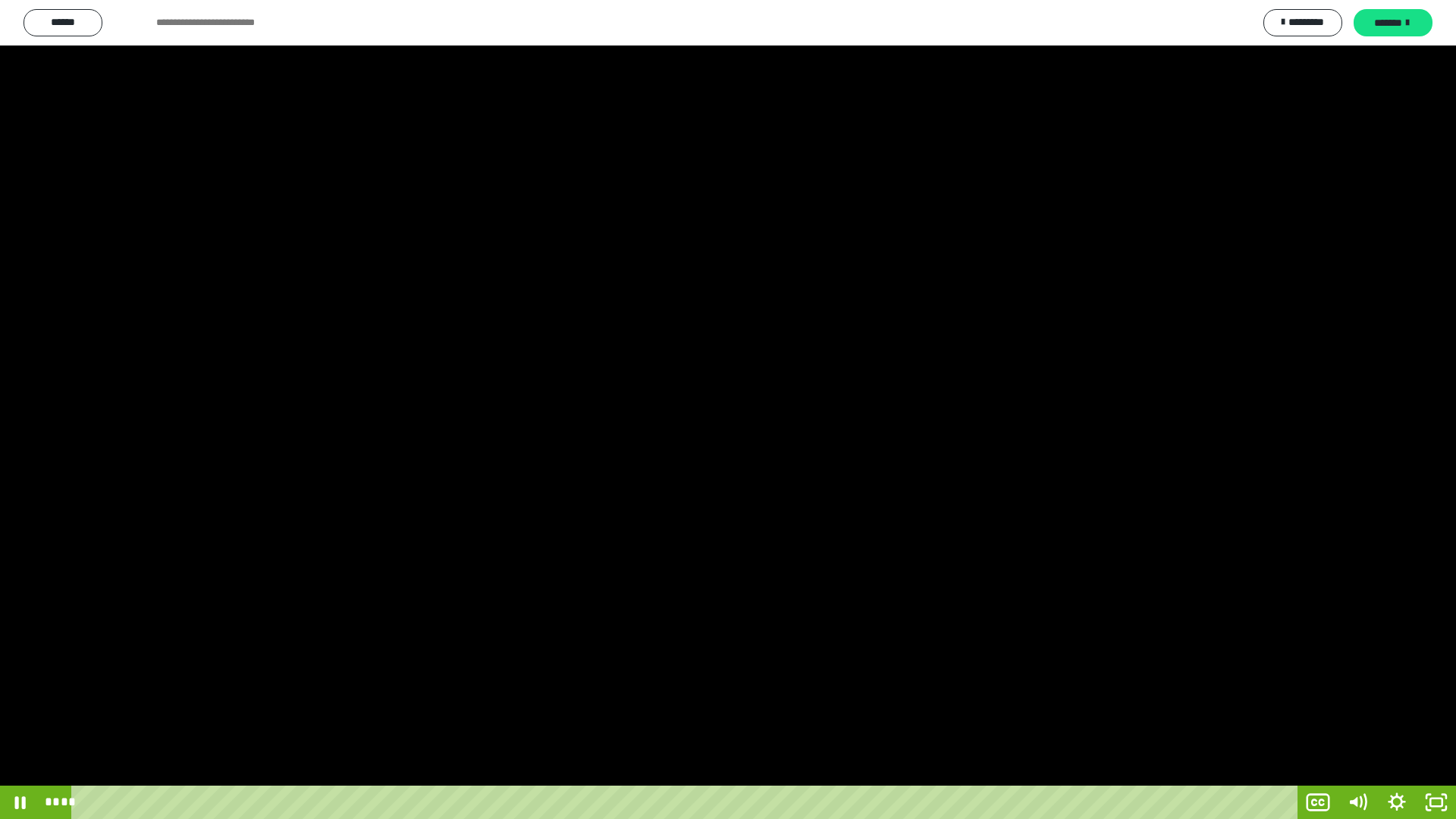 click at bounding box center [728, 410] 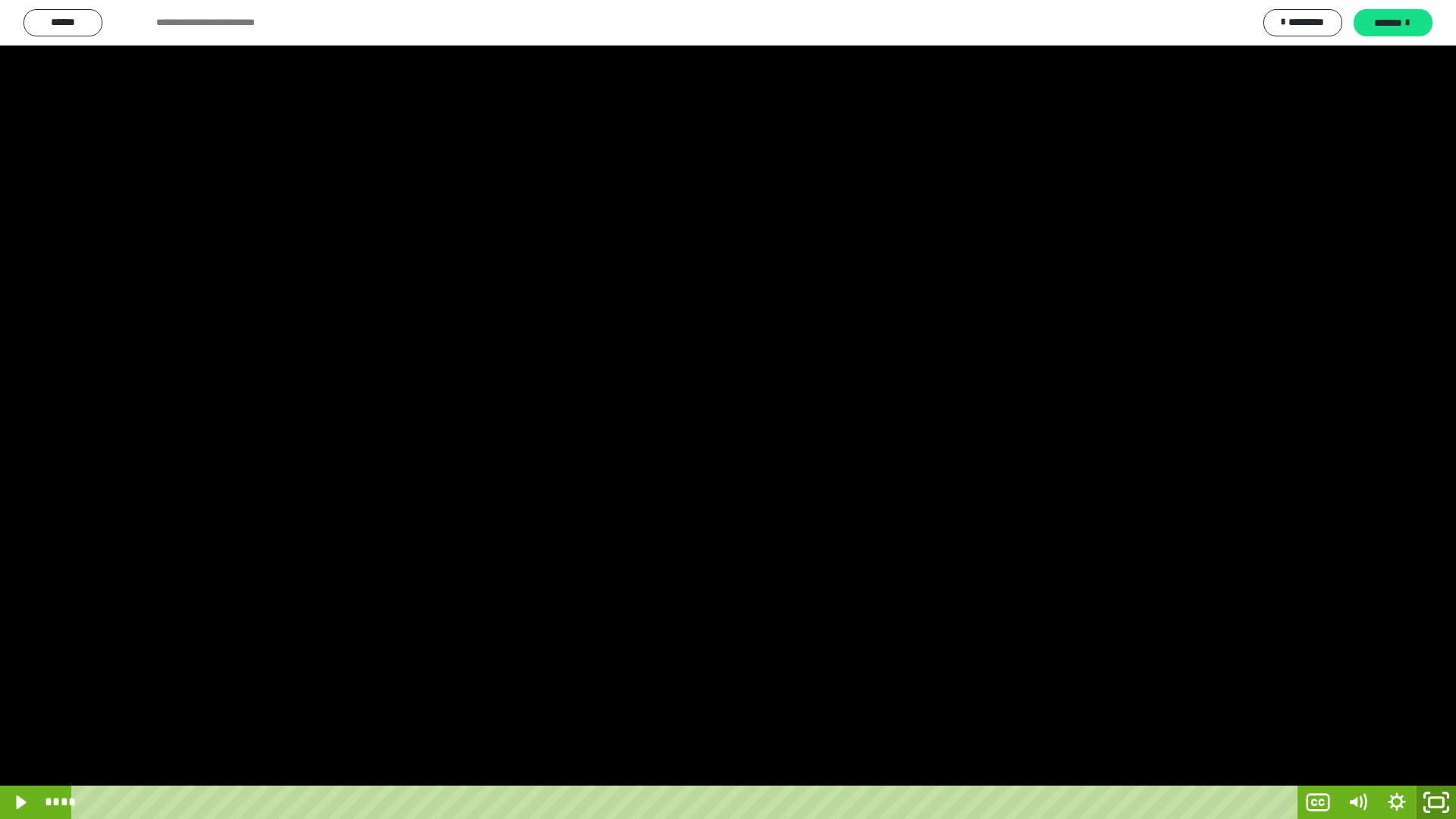 click 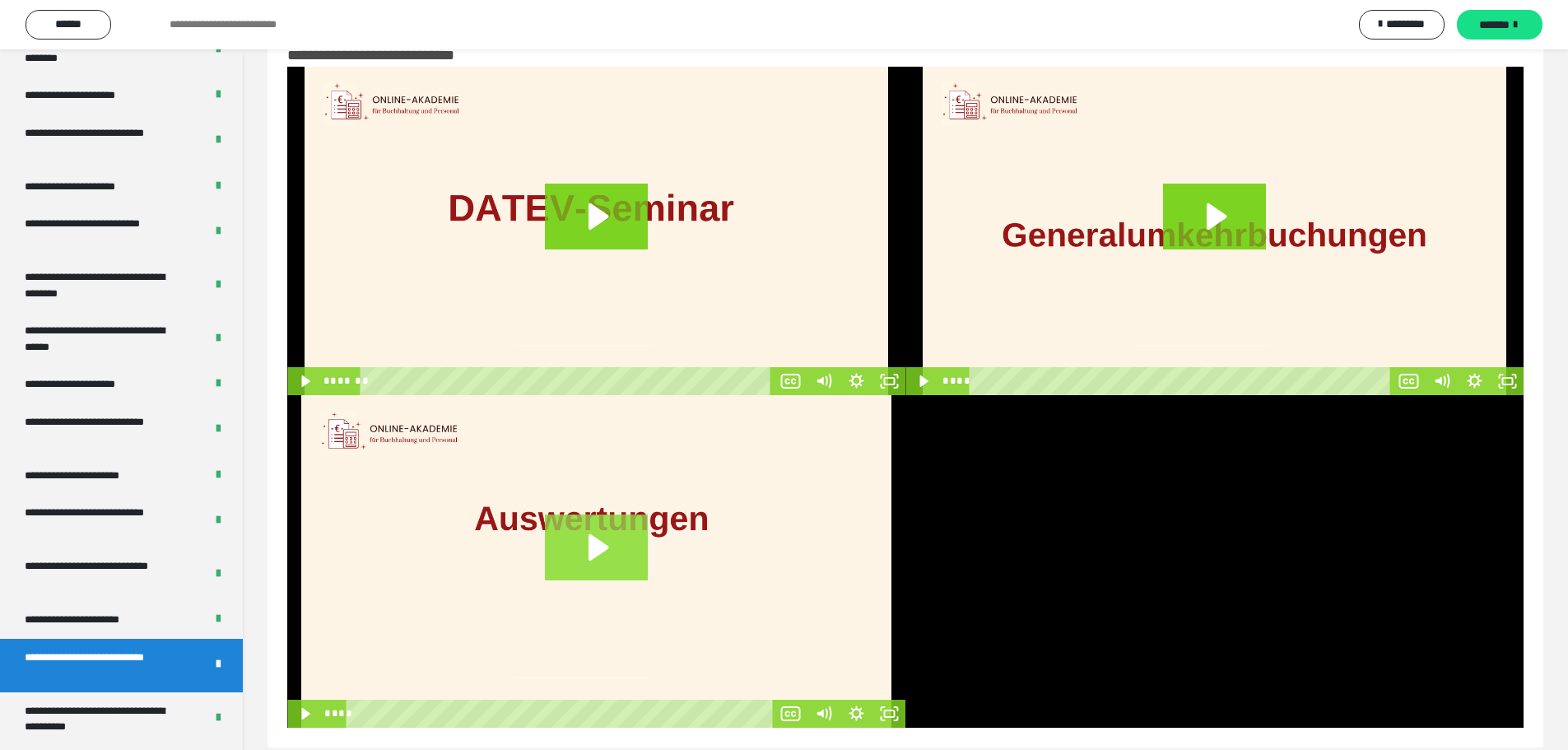 click 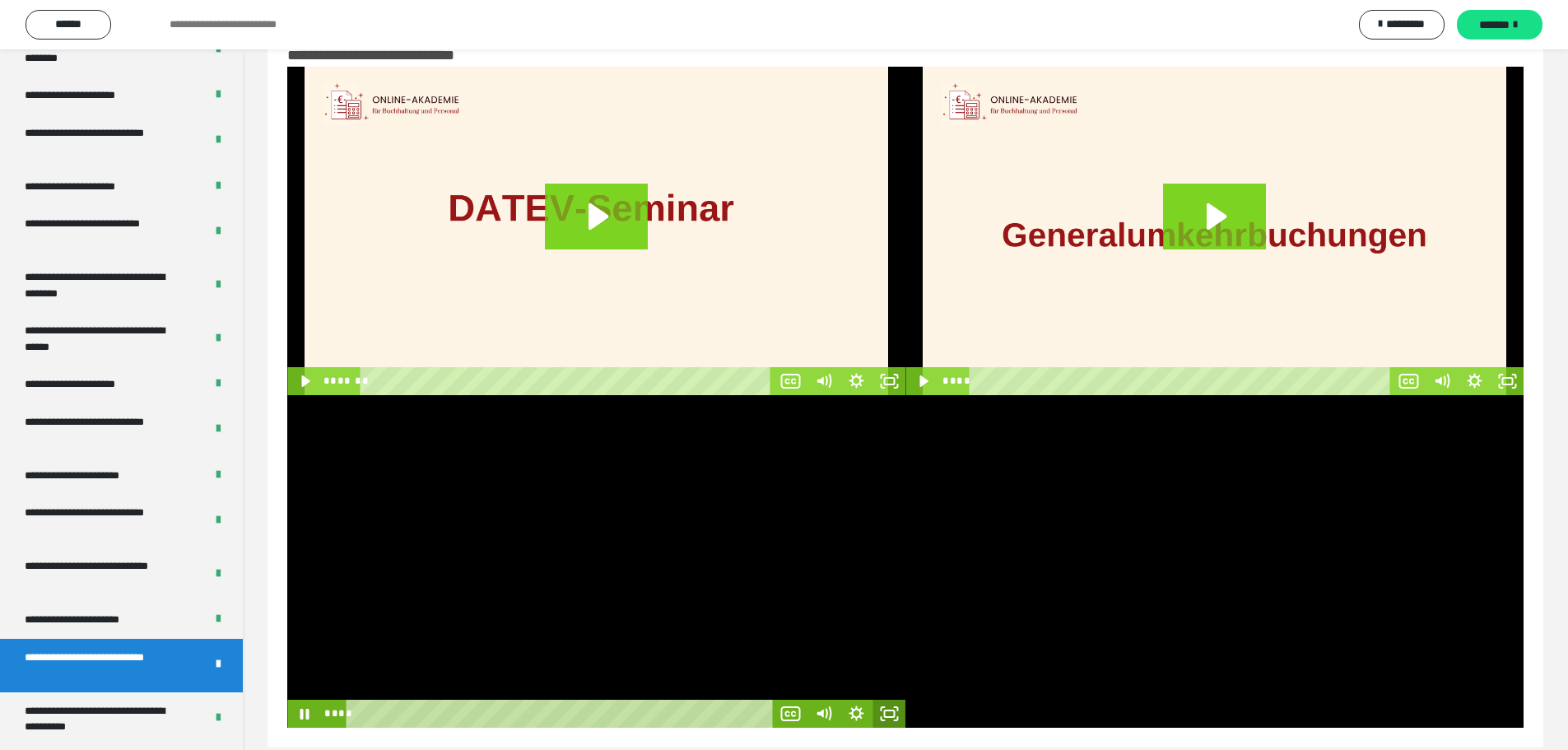 click 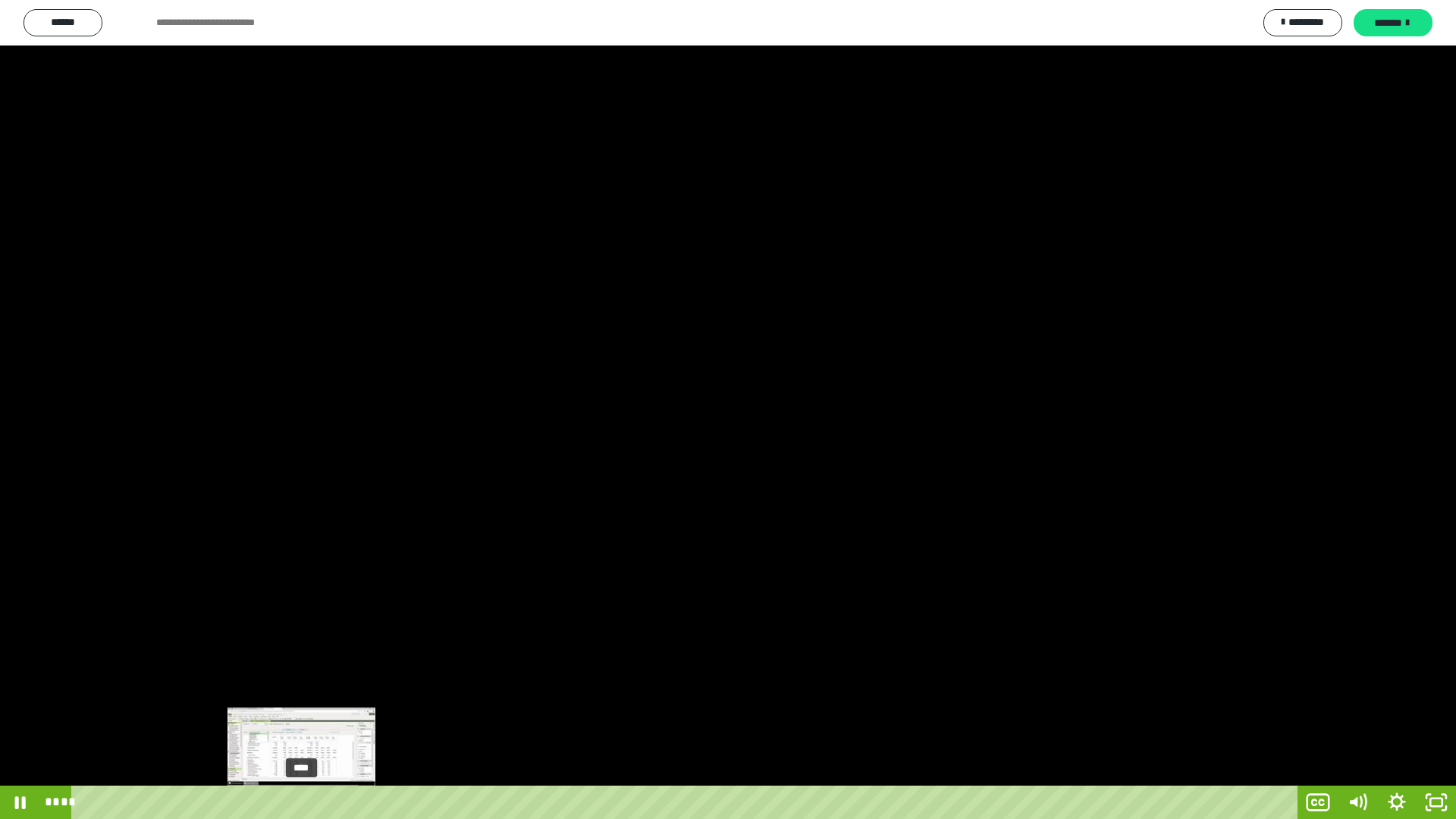 click on "****" at bounding box center [687, 802] 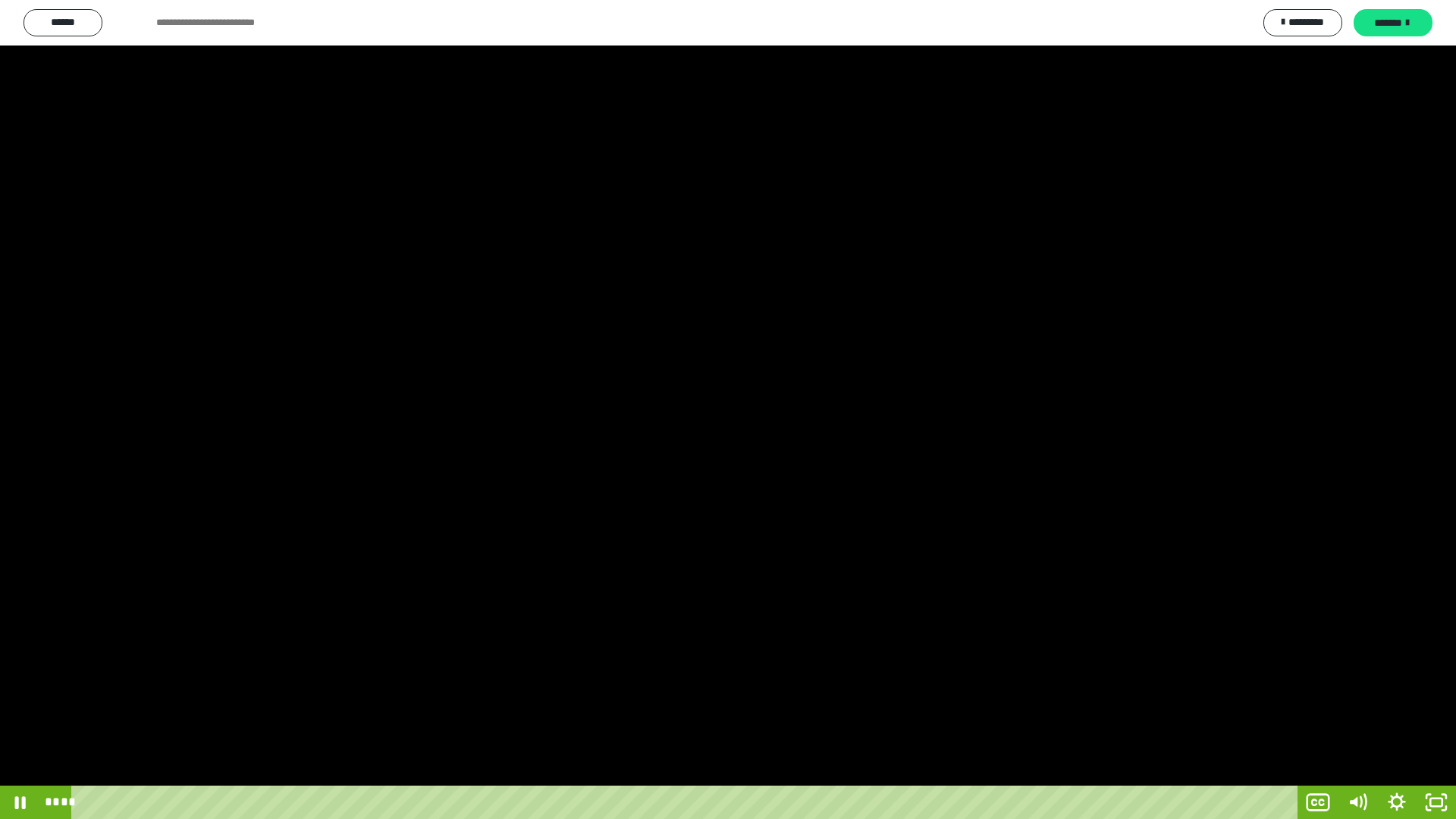 drag, startPoint x: 328, startPoint y: 803, endPoint x: 259, endPoint y: 777, distance: 73.736016 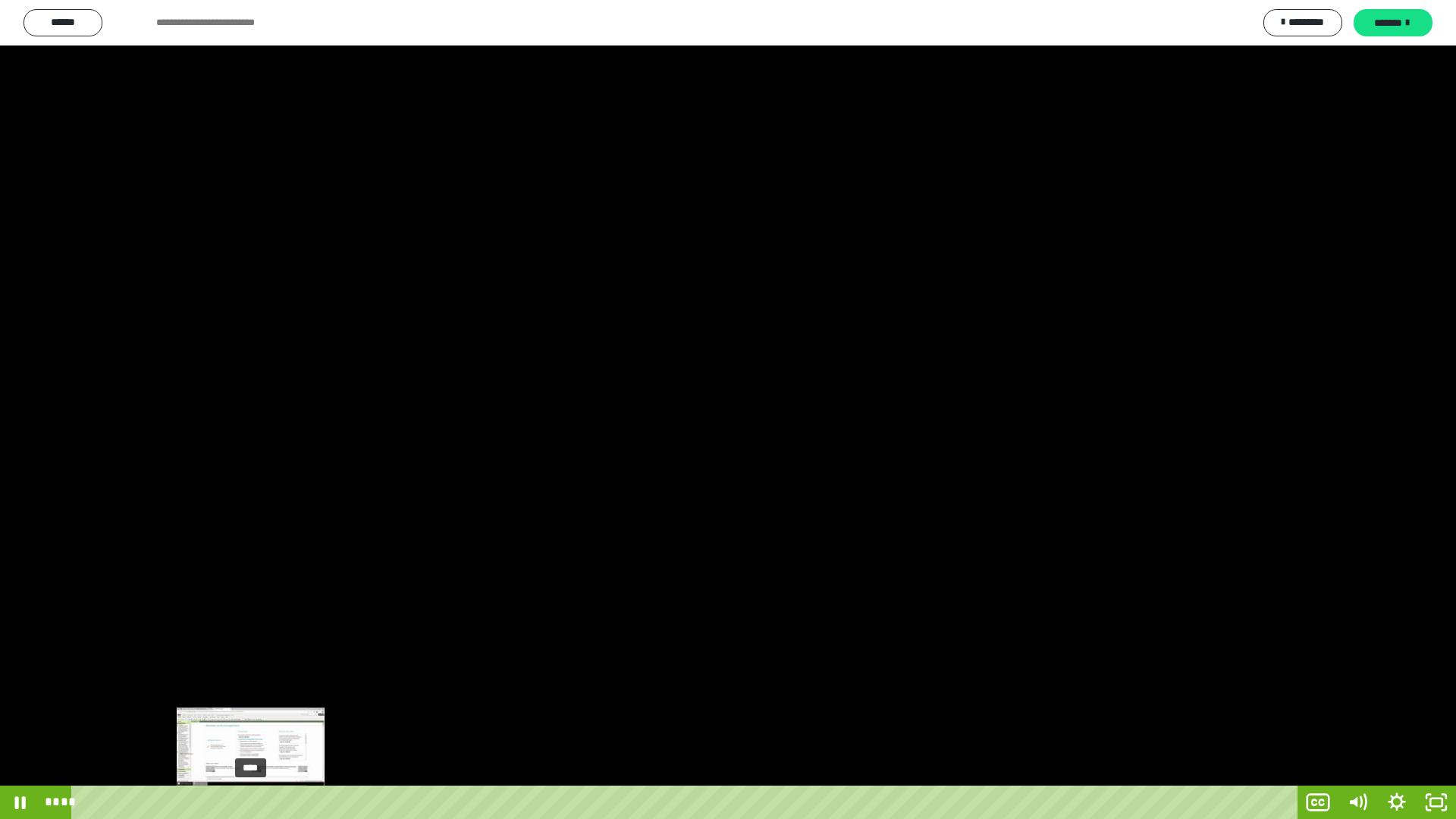 click on "****" at bounding box center [687, 802] 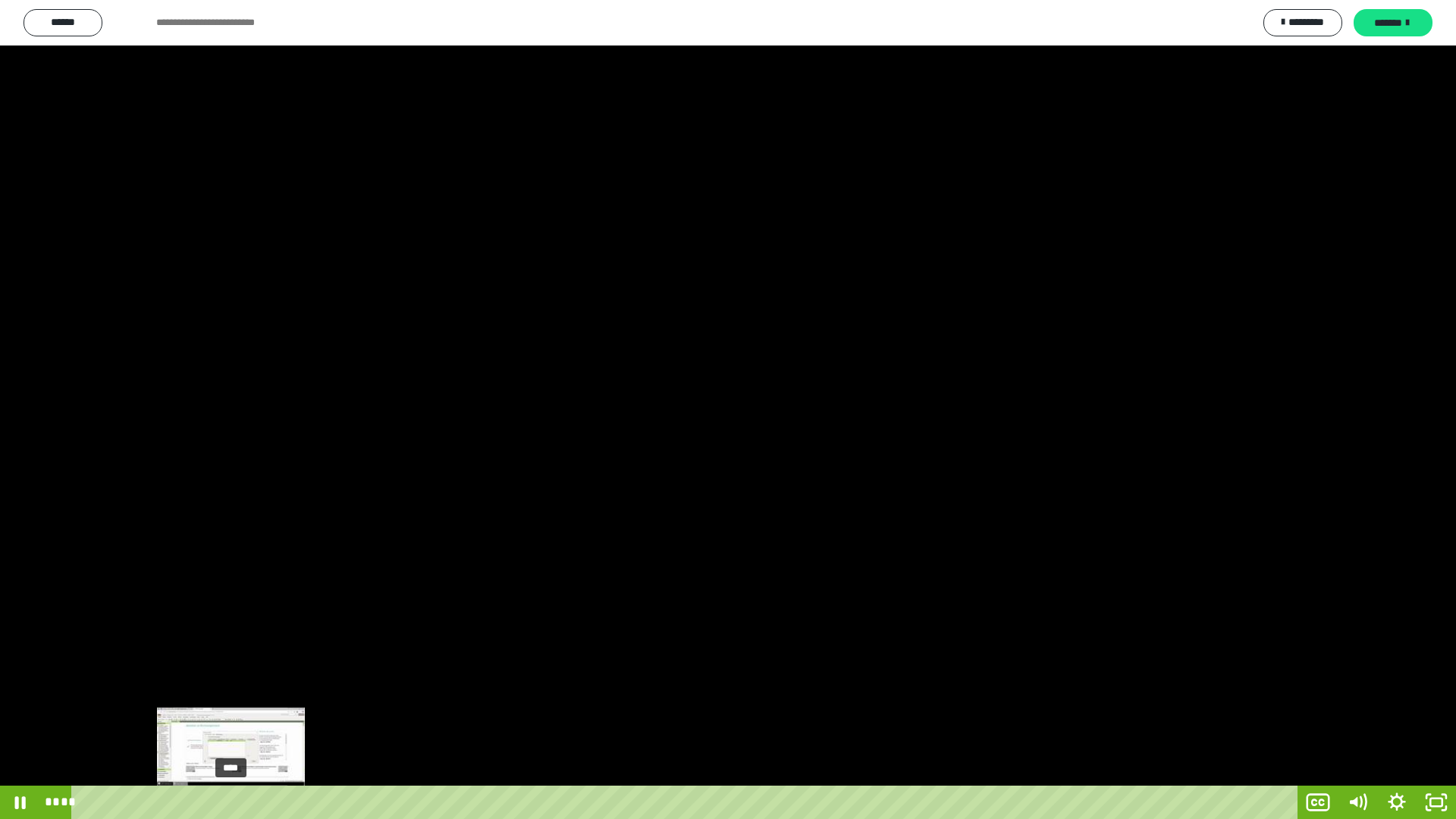click on "****" at bounding box center [687, 802] 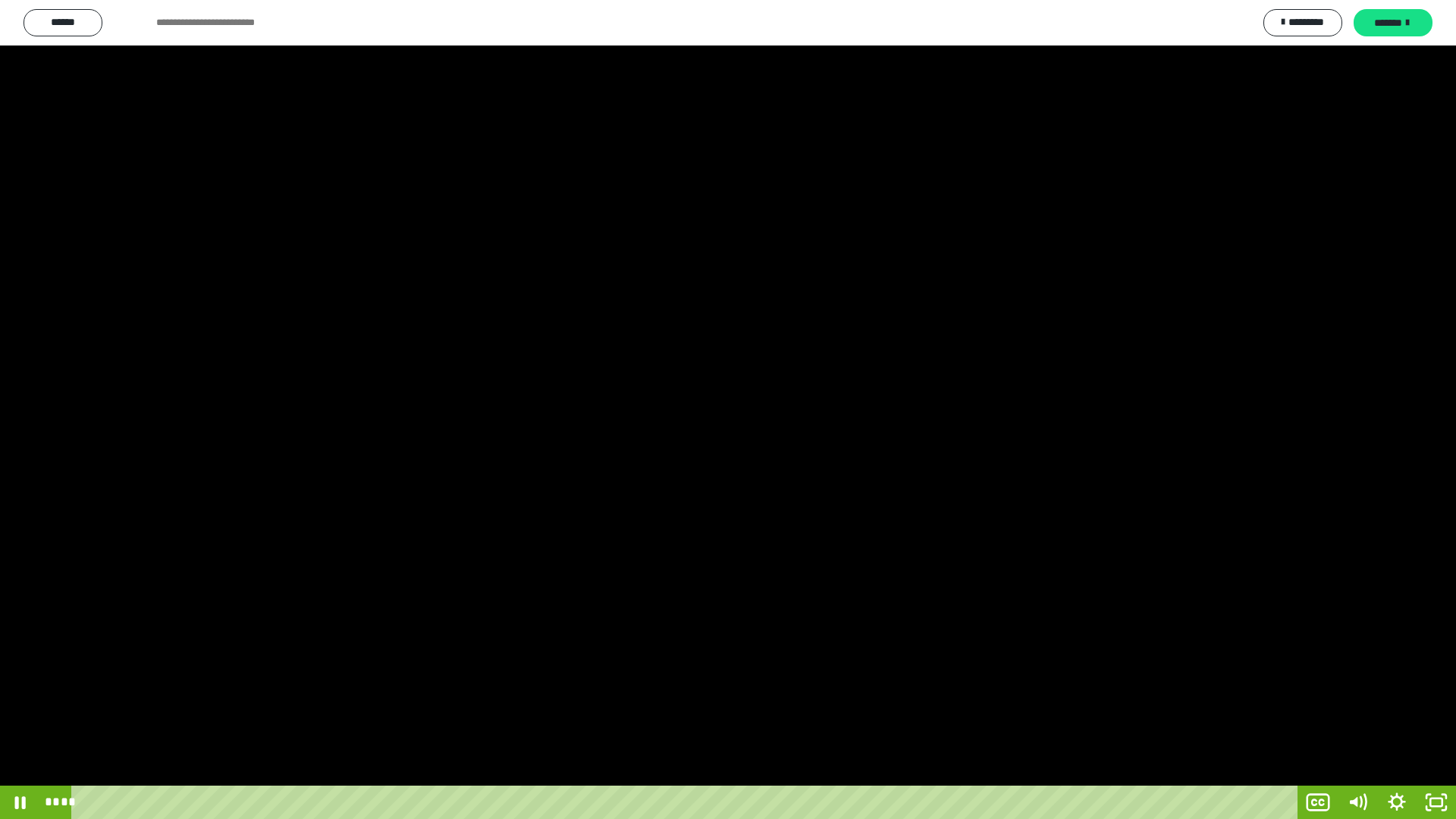 drag, startPoint x: 246, startPoint y: 802, endPoint x: 217, endPoint y: 783, distance: 34.66987 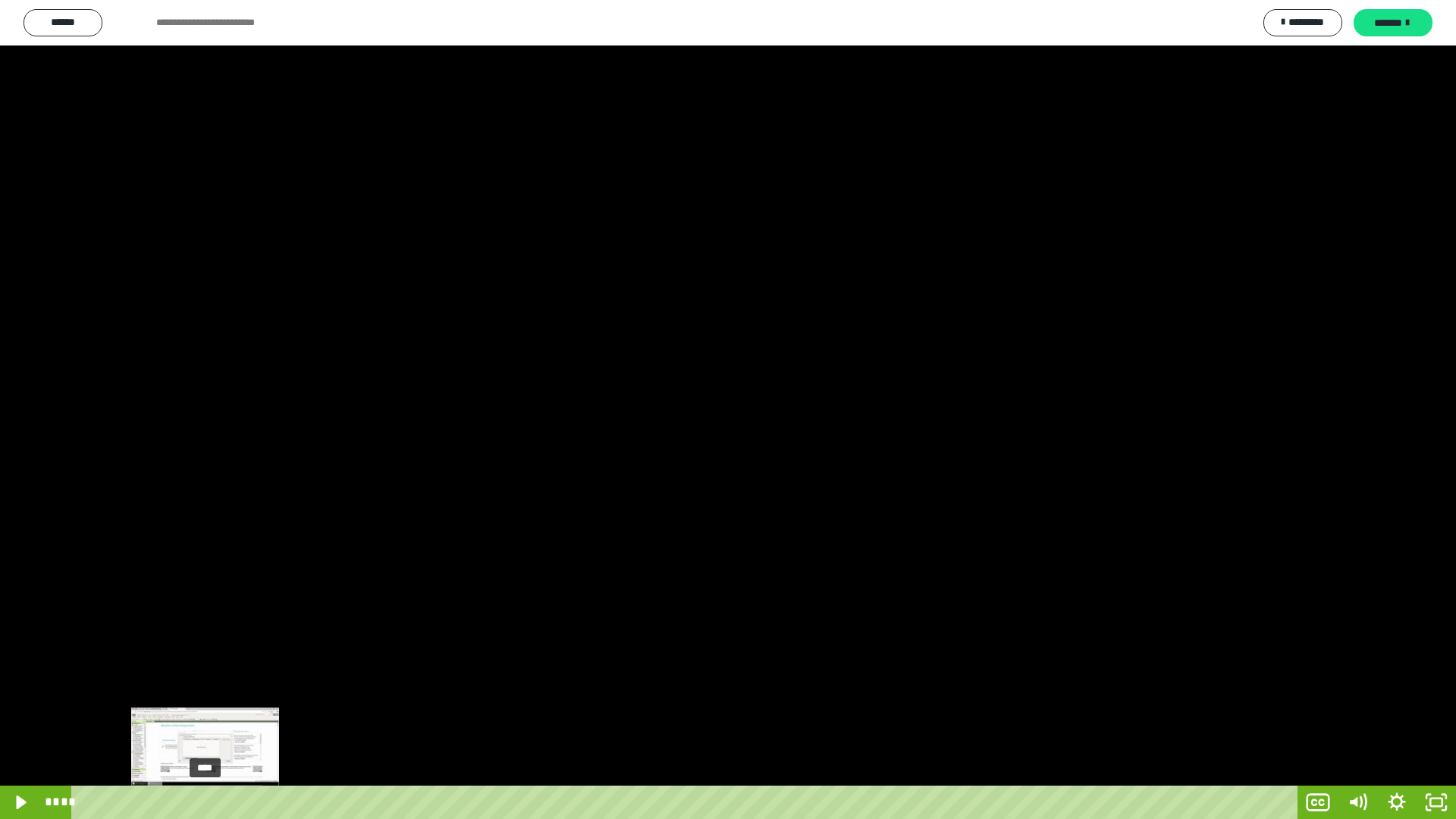 click on "****" at bounding box center [687, 802] 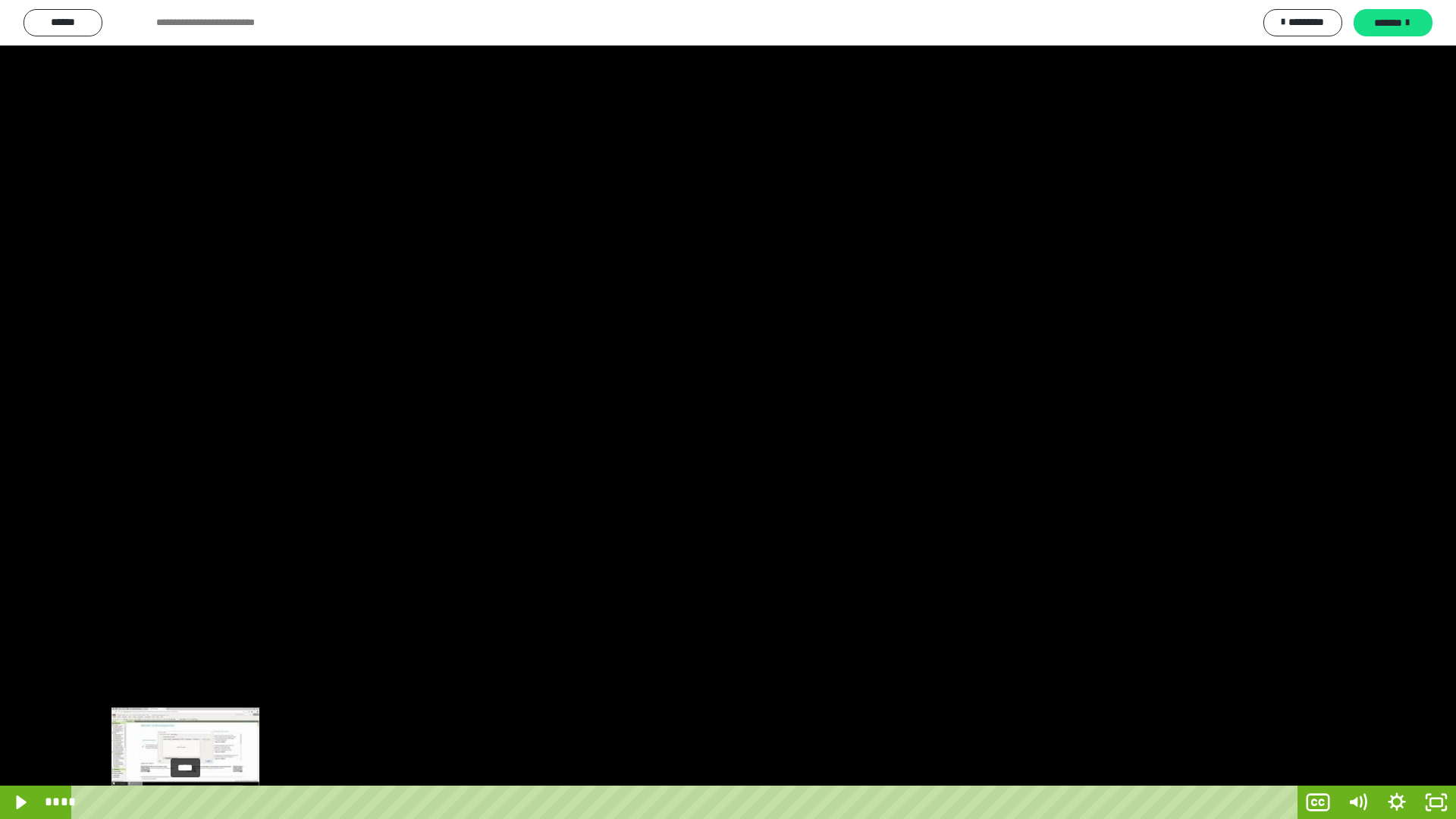 click on "****" at bounding box center [687, 802] 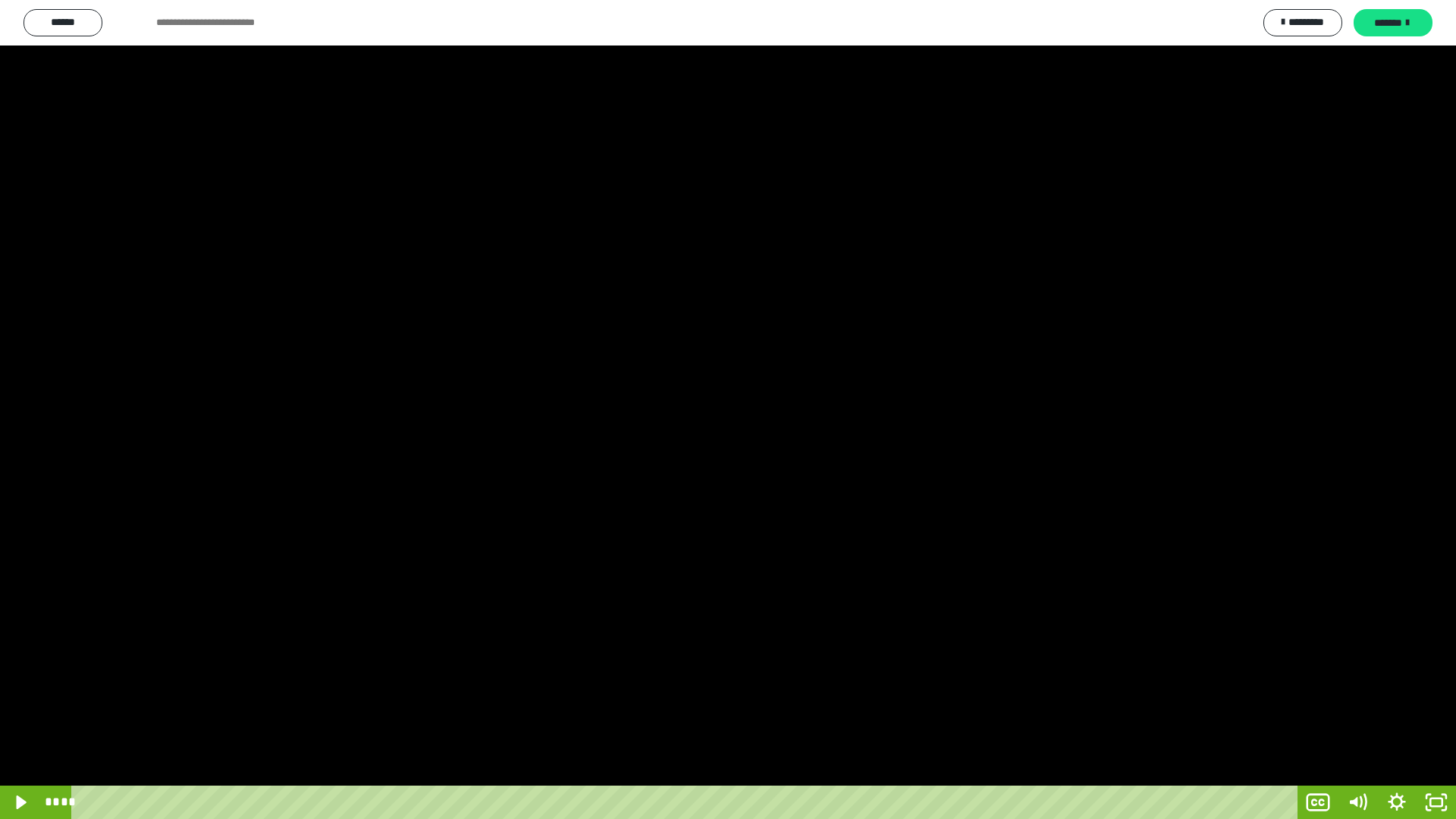 drag, startPoint x: 204, startPoint y: 801, endPoint x: 163, endPoint y: 777, distance: 47.50789 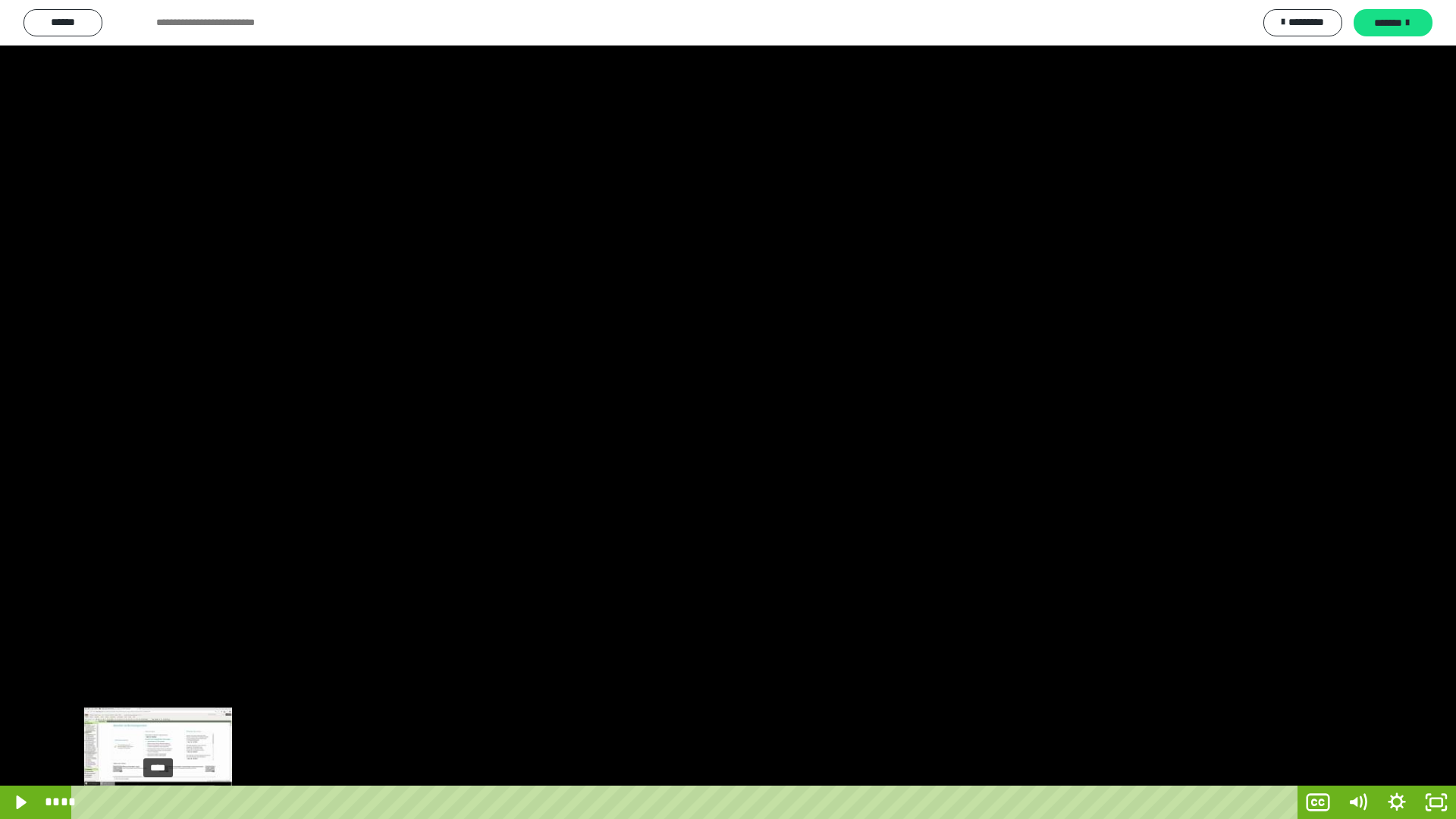 click on "****" at bounding box center (687, 802) 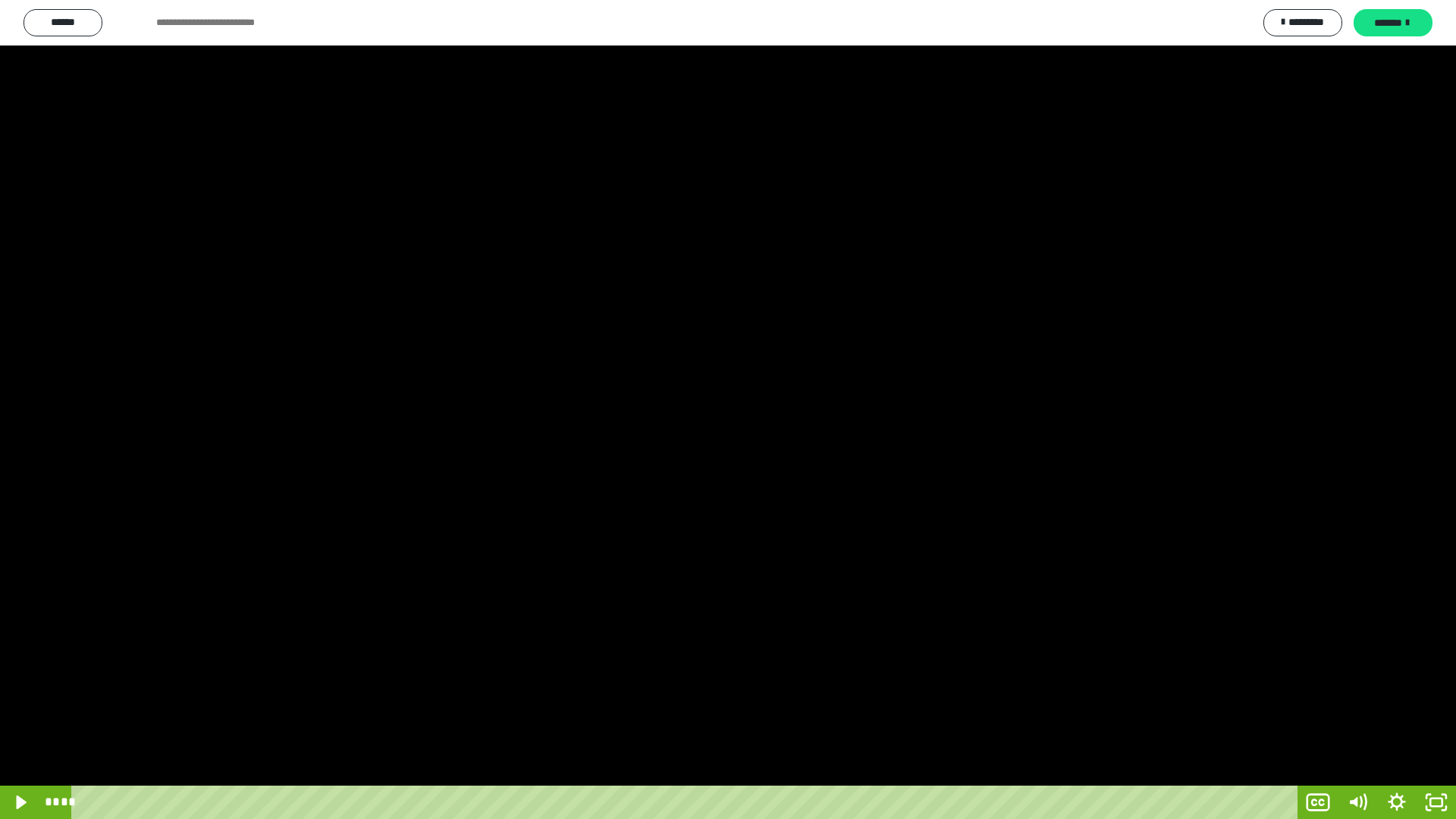 click at bounding box center [728, 410] 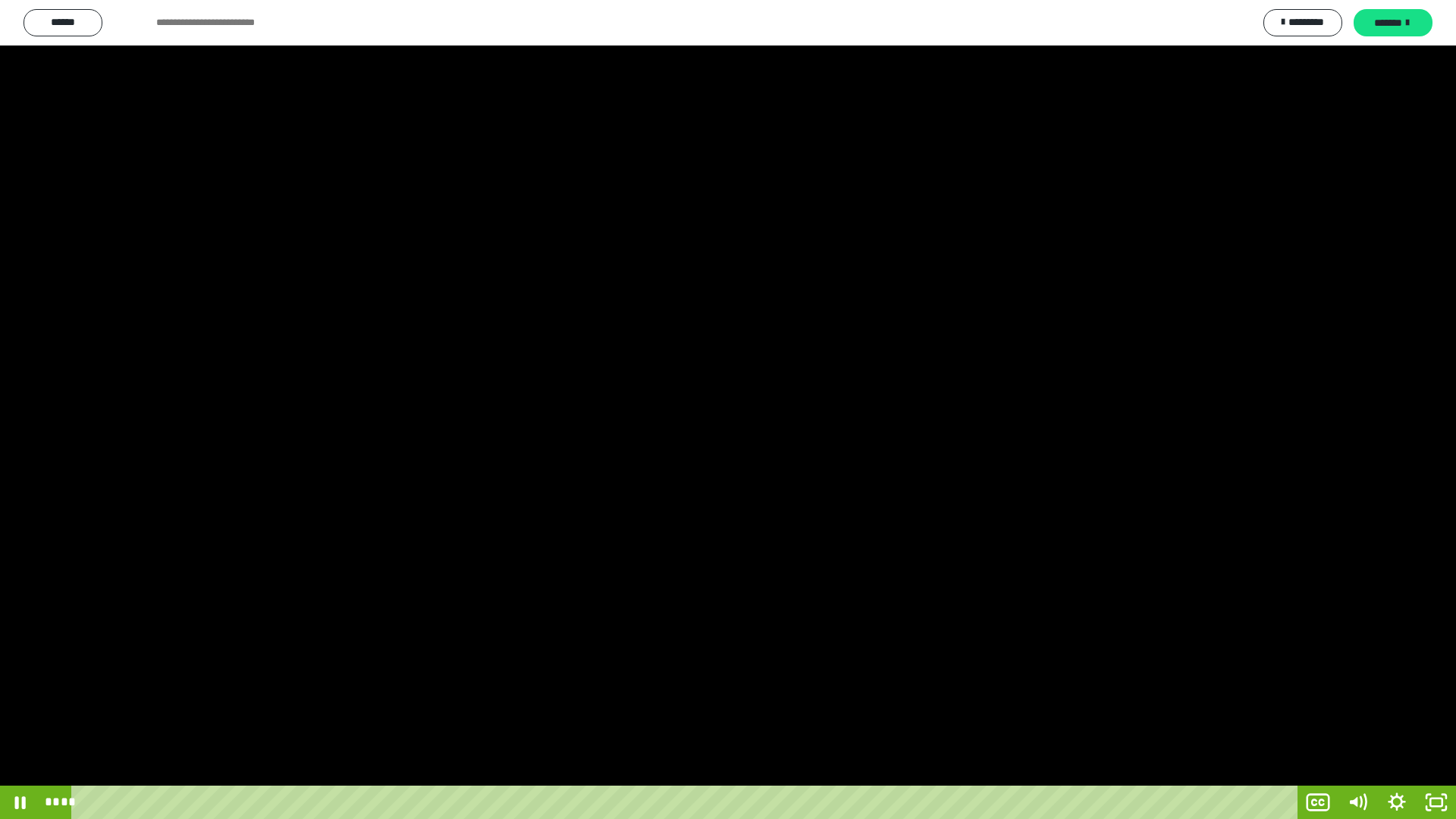 click at bounding box center [728, 410] 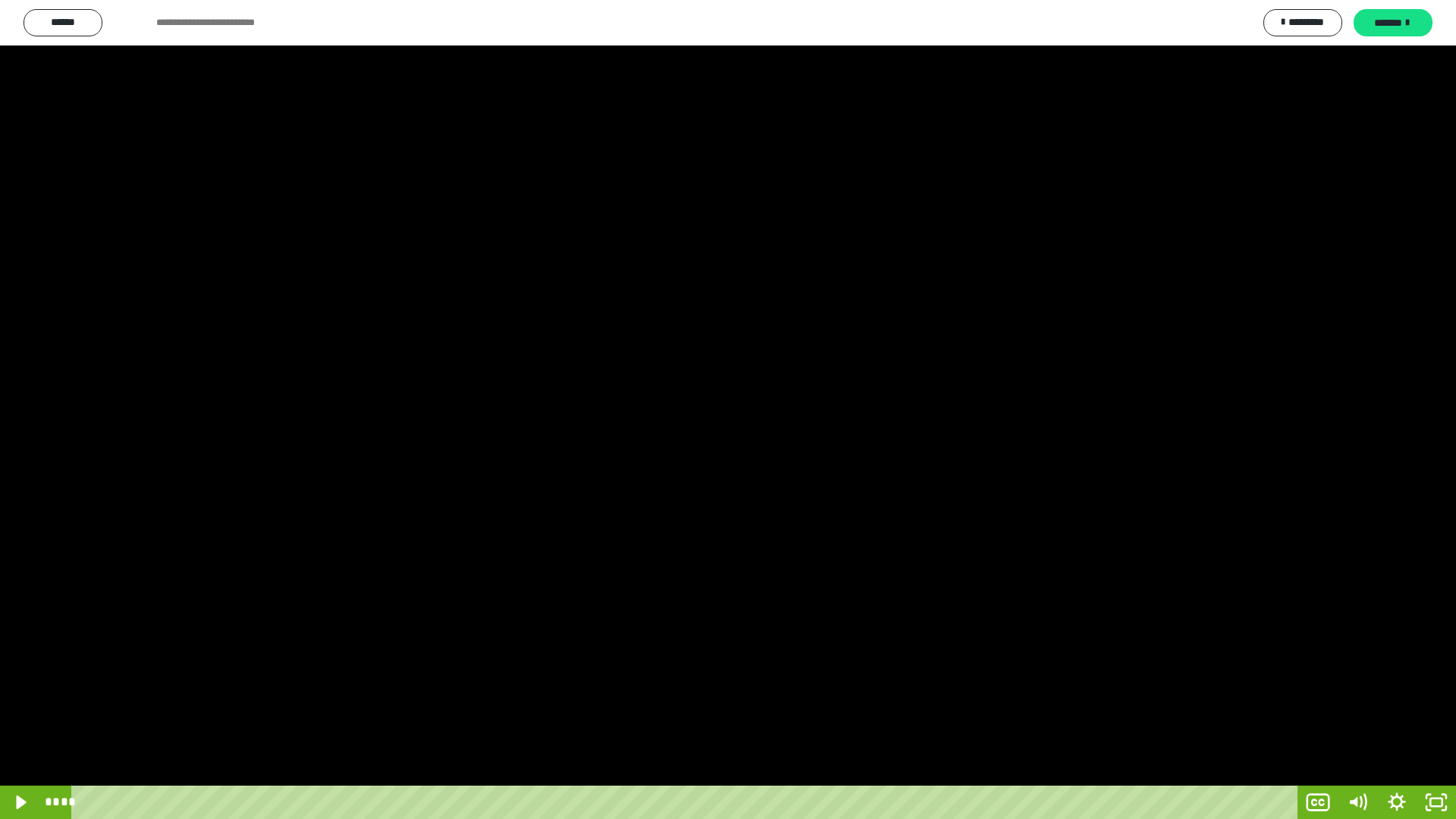 click at bounding box center (728, 410) 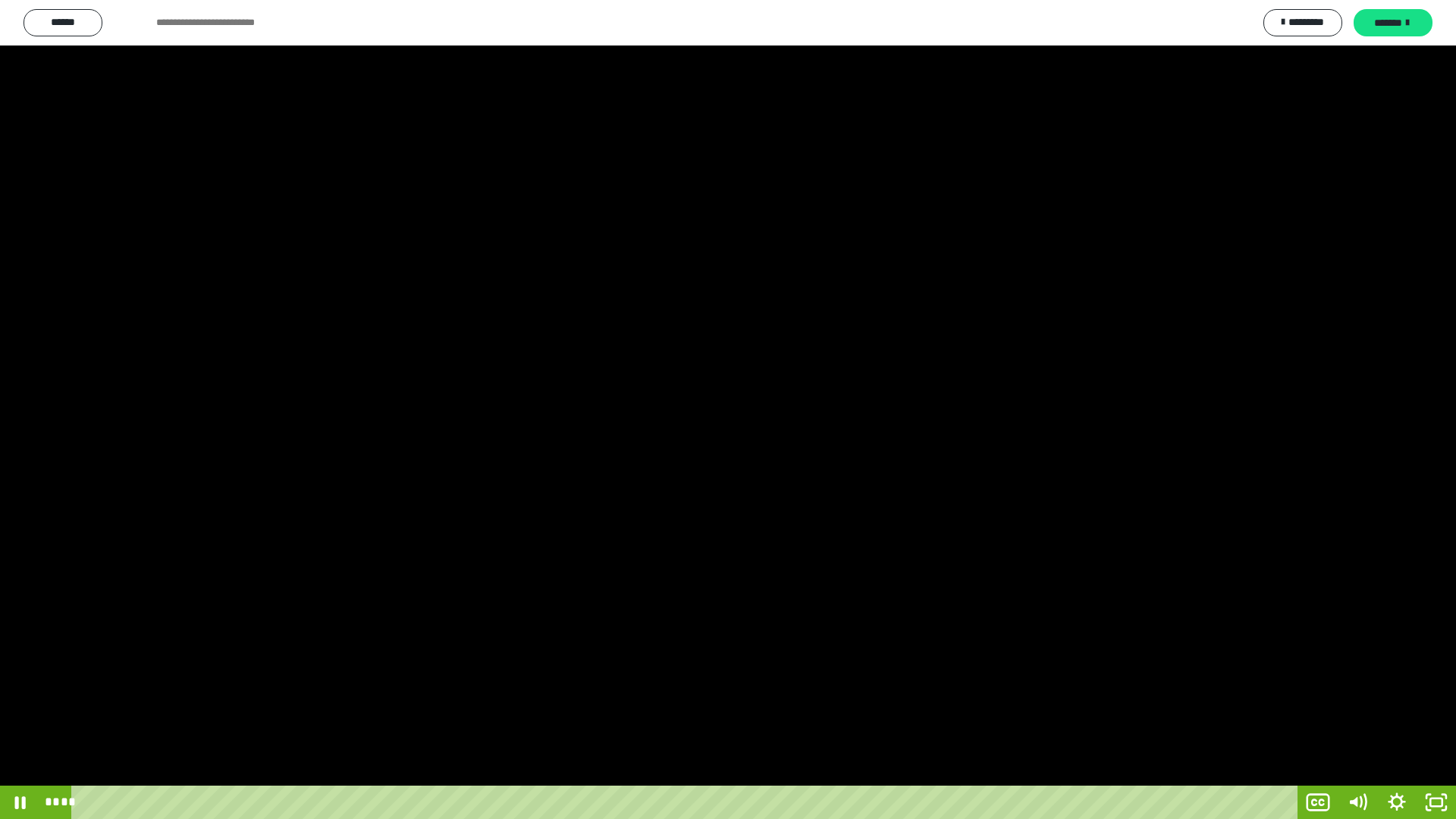 click at bounding box center [728, 410] 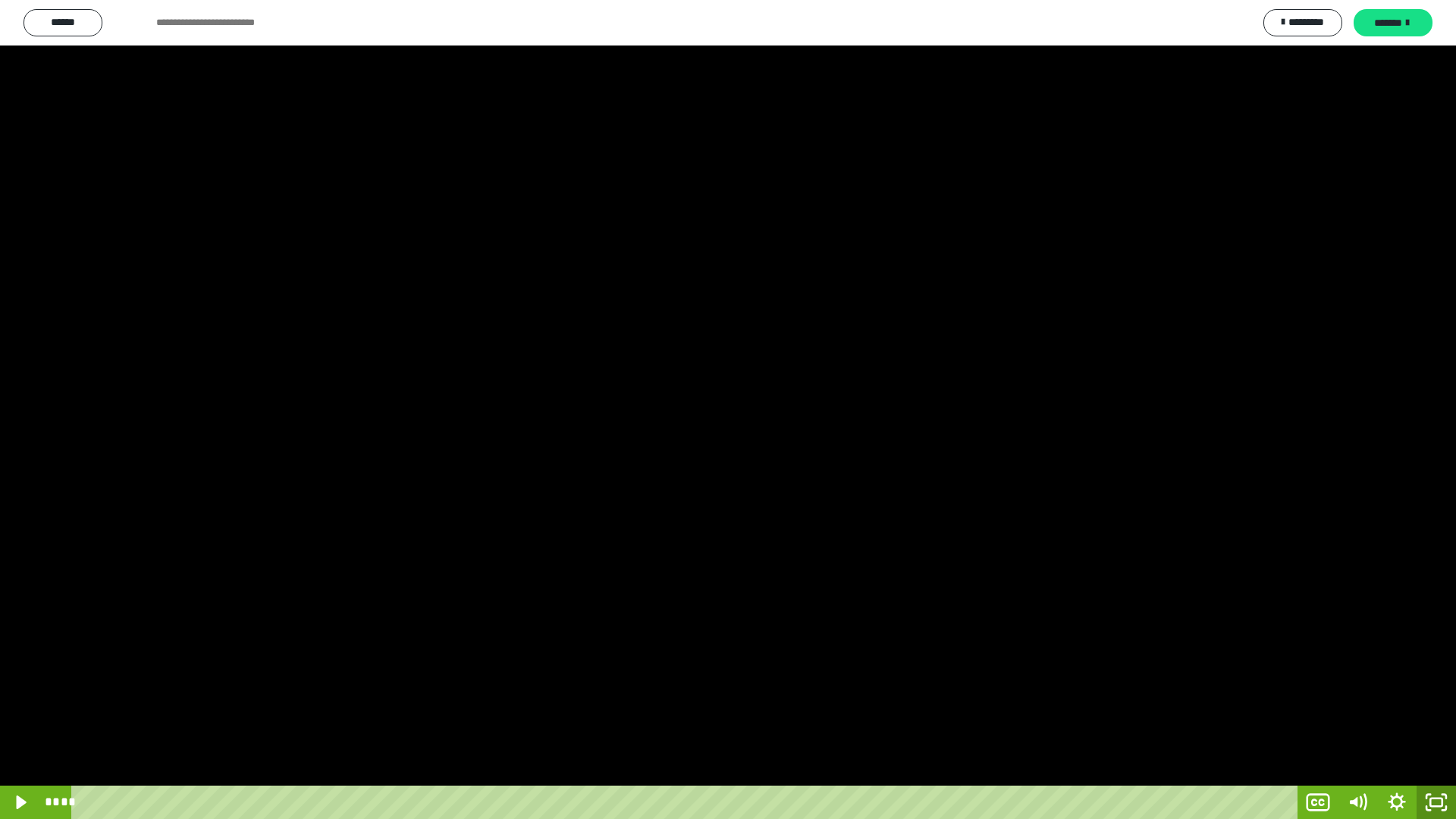 click 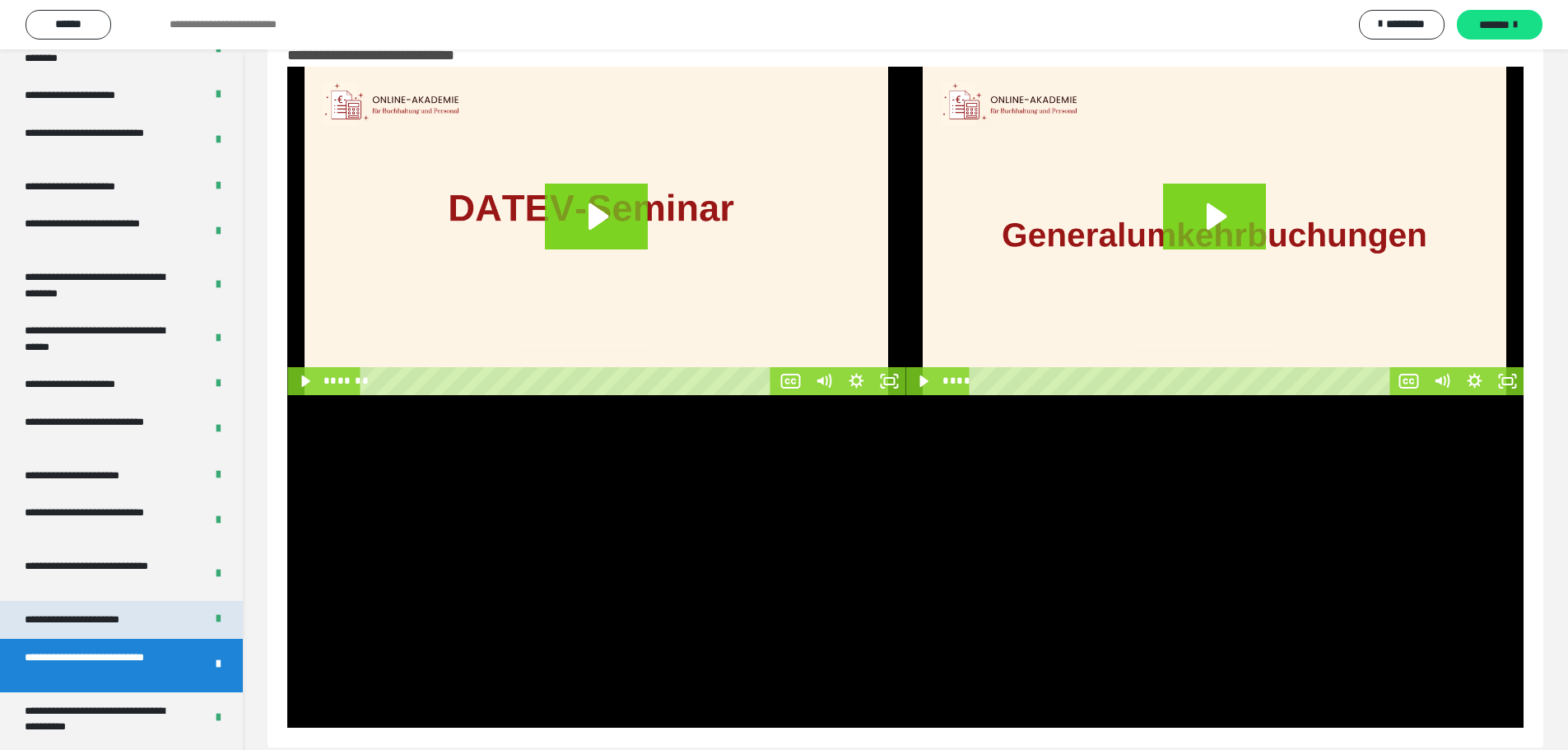 click on "**********" at bounding box center [90, 620] 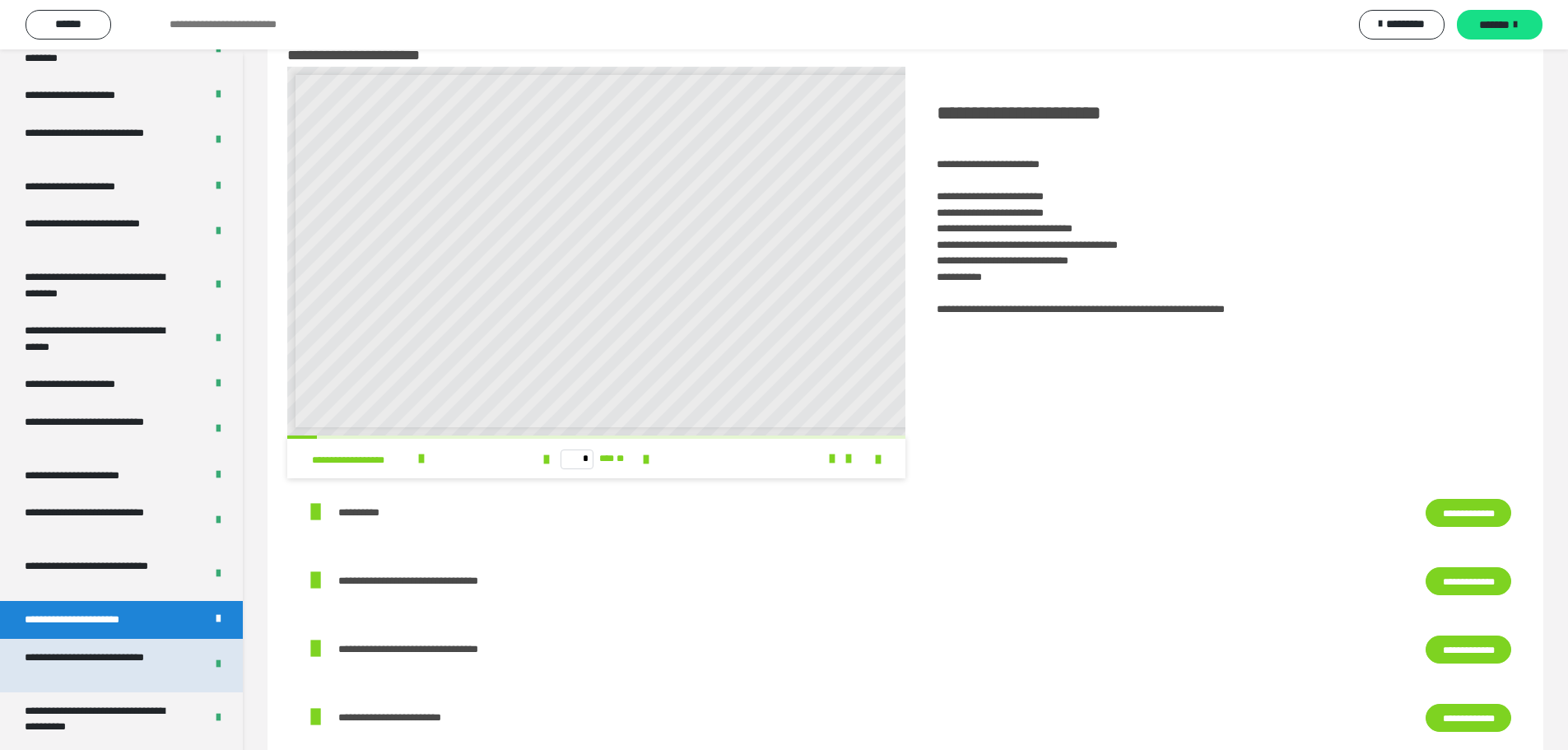click on "**********" at bounding box center (102, 665) 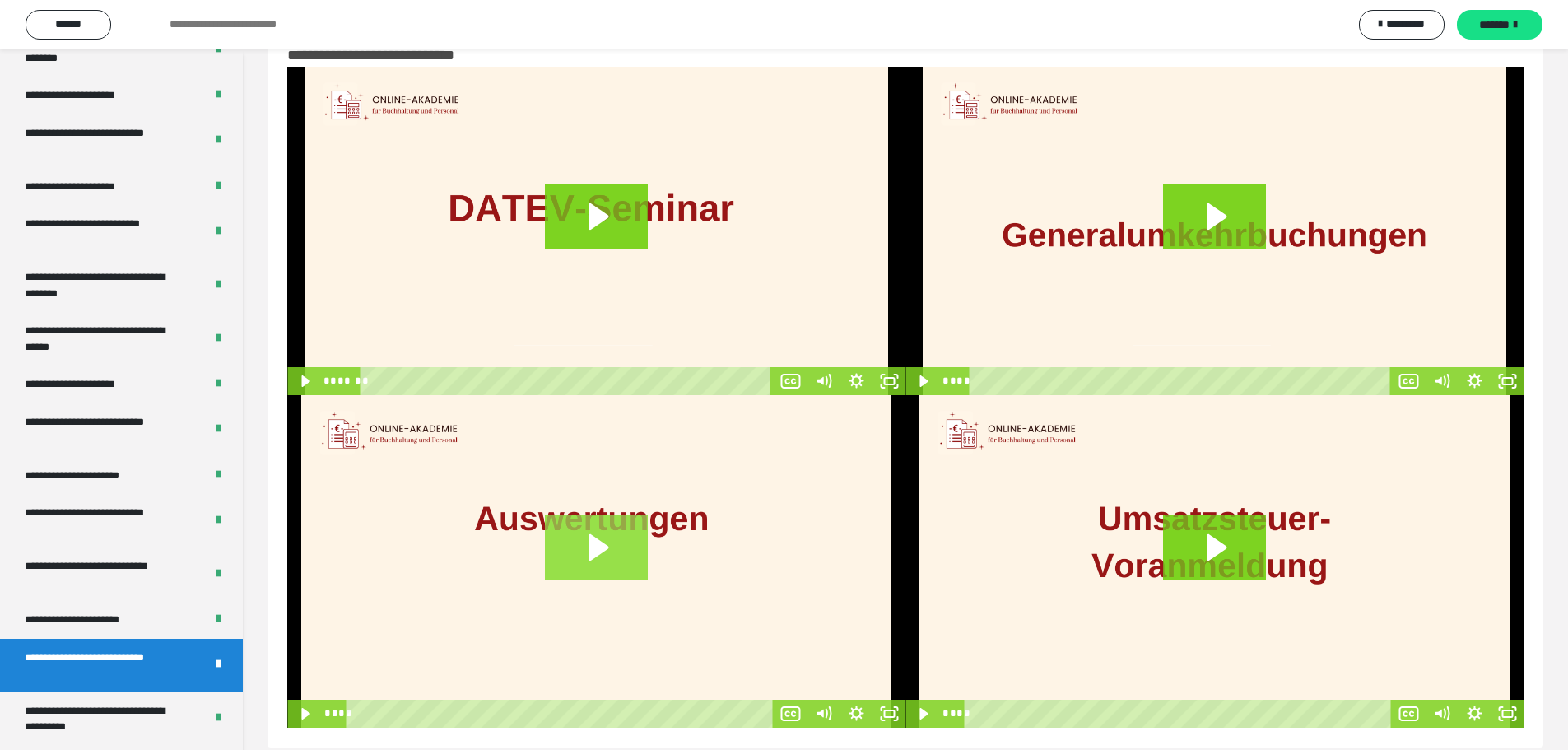 click 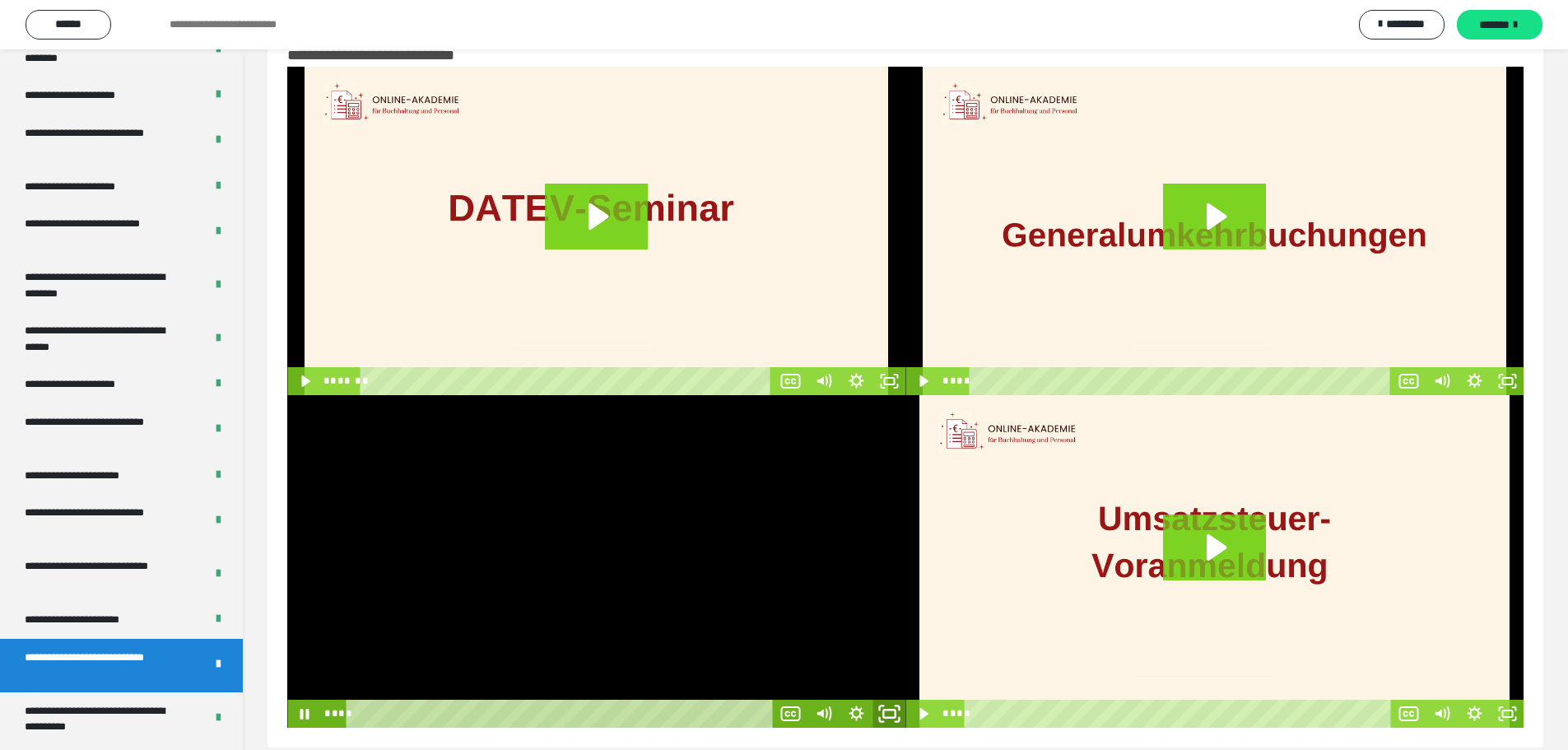 click 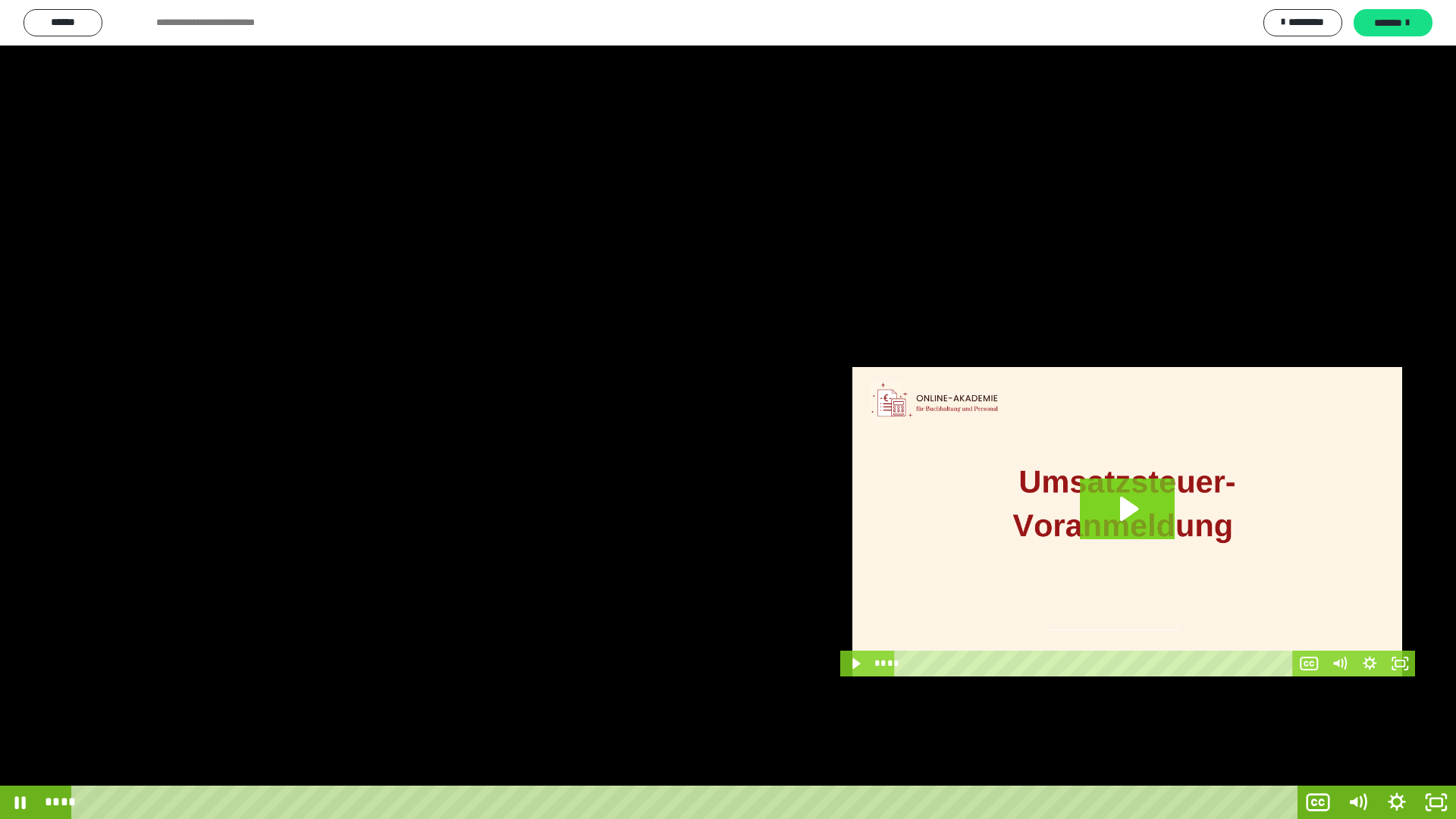 click at bounding box center [728, 410] 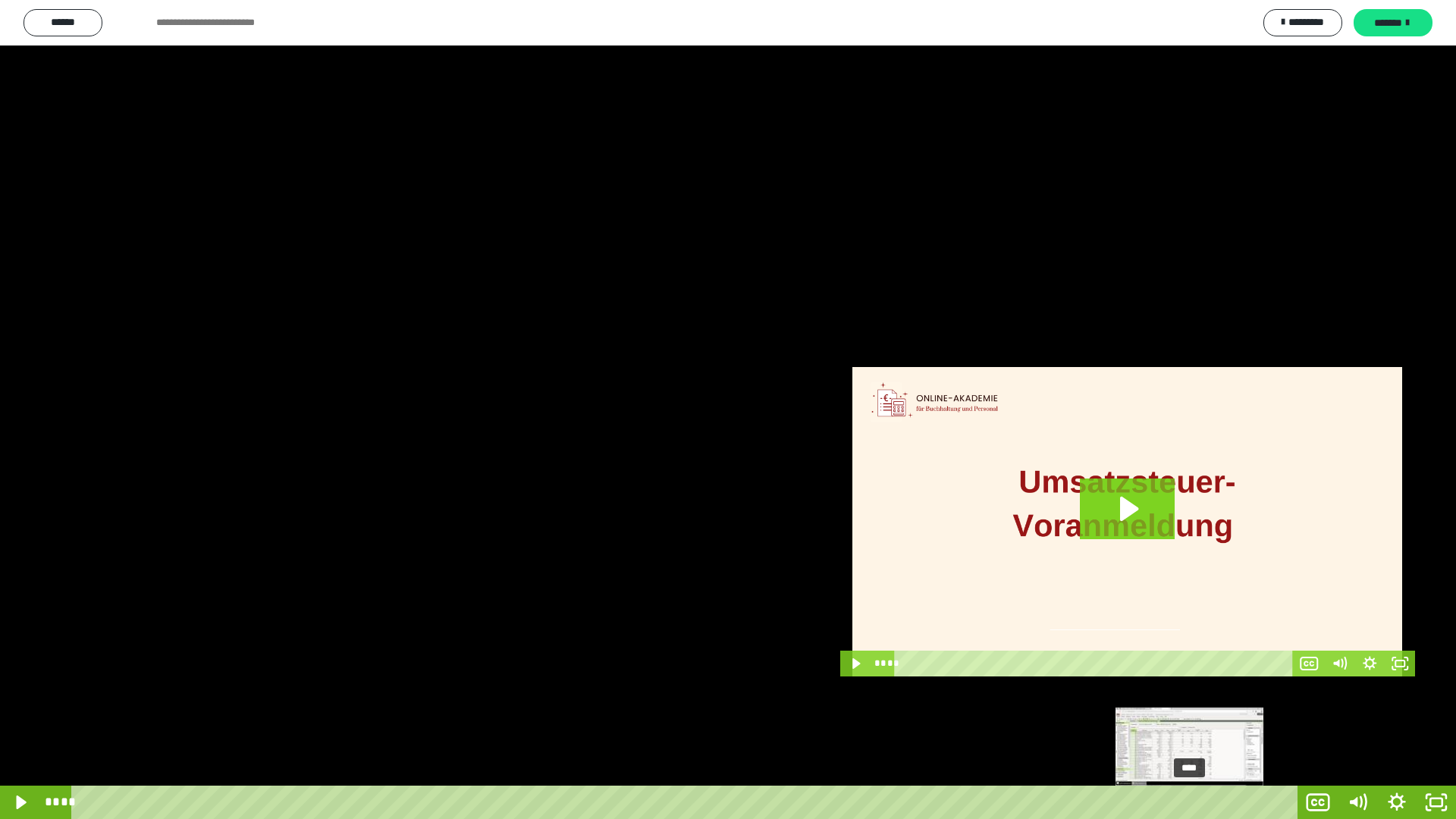 click at bounding box center (1189, 802) 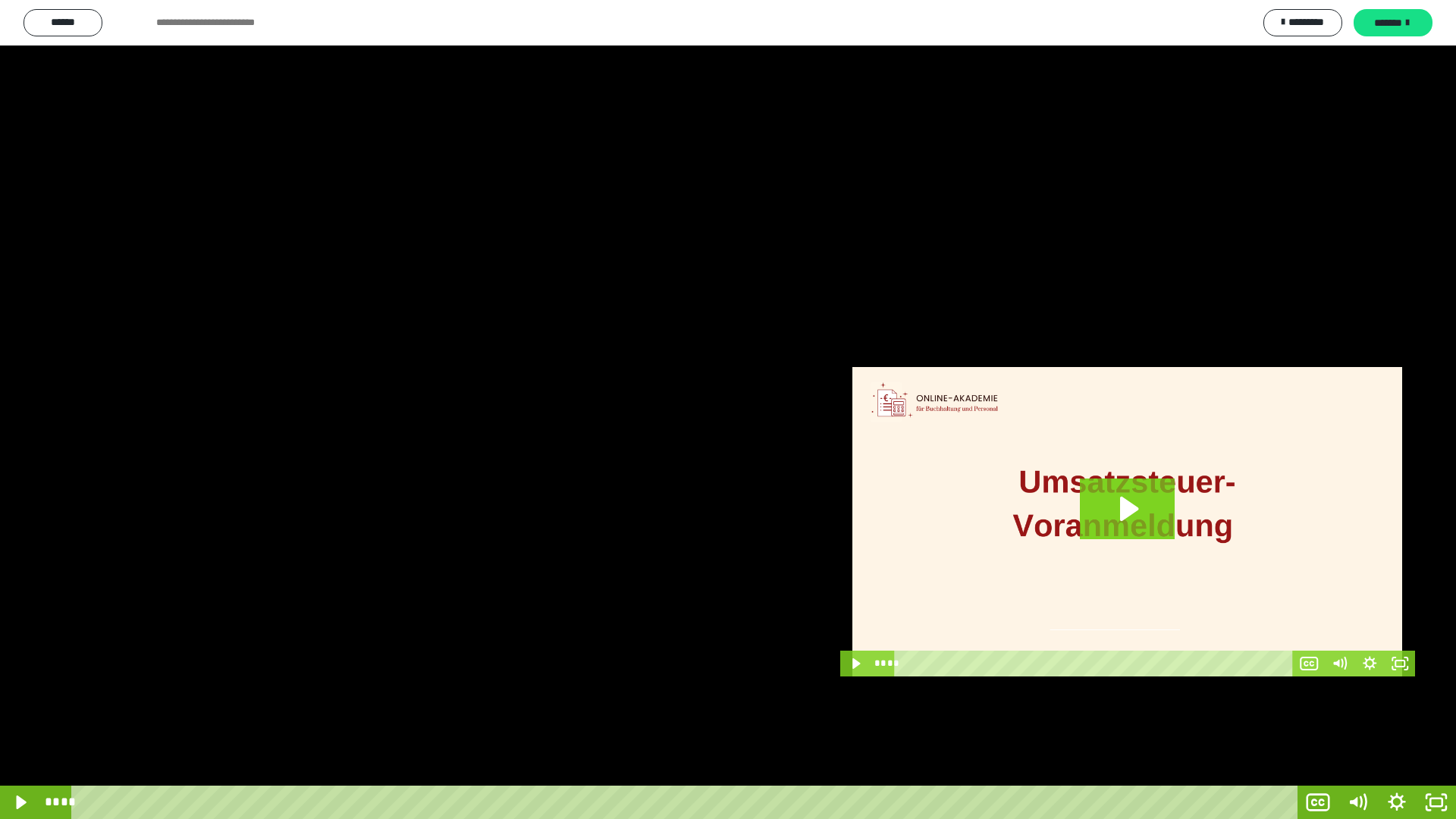 click at bounding box center [728, 410] 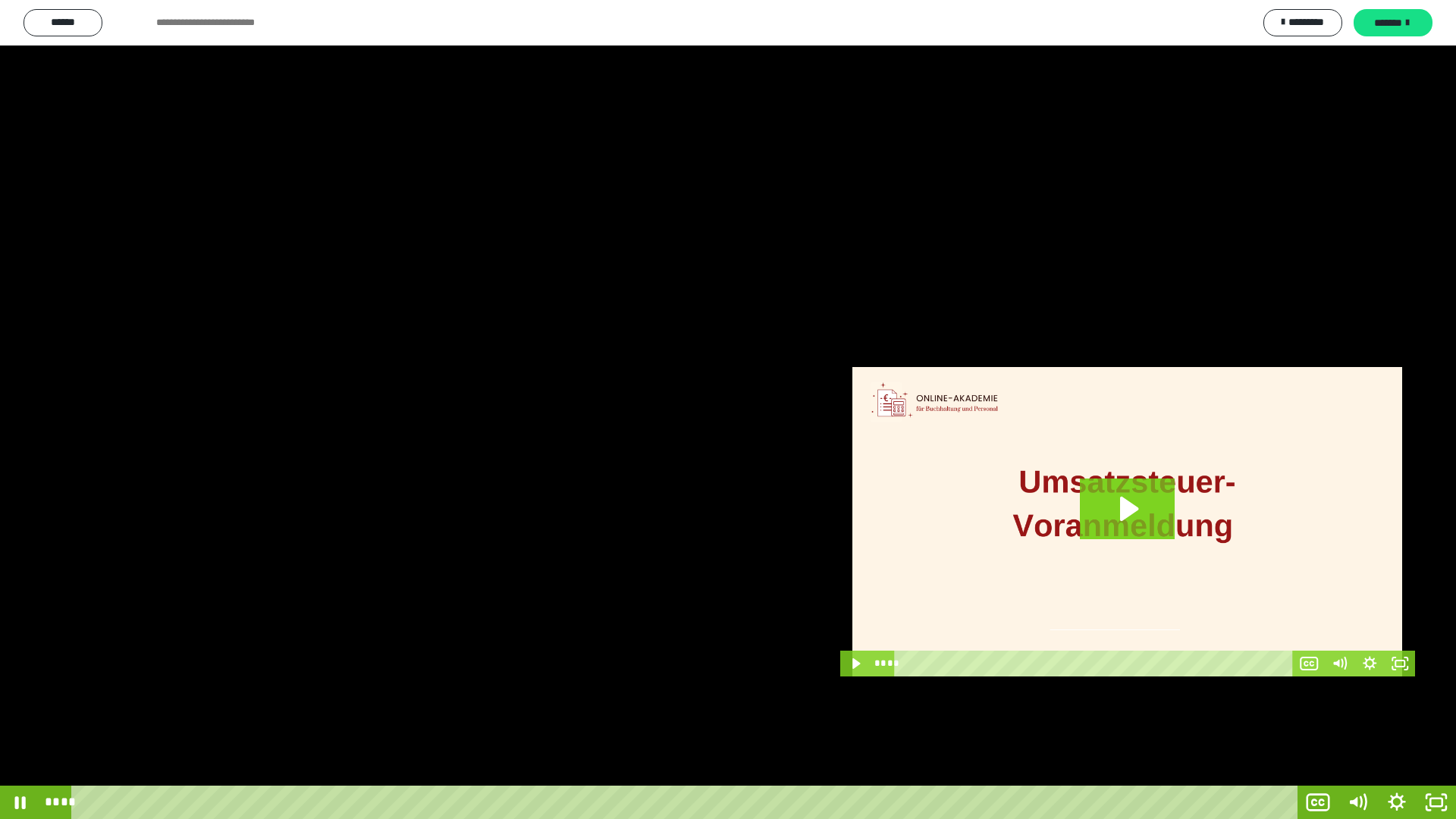 click at bounding box center [728, 410] 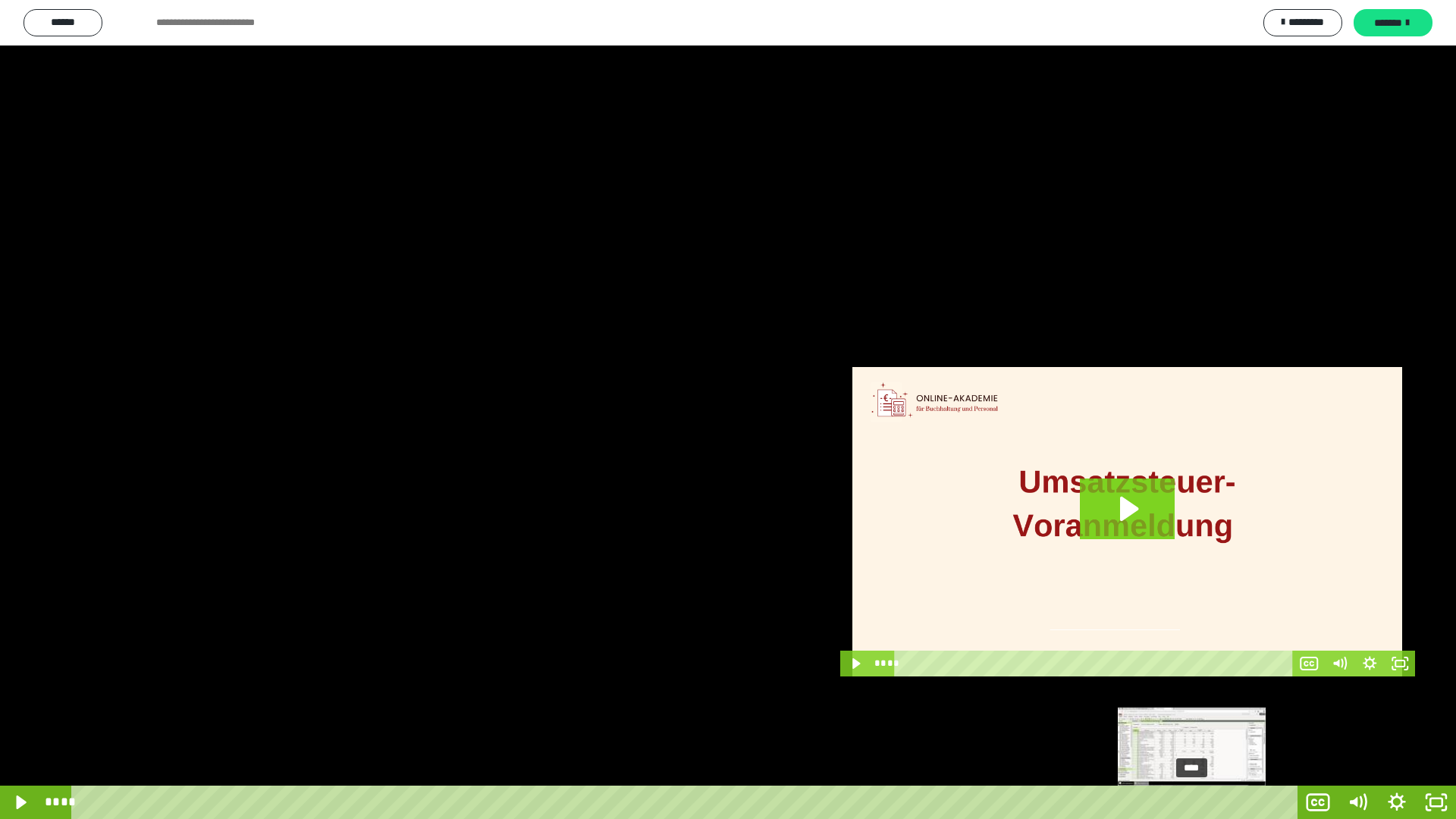 click on "****" at bounding box center (687, 802) 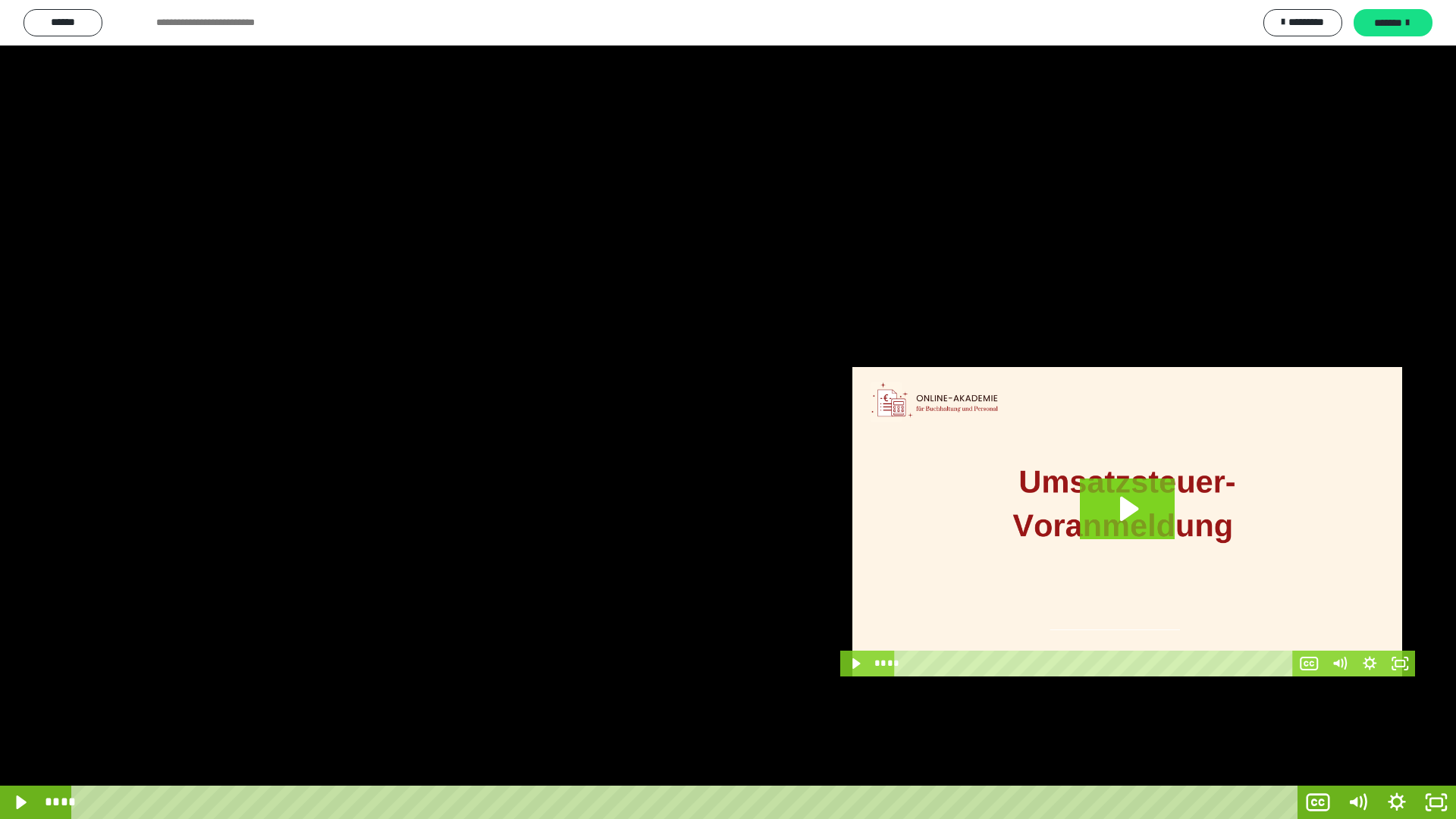 click at bounding box center (728, 410) 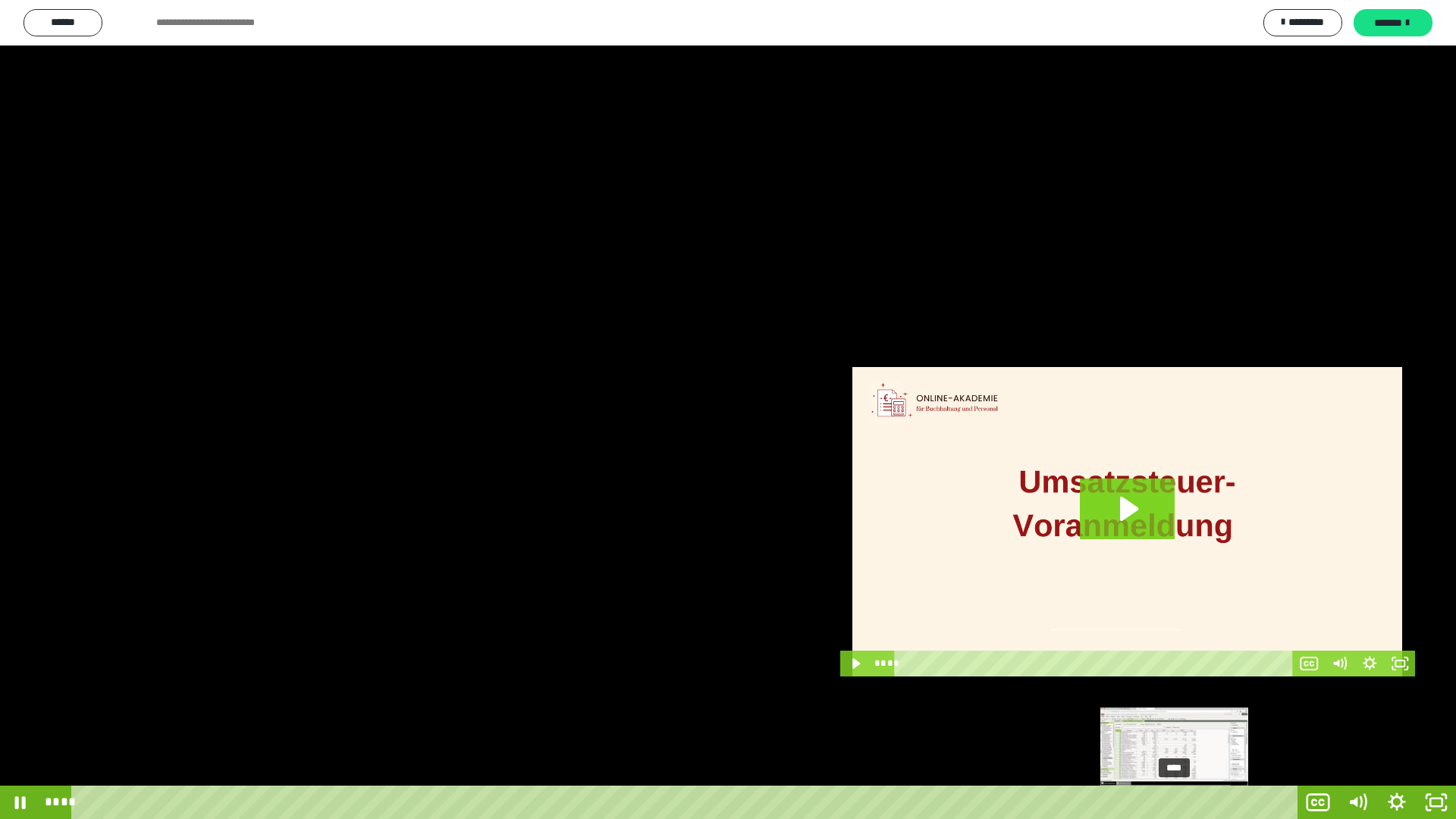 click on "****" at bounding box center (687, 802) 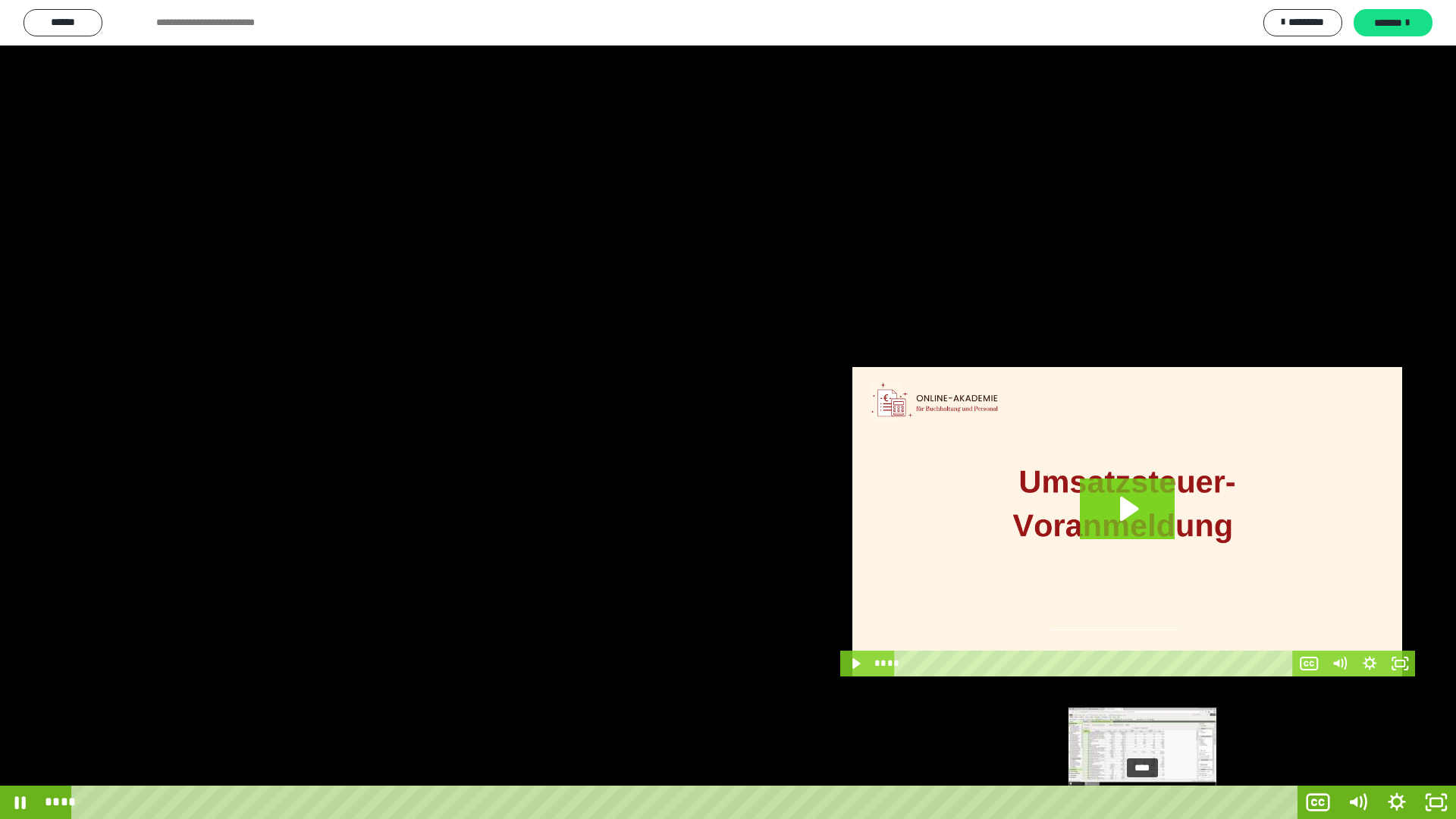 drag, startPoint x: 1197, startPoint y: 802, endPoint x: 1141, endPoint y: 802, distance: 56 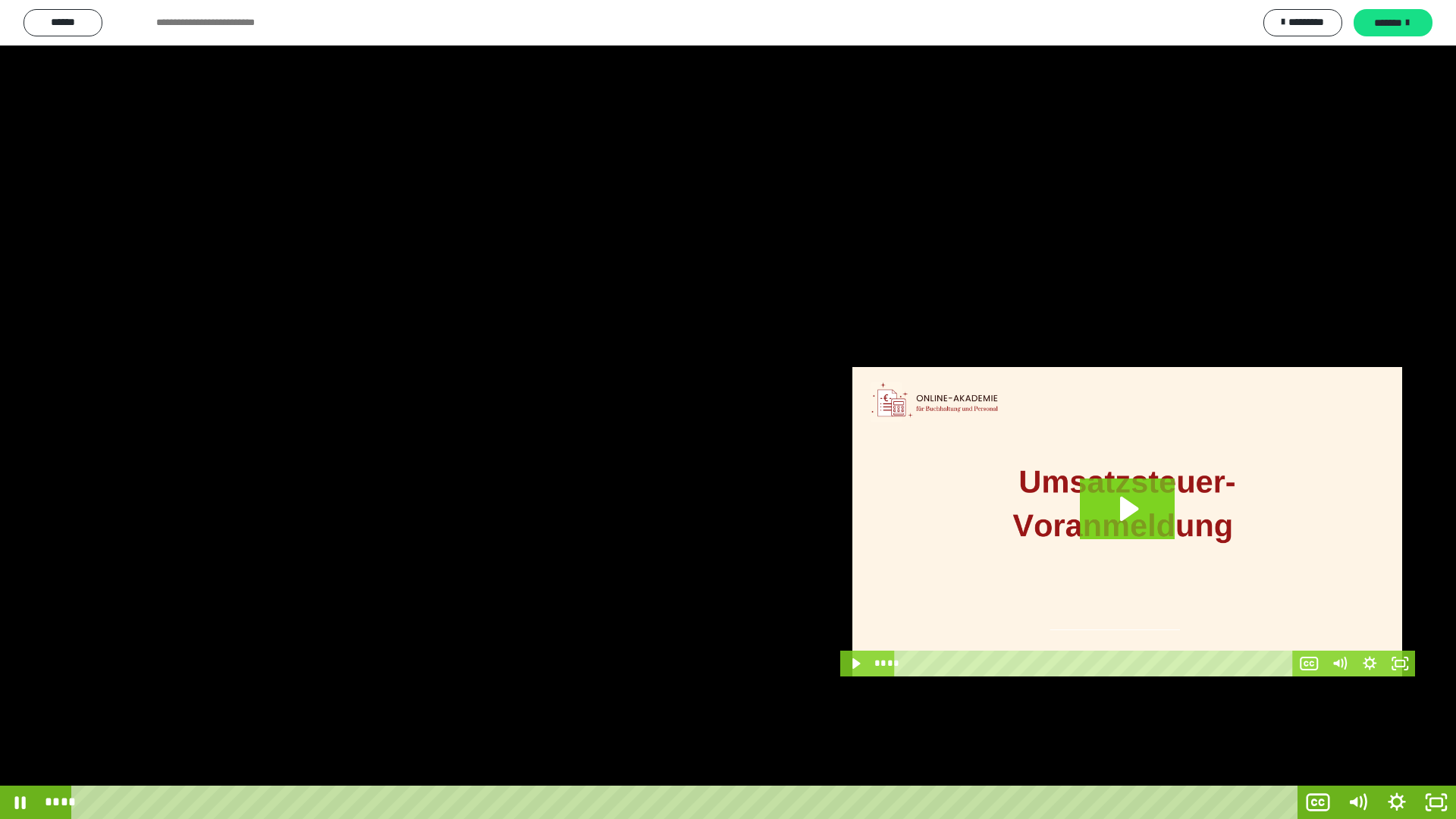 click at bounding box center [728, 410] 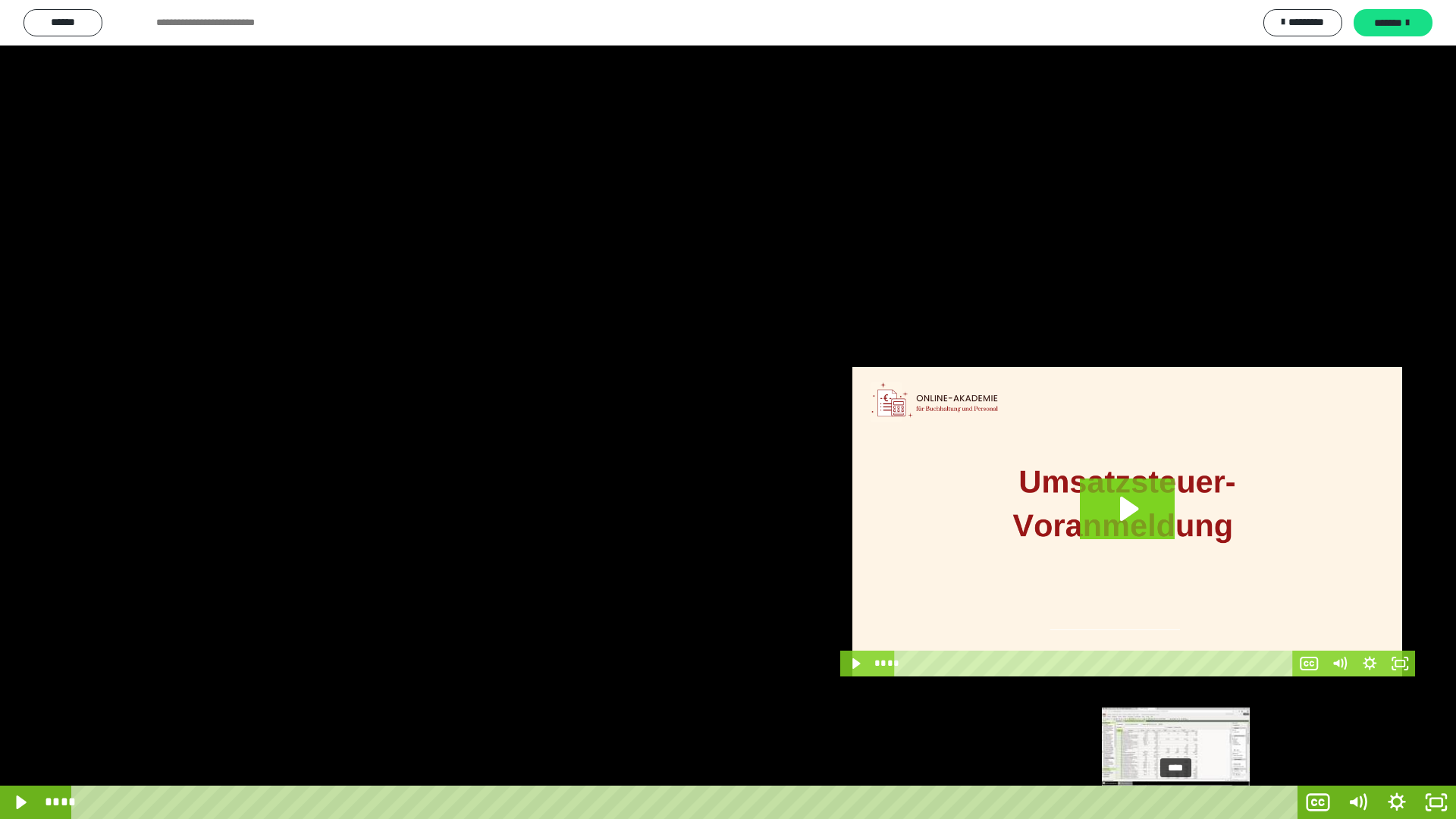 click on "****" at bounding box center [687, 802] 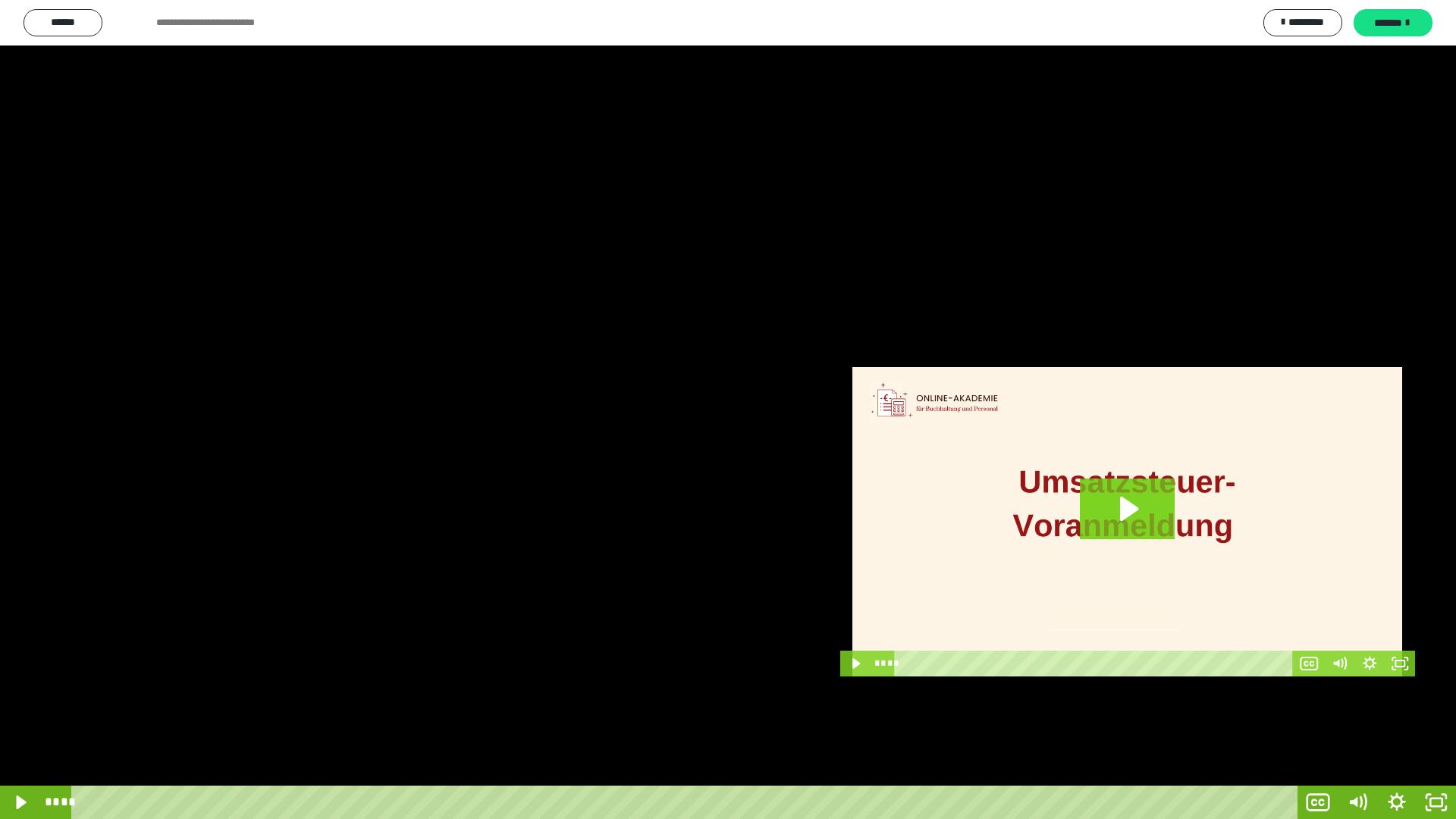 drag, startPoint x: 1284, startPoint y: 802, endPoint x: 1103, endPoint y: 780, distance: 182.3321 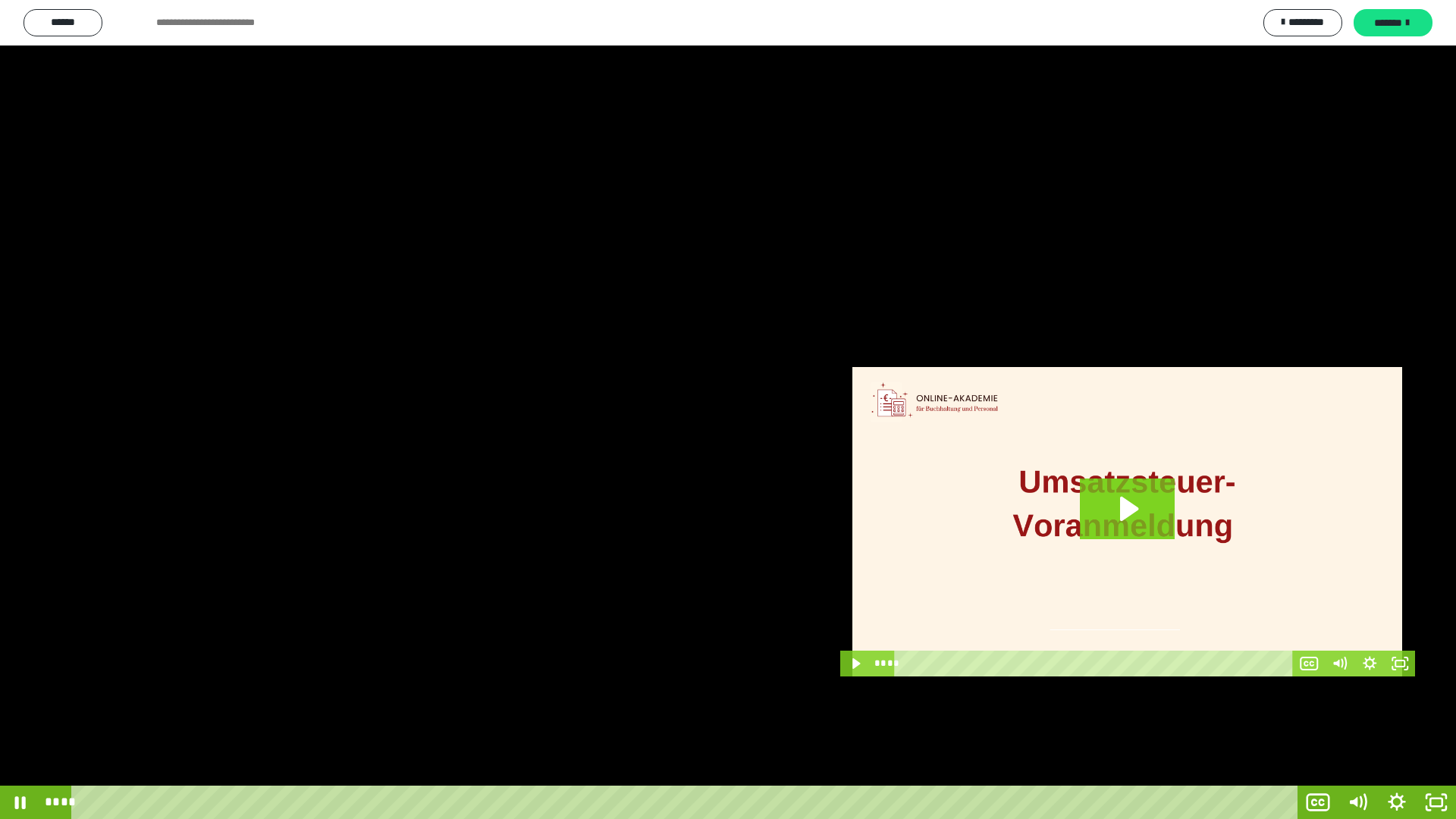 click at bounding box center [728, 410] 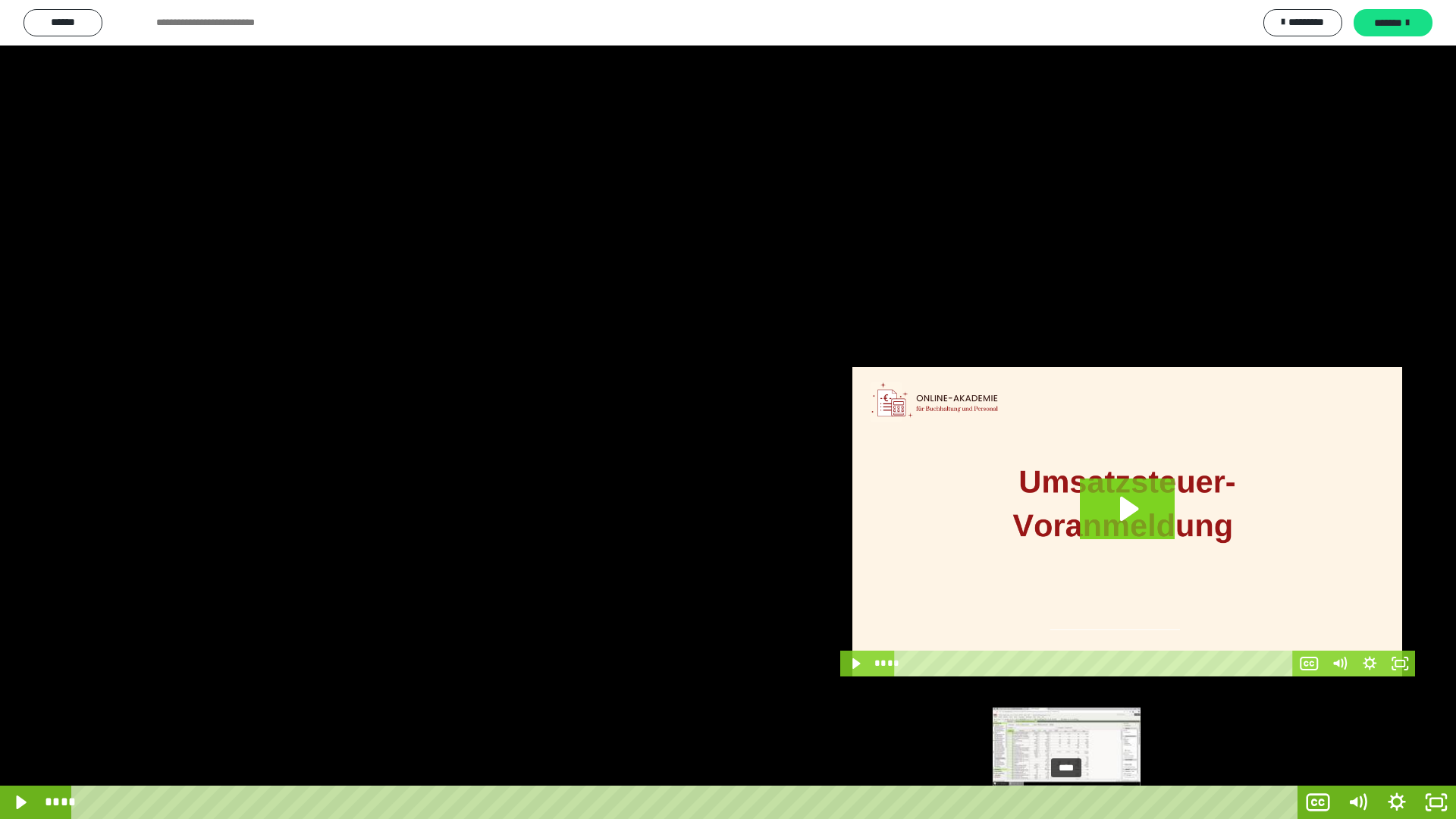 drag, startPoint x: 1109, startPoint y: 805, endPoint x: 1031, endPoint y: 798, distance: 78.313473 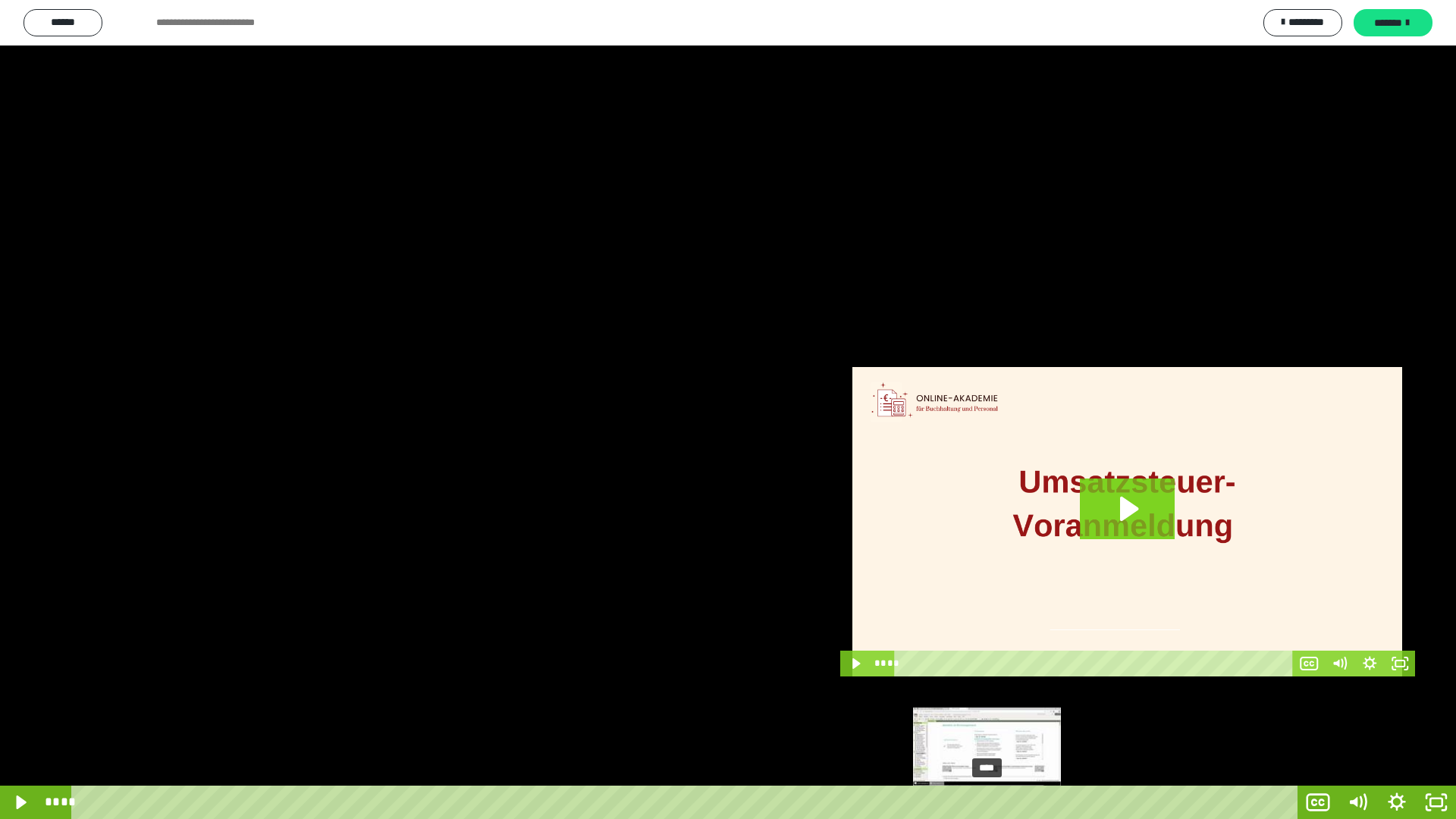 click on "****" at bounding box center (687, 802) 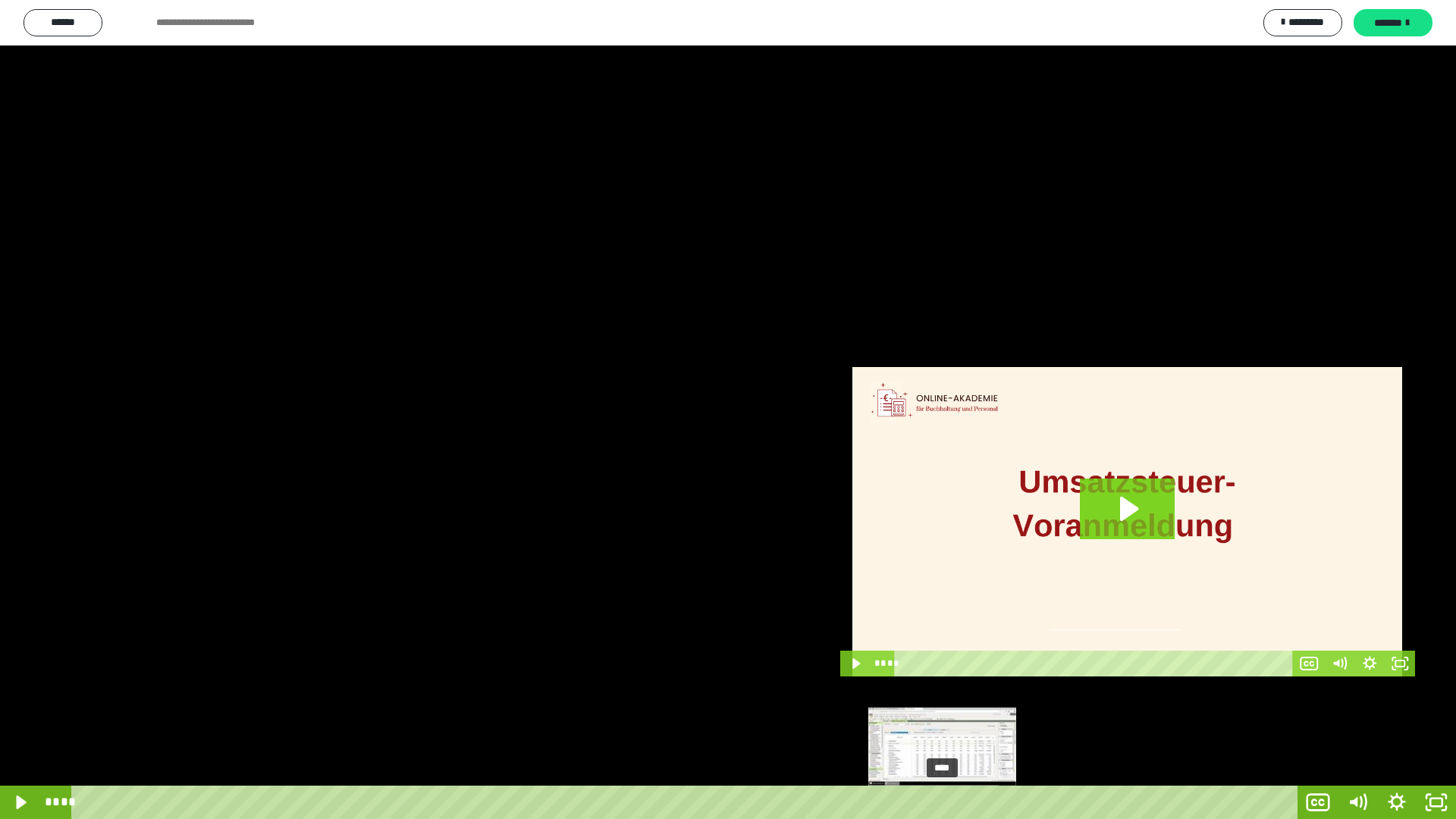click on "****" at bounding box center [687, 802] 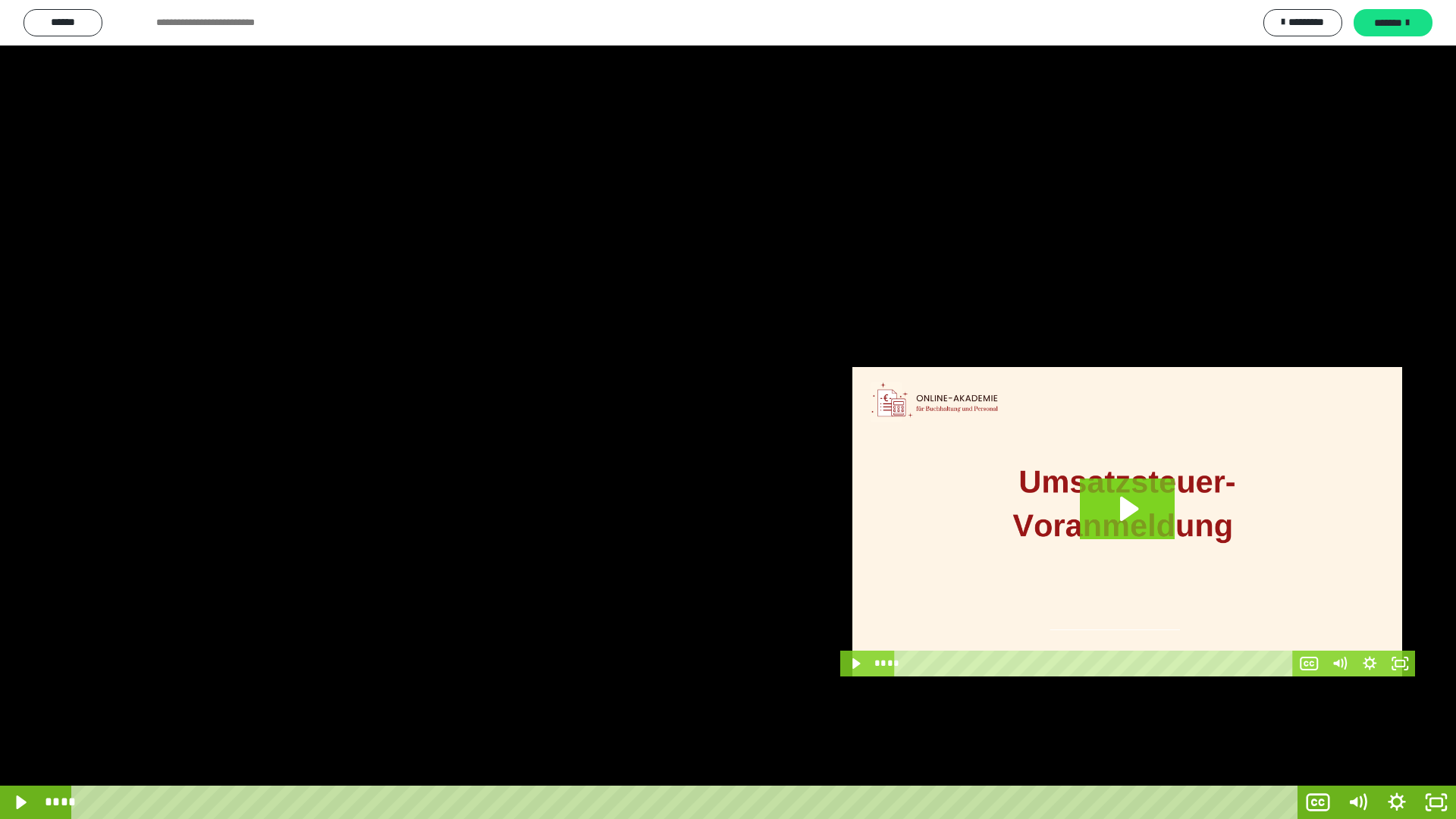 drag, startPoint x: 956, startPoint y: 799, endPoint x: 867, endPoint y: 783, distance: 90.42677 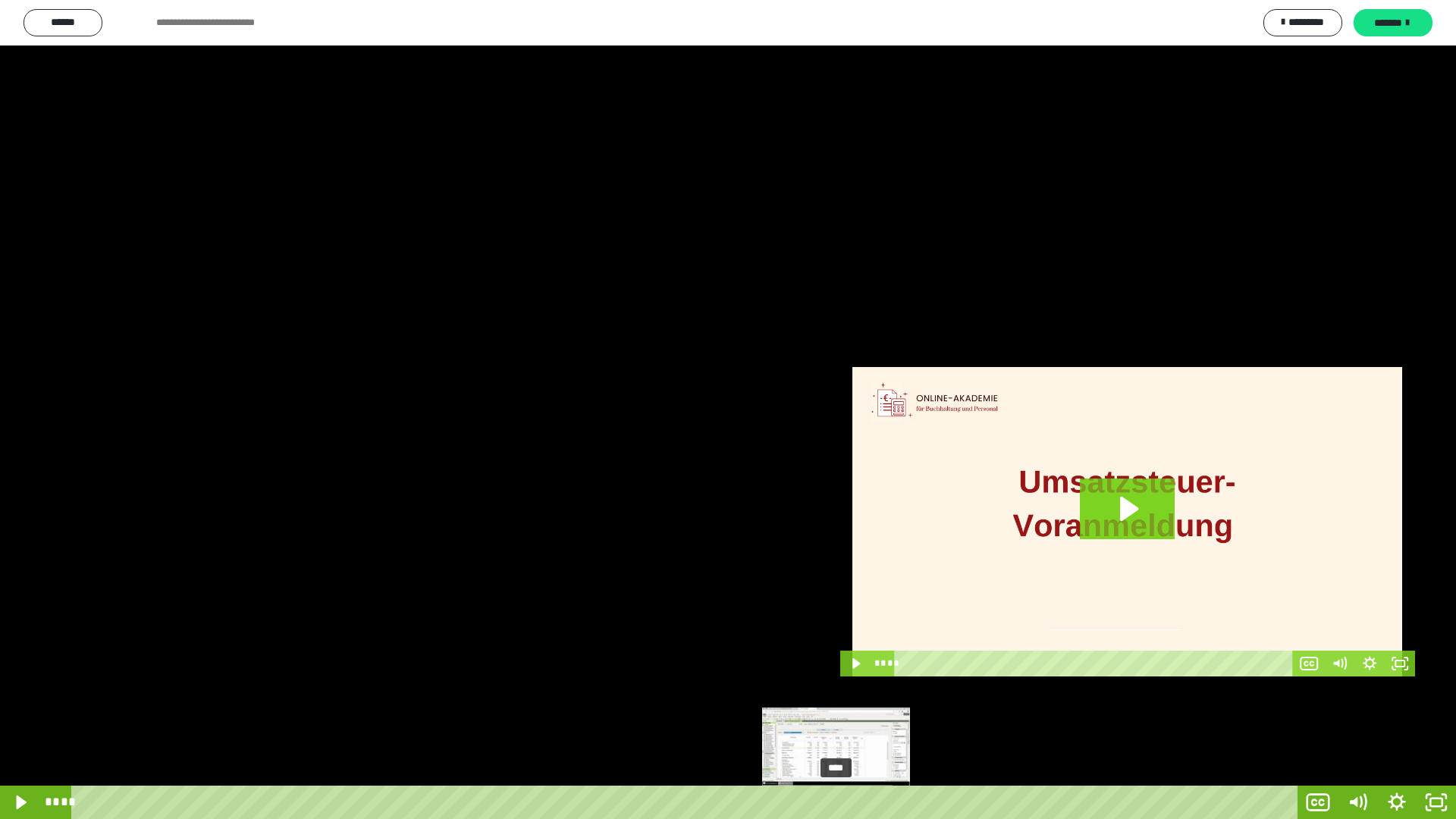 click on "****" at bounding box center (687, 802) 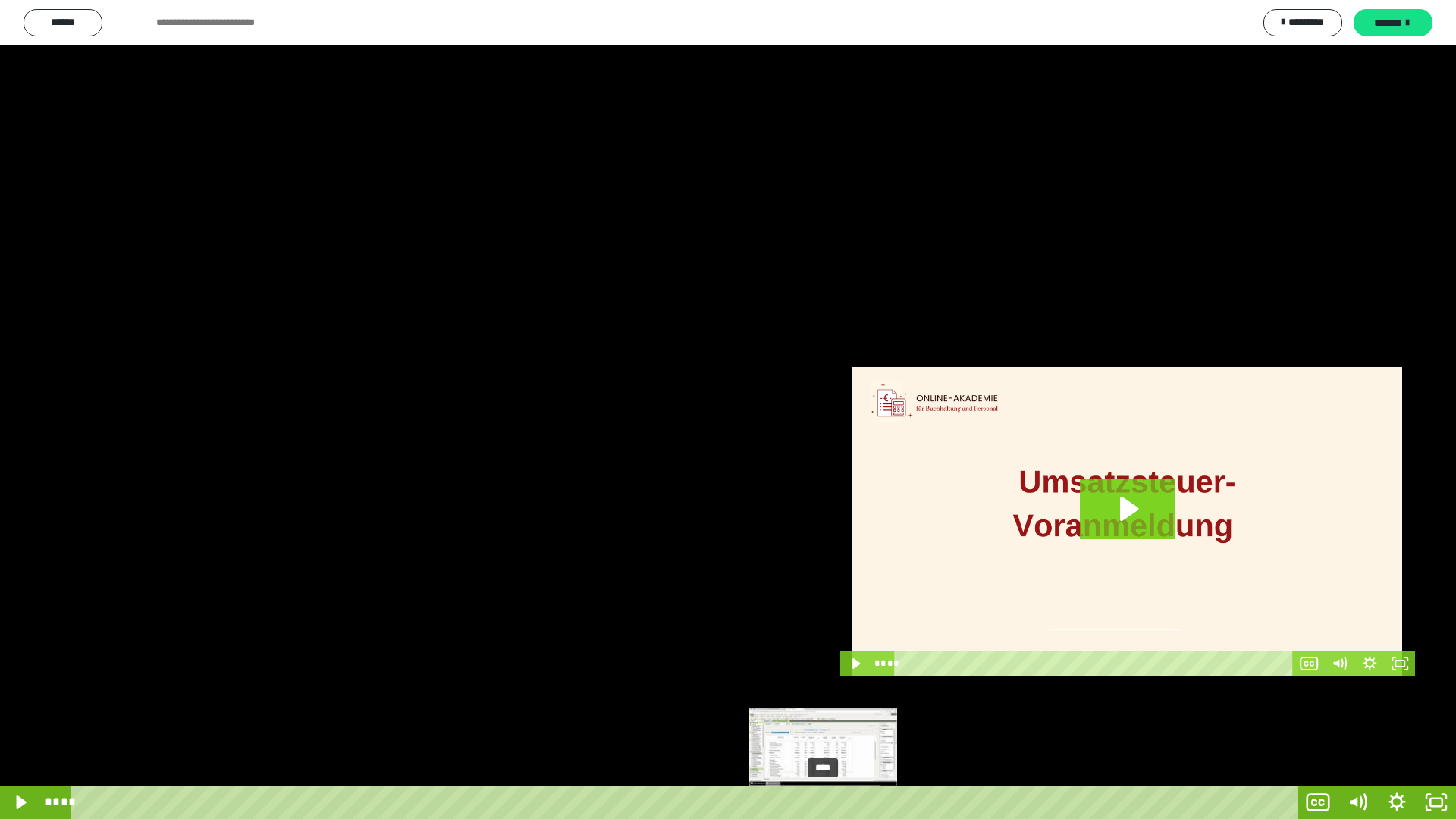 click on "****" at bounding box center [687, 802] 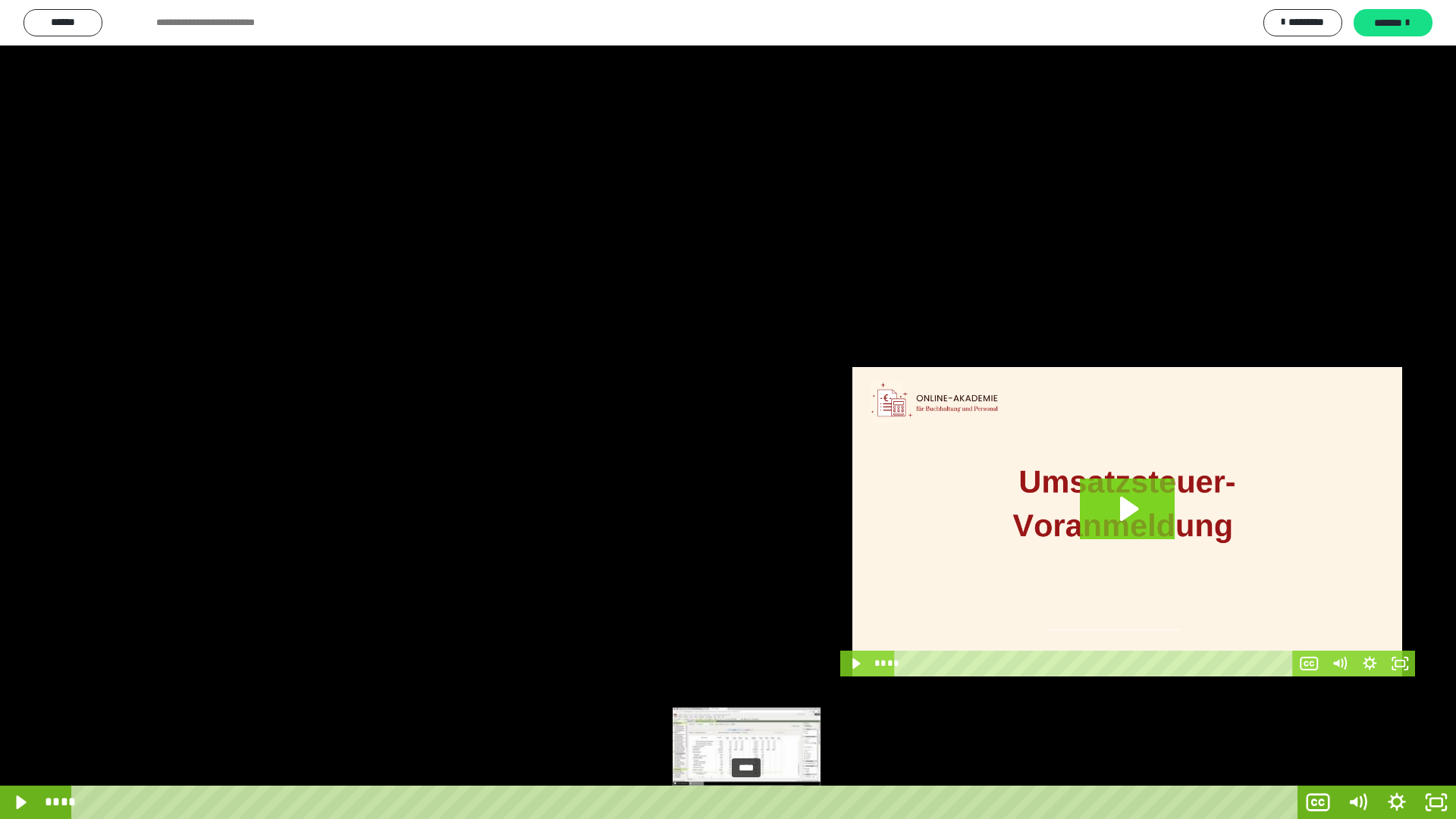 click on "****" at bounding box center [687, 802] 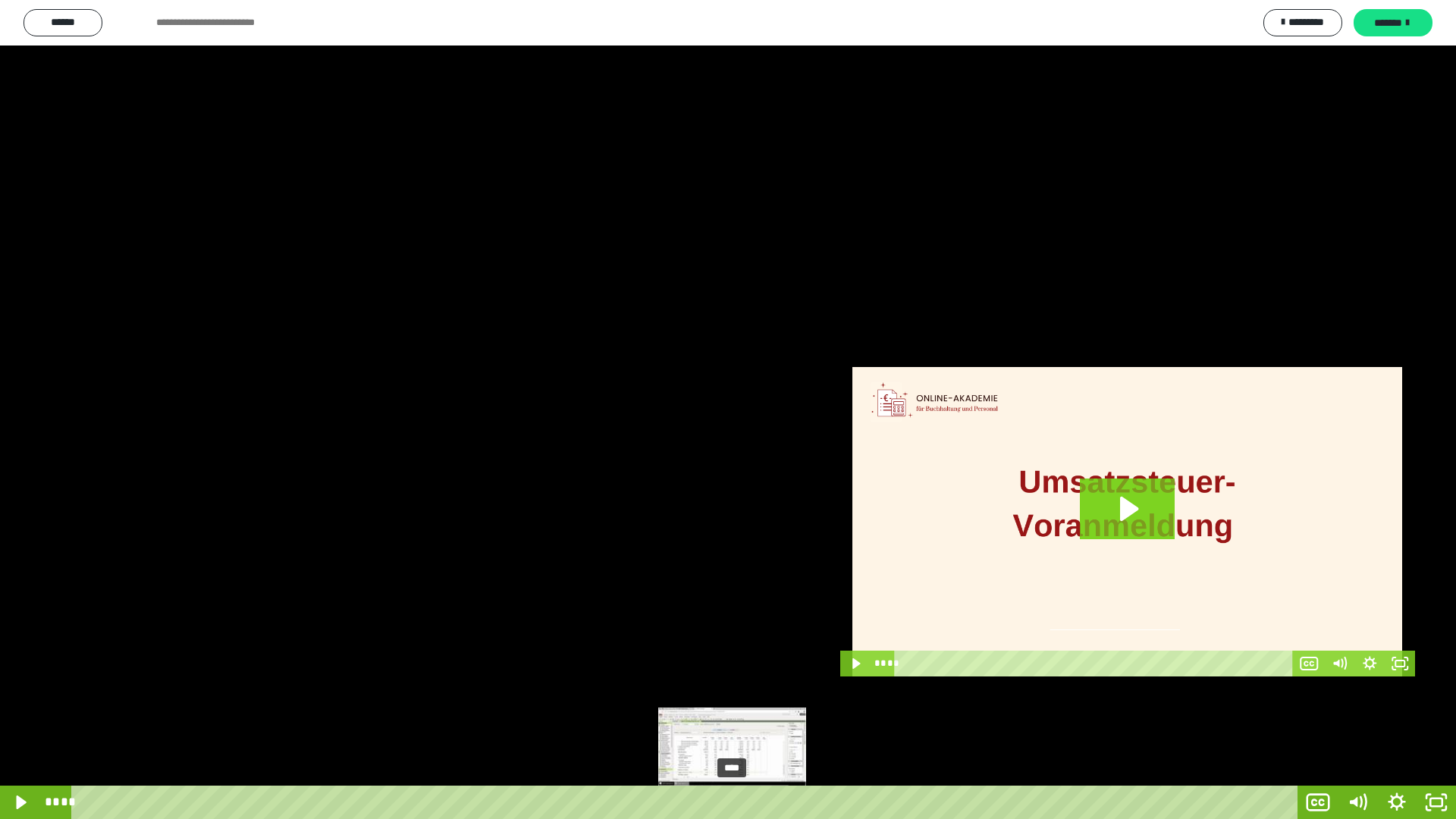 click on "****" at bounding box center [687, 802] 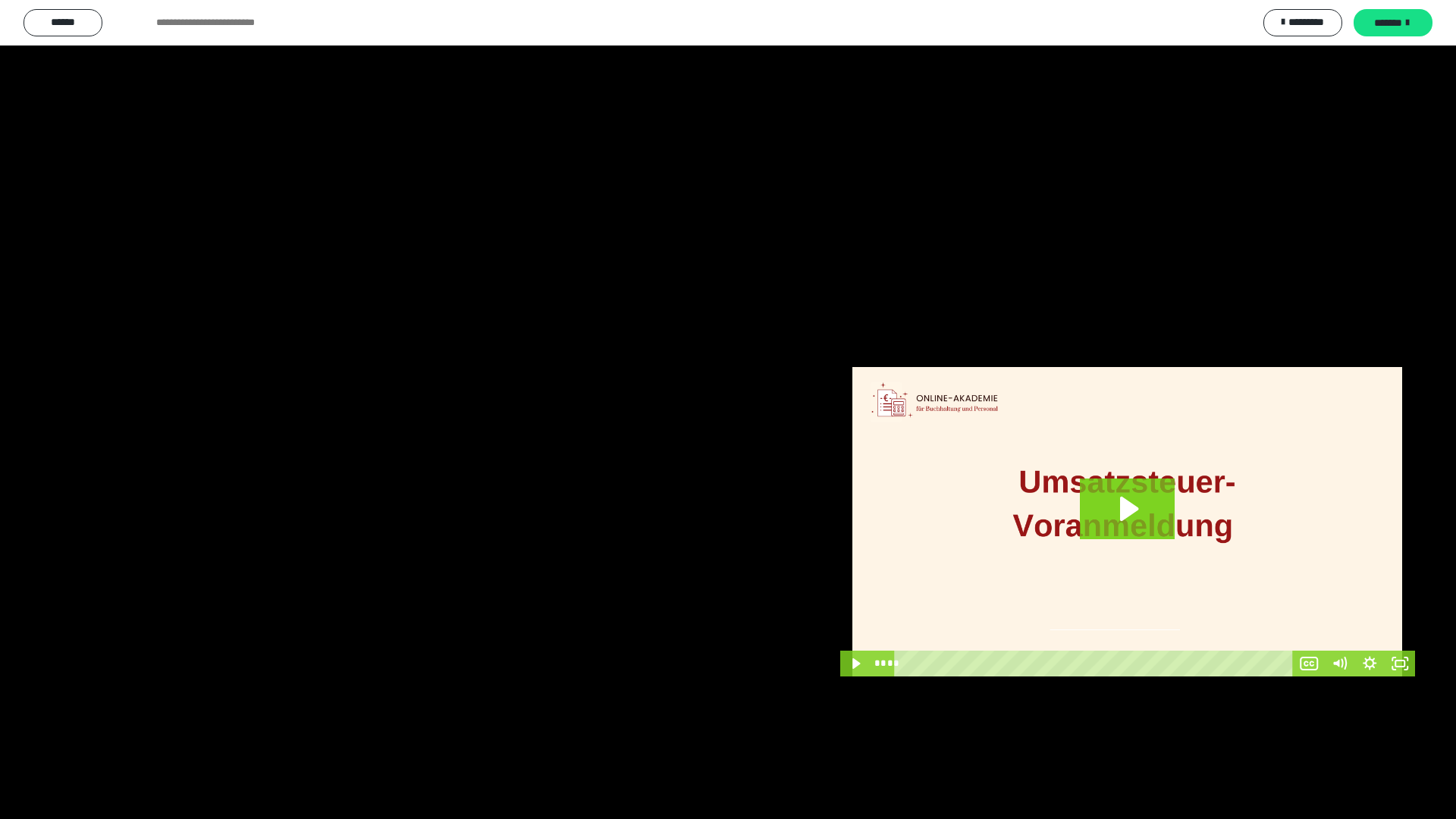 click at bounding box center [728, 410] 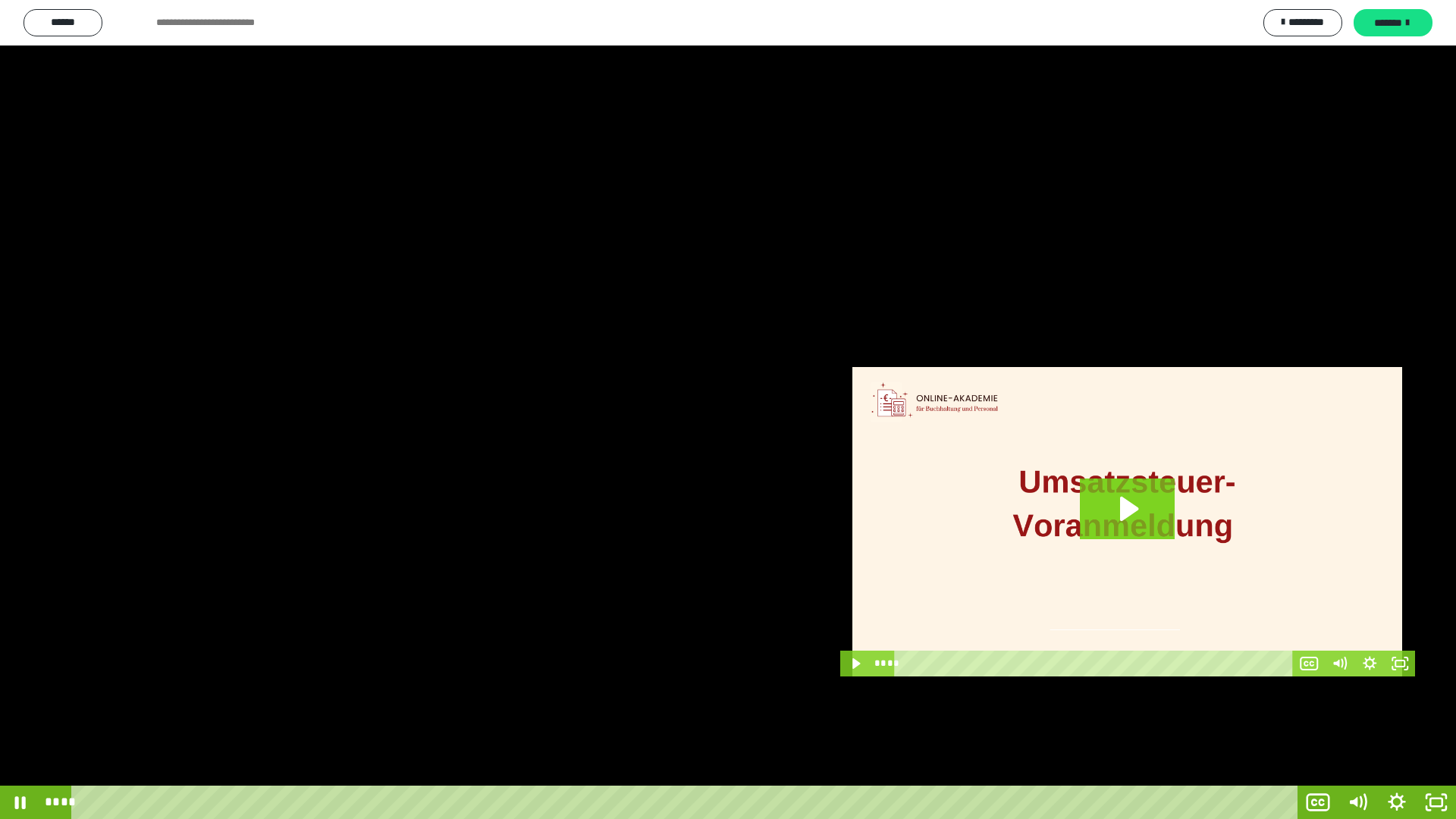 click at bounding box center (728, 410) 